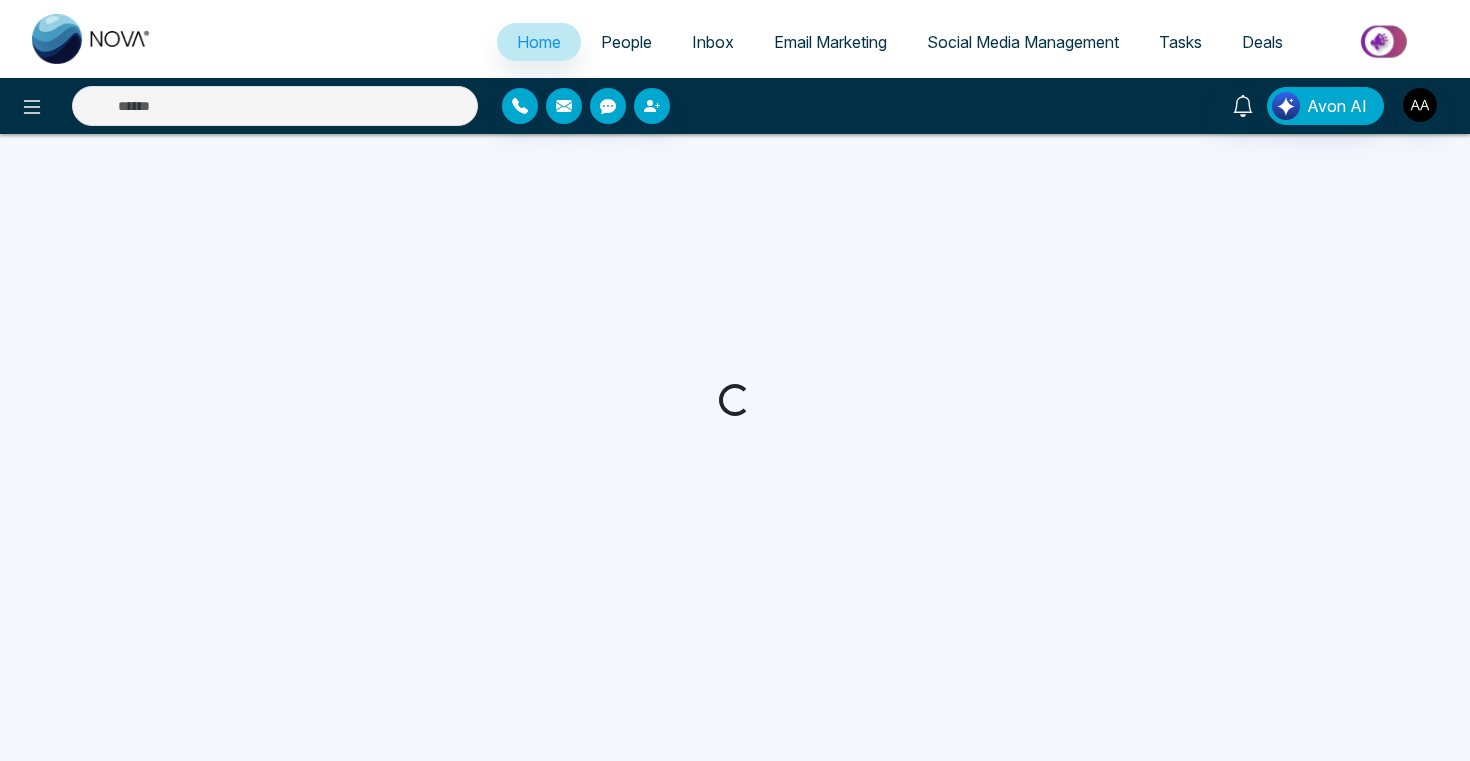 scroll, scrollTop: 0, scrollLeft: 0, axis: both 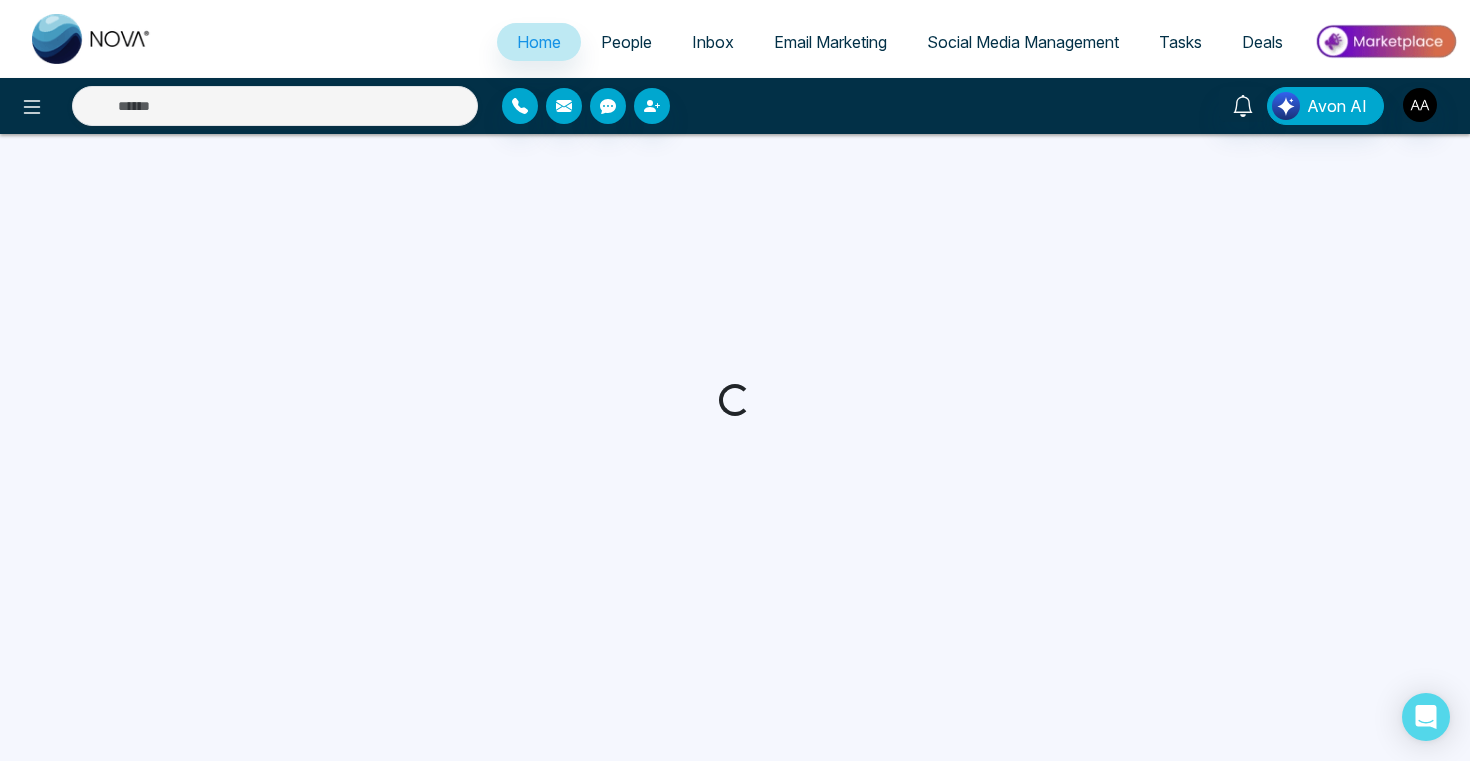 select on "*" 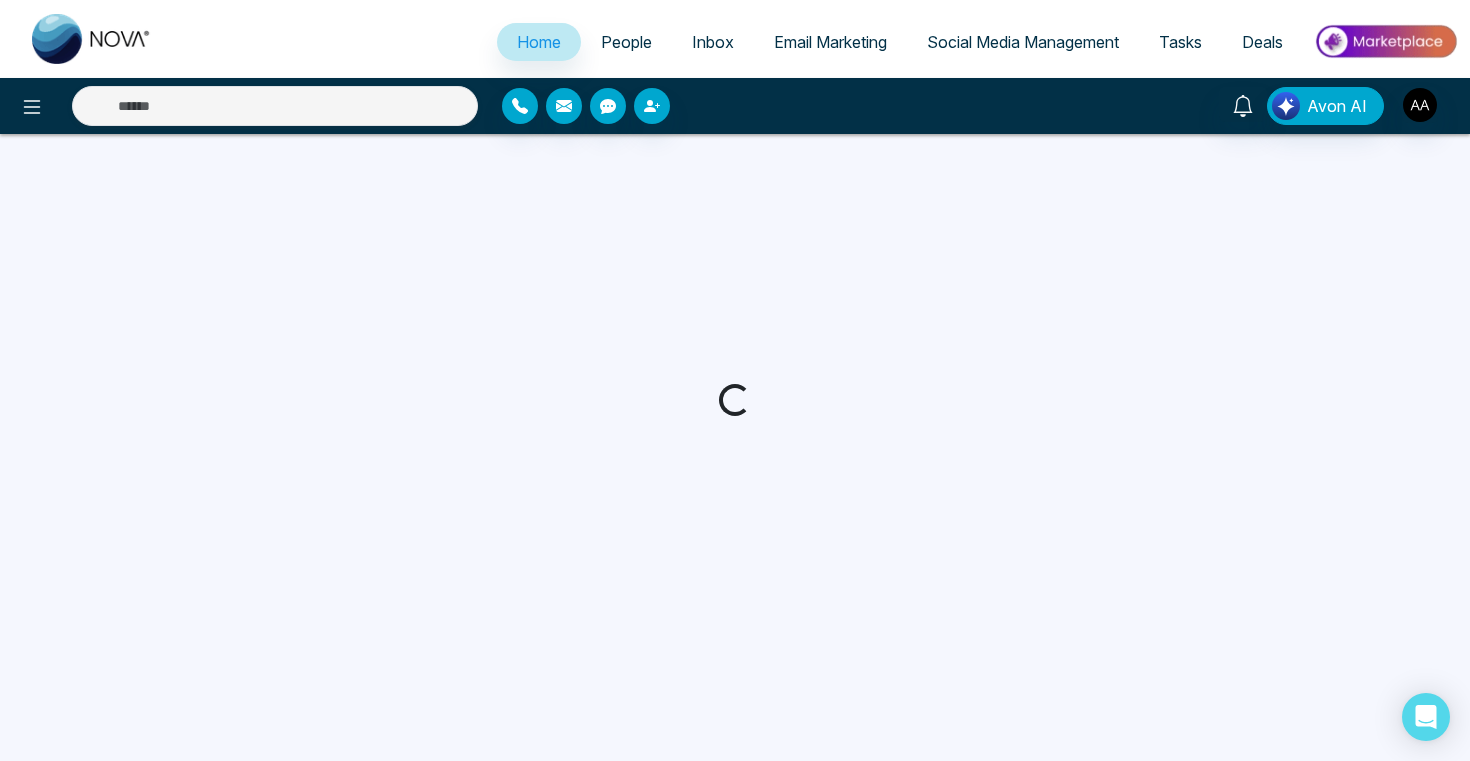 select on "*" 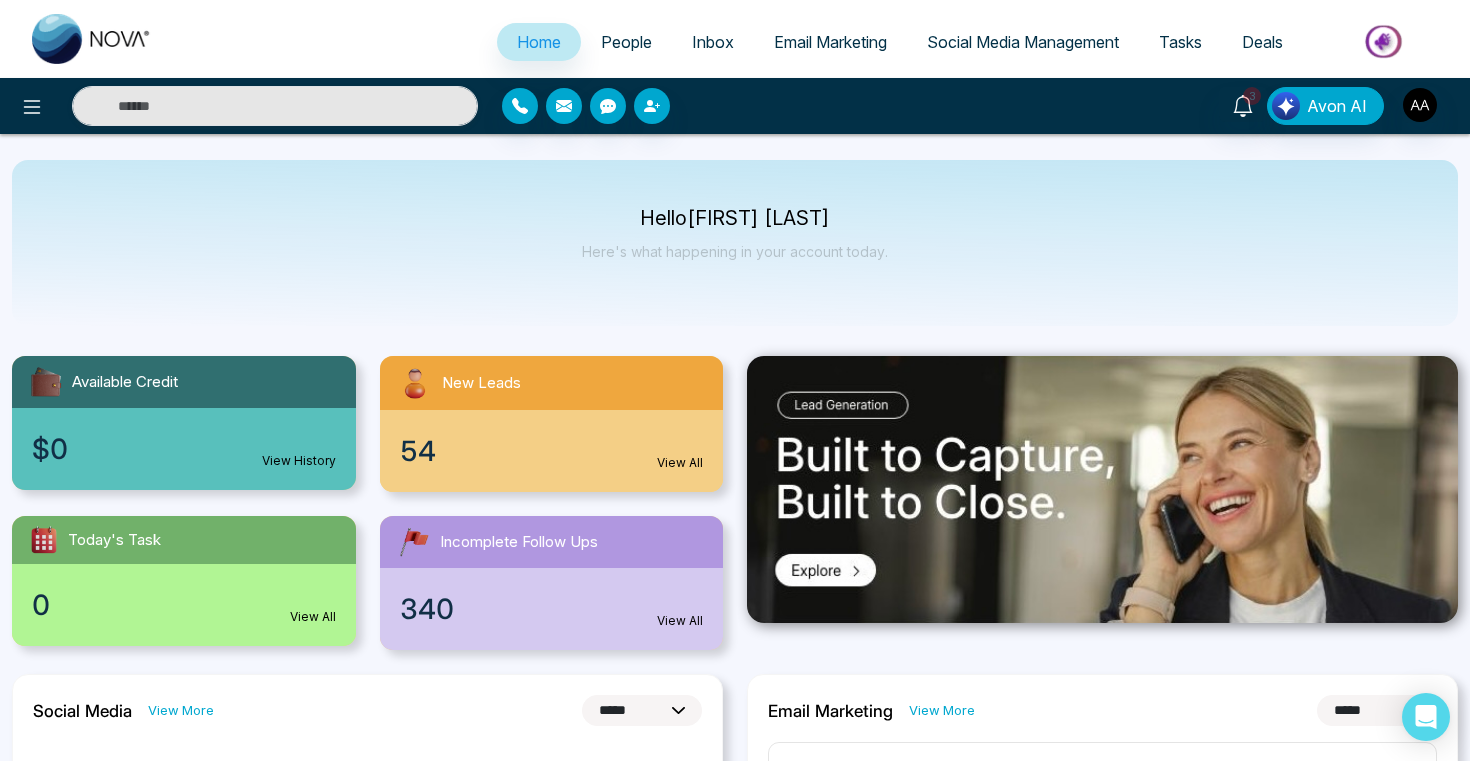 click on "People" at bounding box center [626, 42] 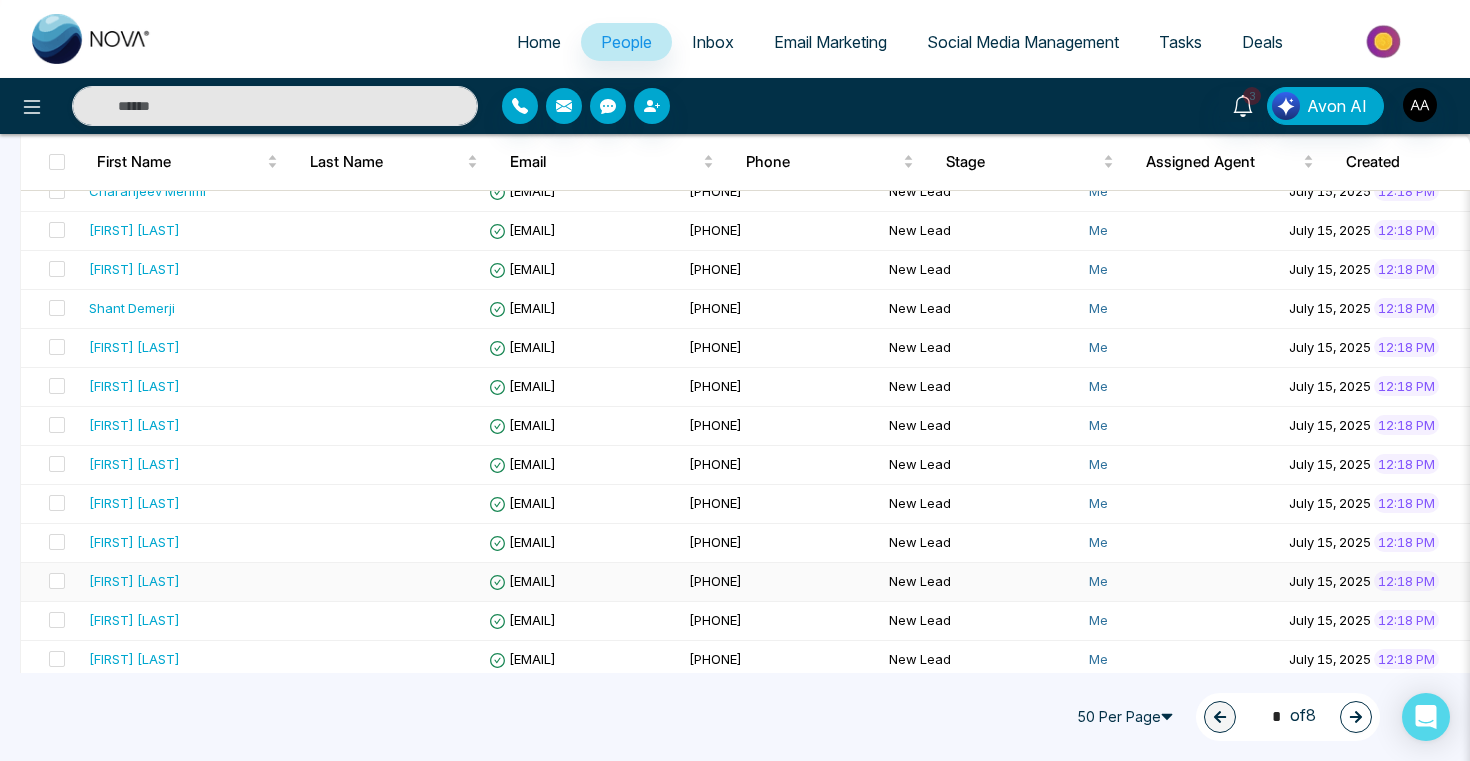 scroll, scrollTop: 659, scrollLeft: 0, axis: vertical 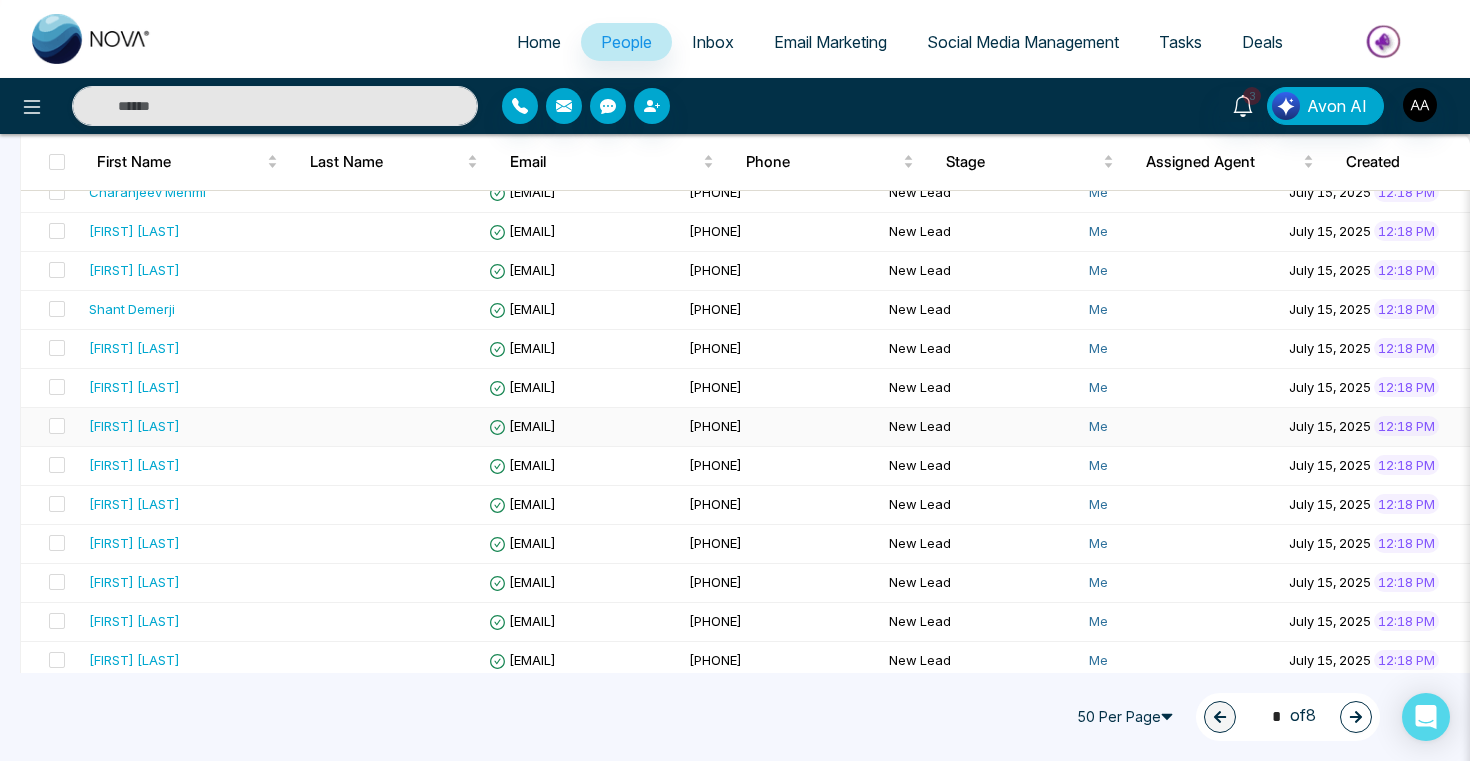 click on "[FIRST] [FIRST] [LAST] [LAST]" at bounding box center (134, 426) 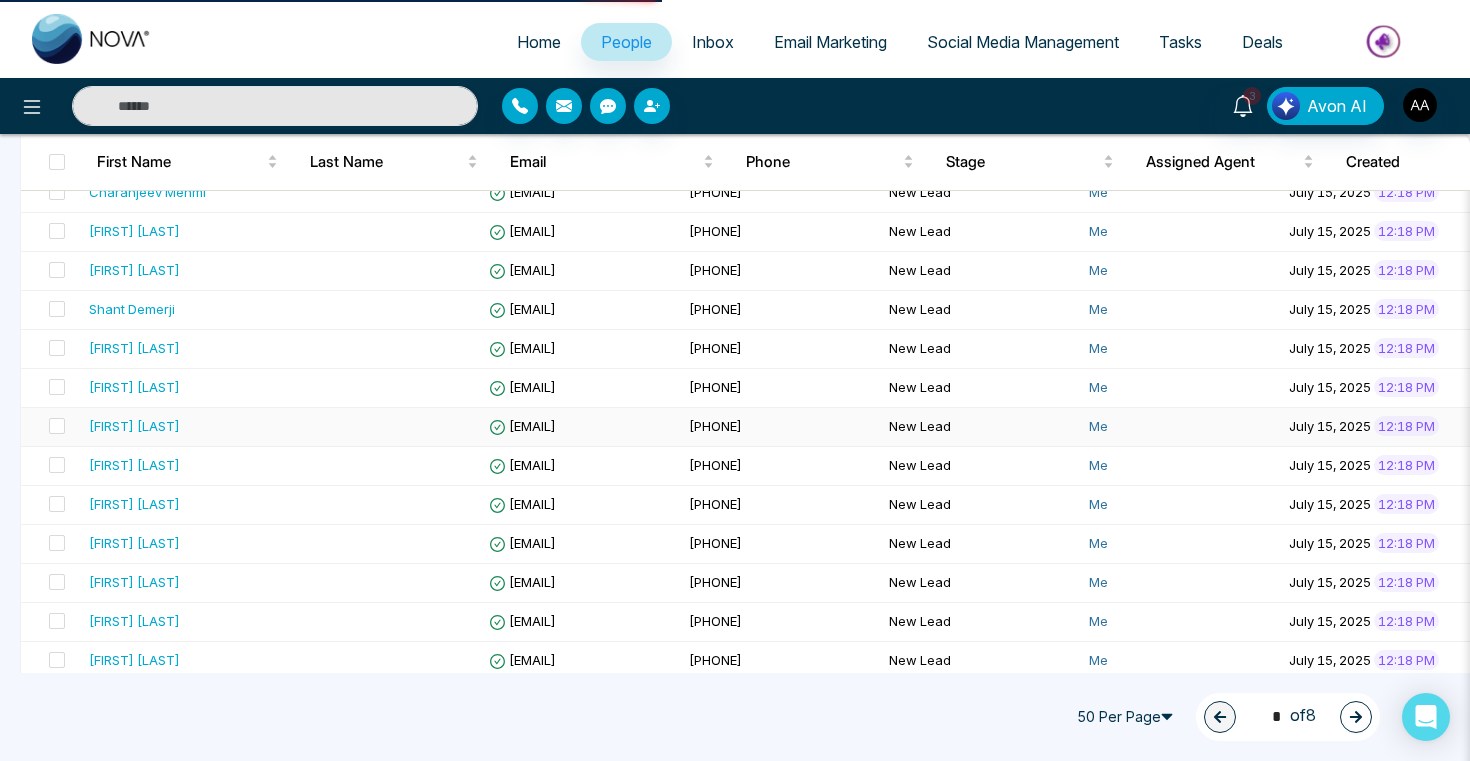 scroll, scrollTop: 0, scrollLeft: 0, axis: both 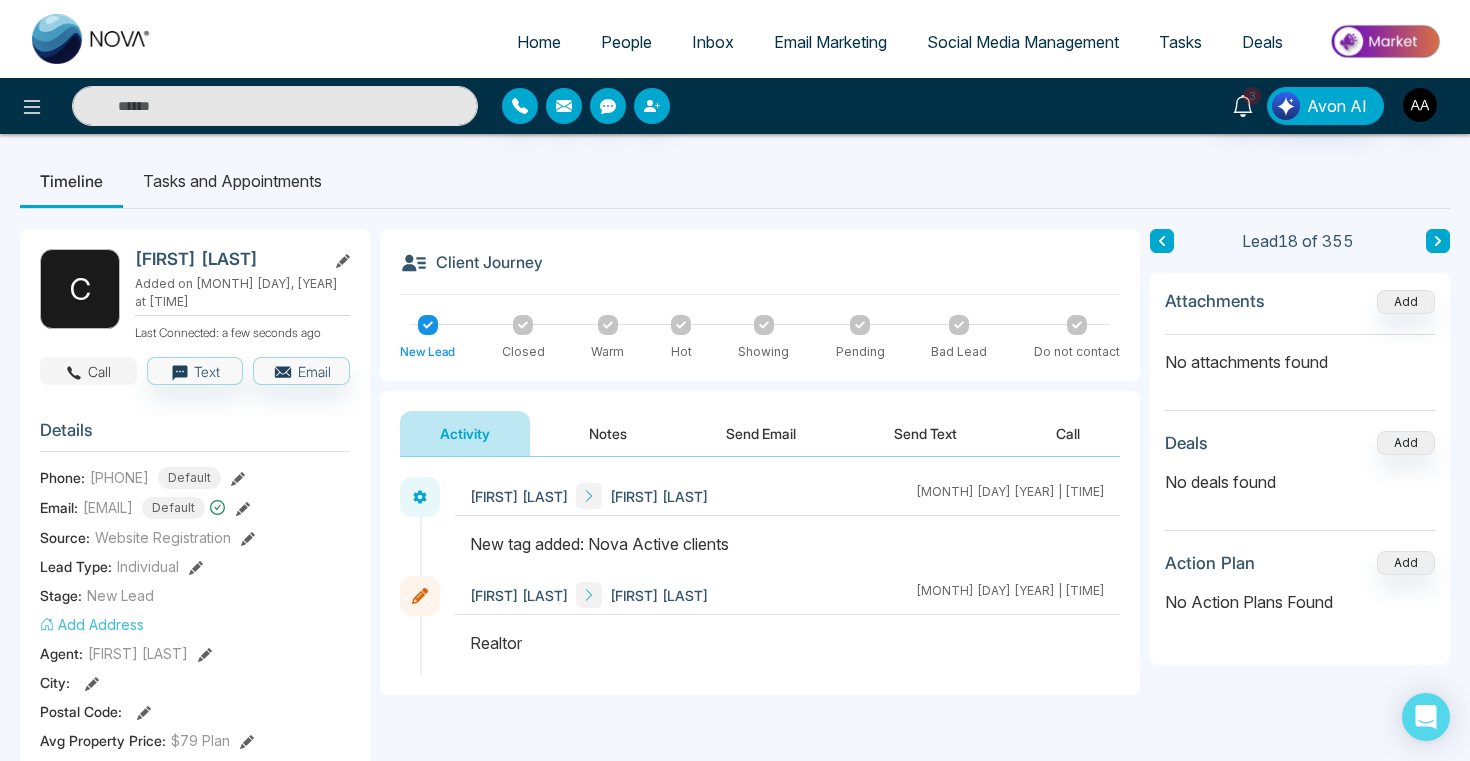 click on "Call" at bounding box center [88, 371] 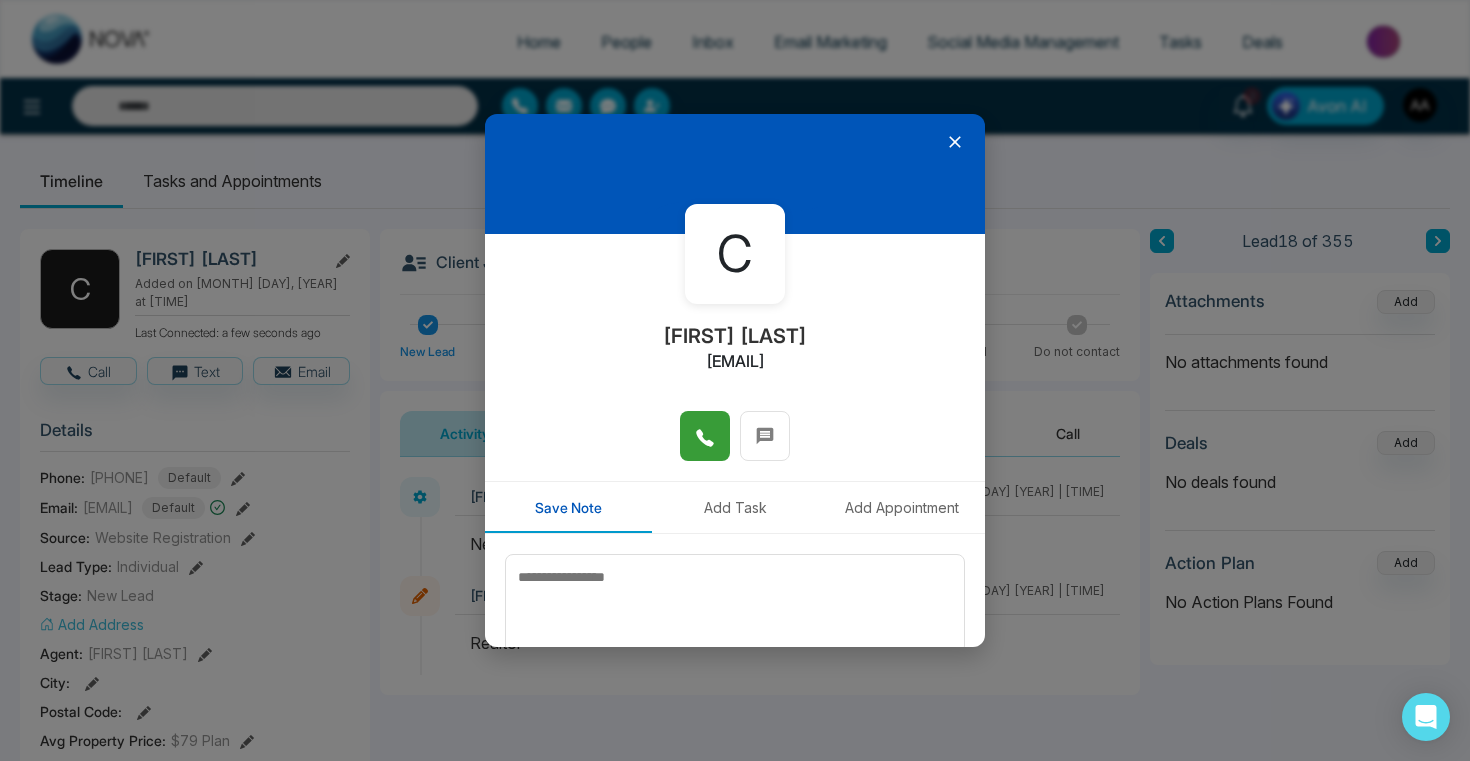 click at bounding box center (705, 436) 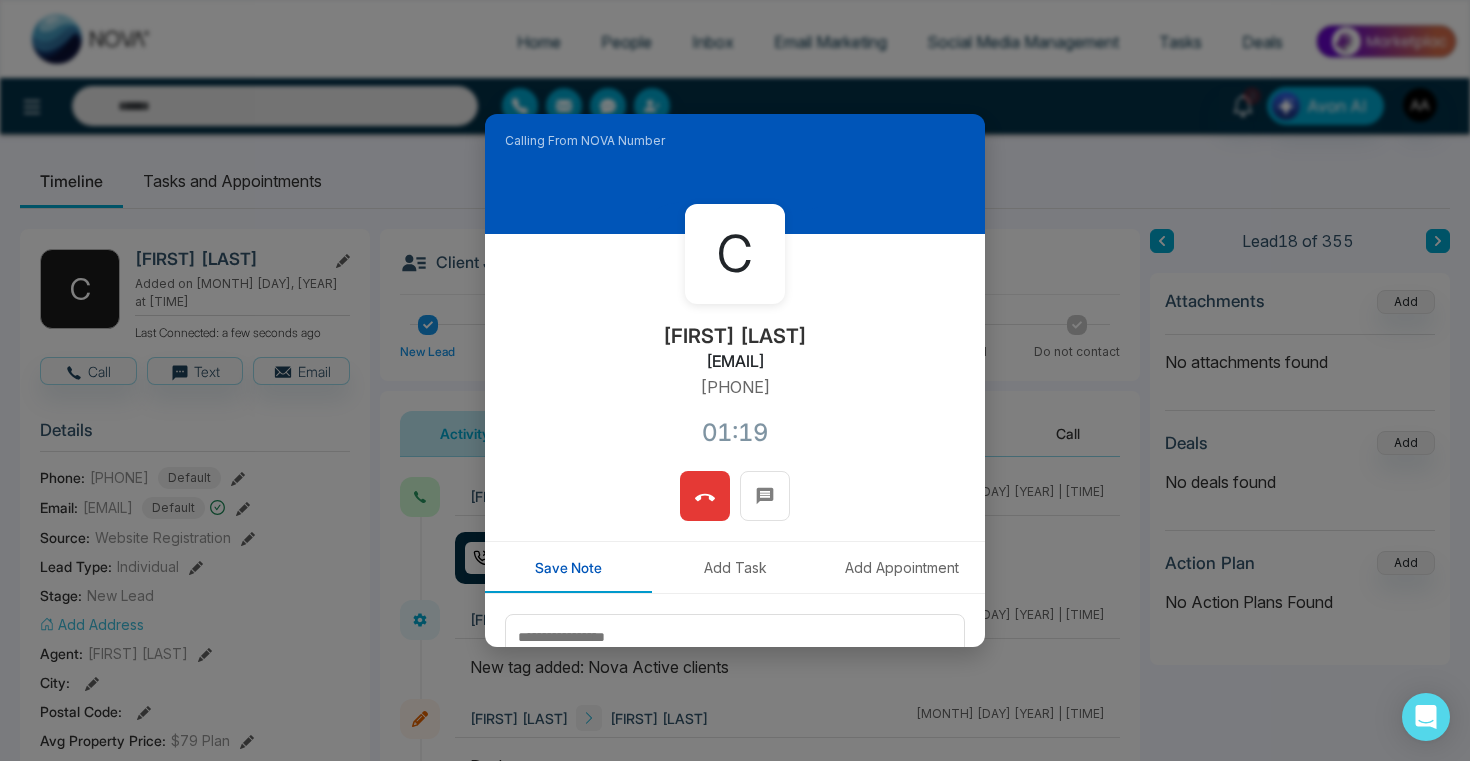 click 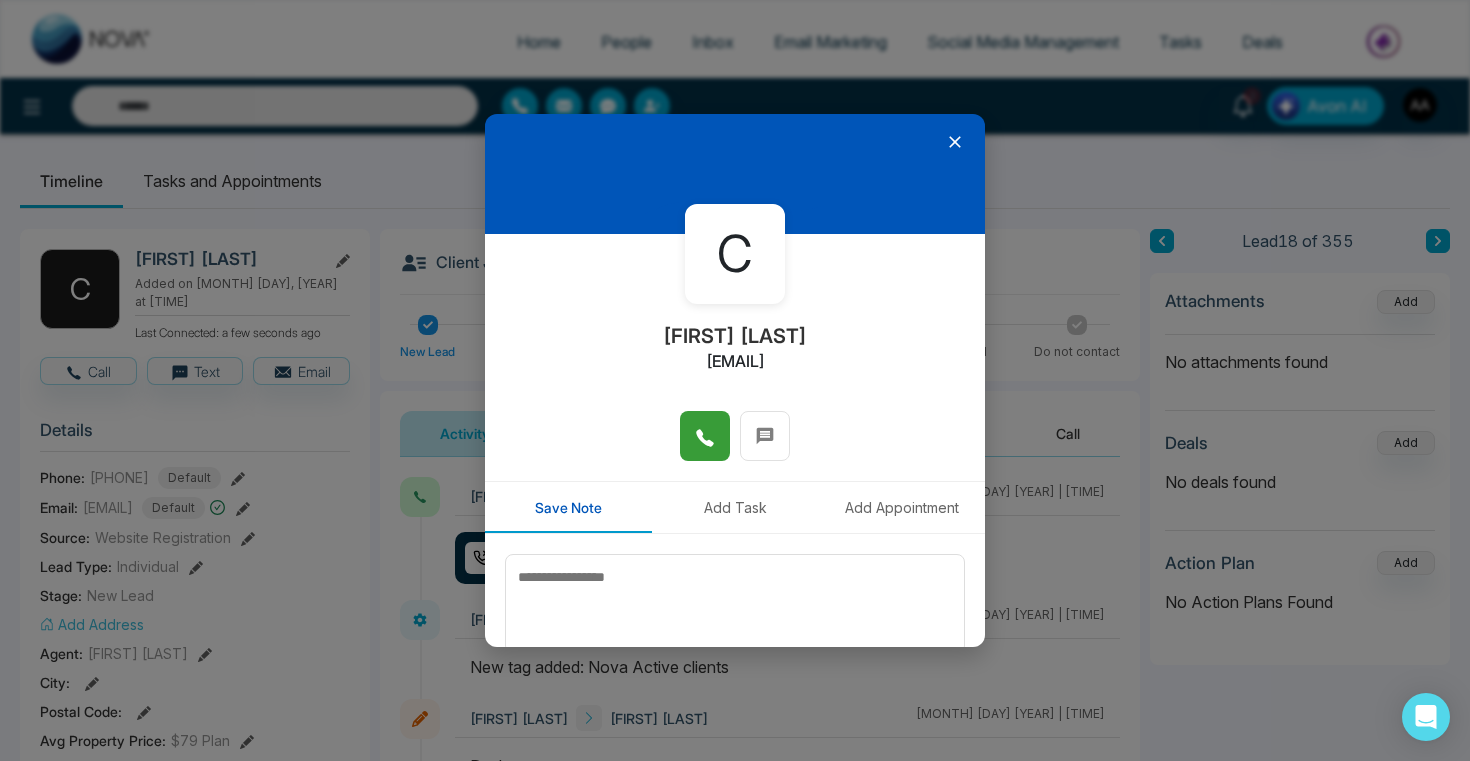 click 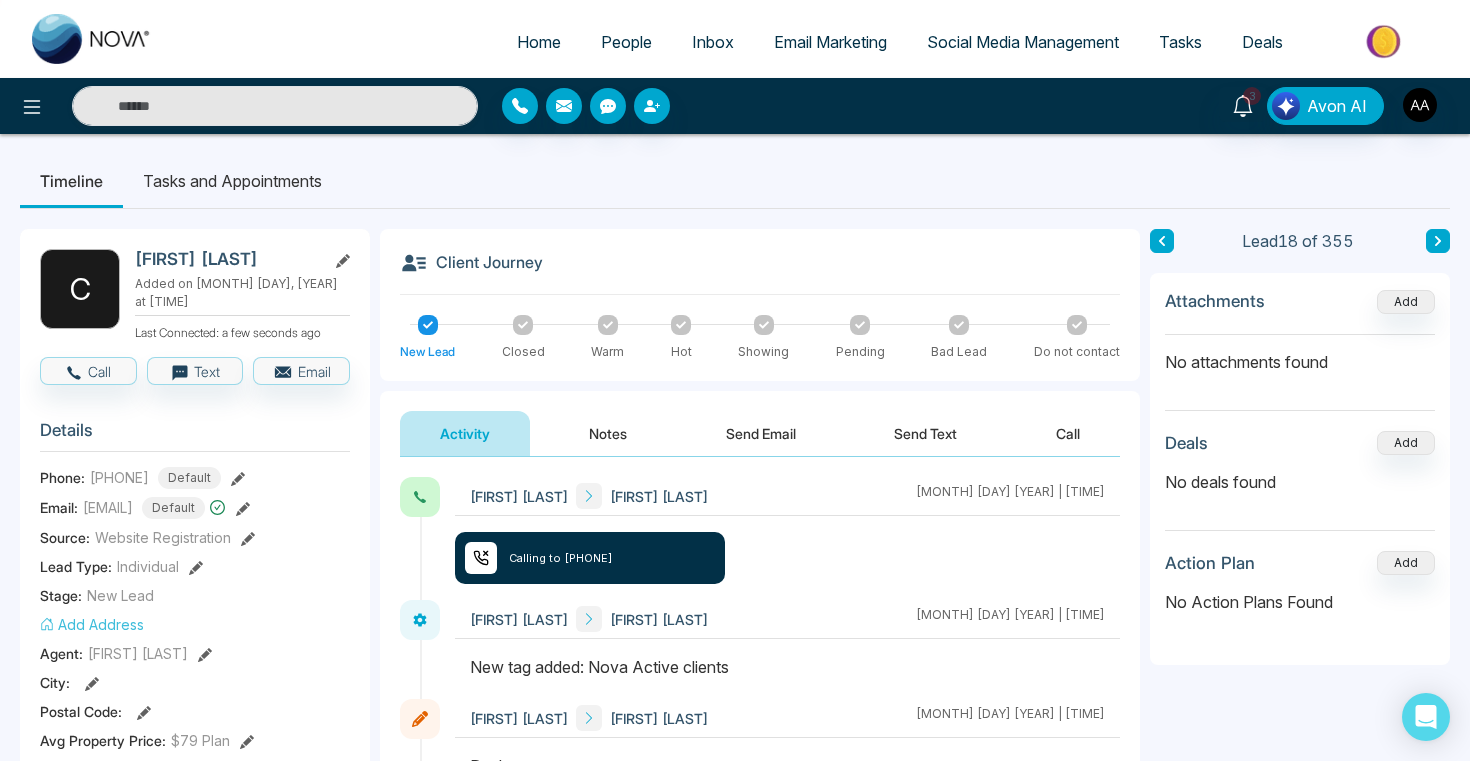 click on "People" at bounding box center (626, 42) 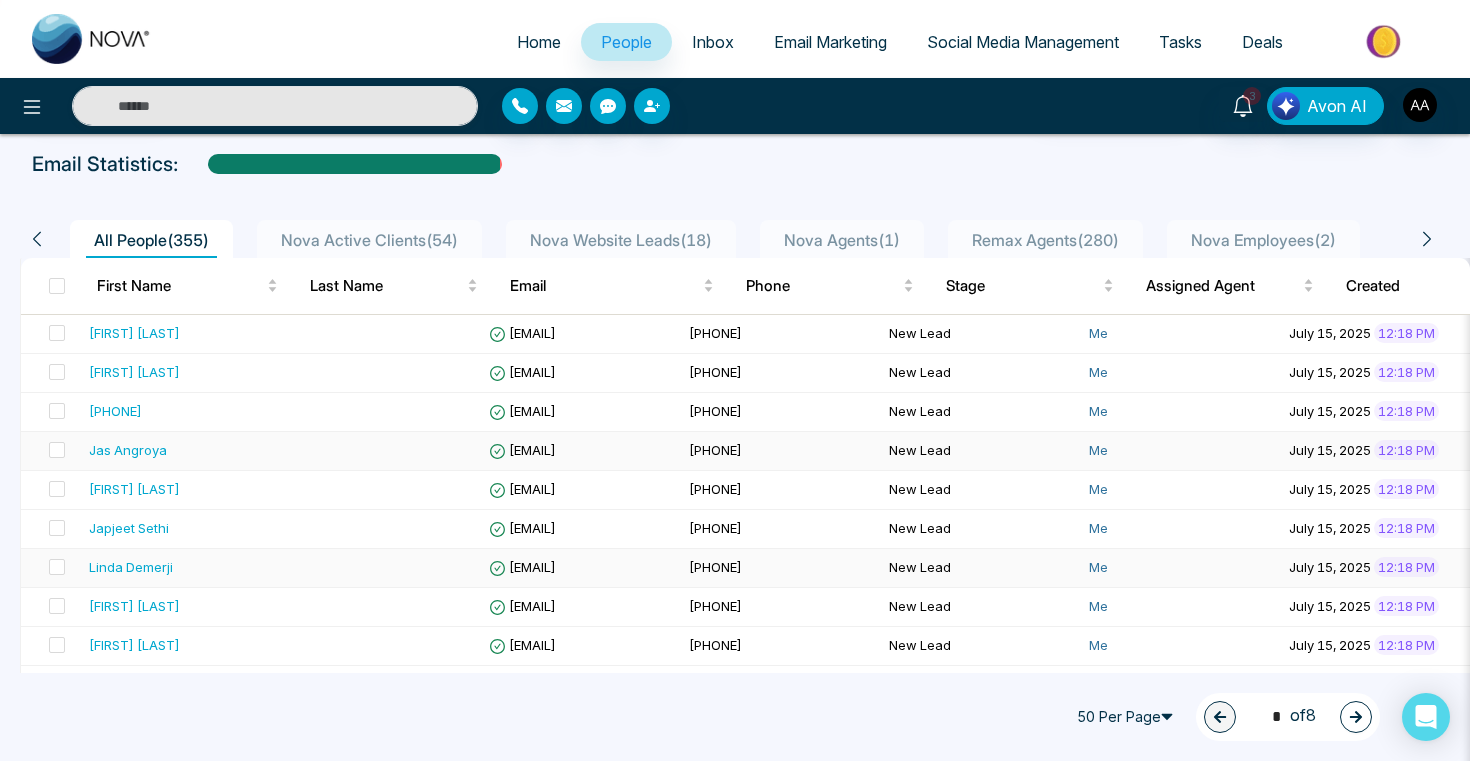 scroll, scrollTop: 150, scrollLeft: 0, axis: vertical 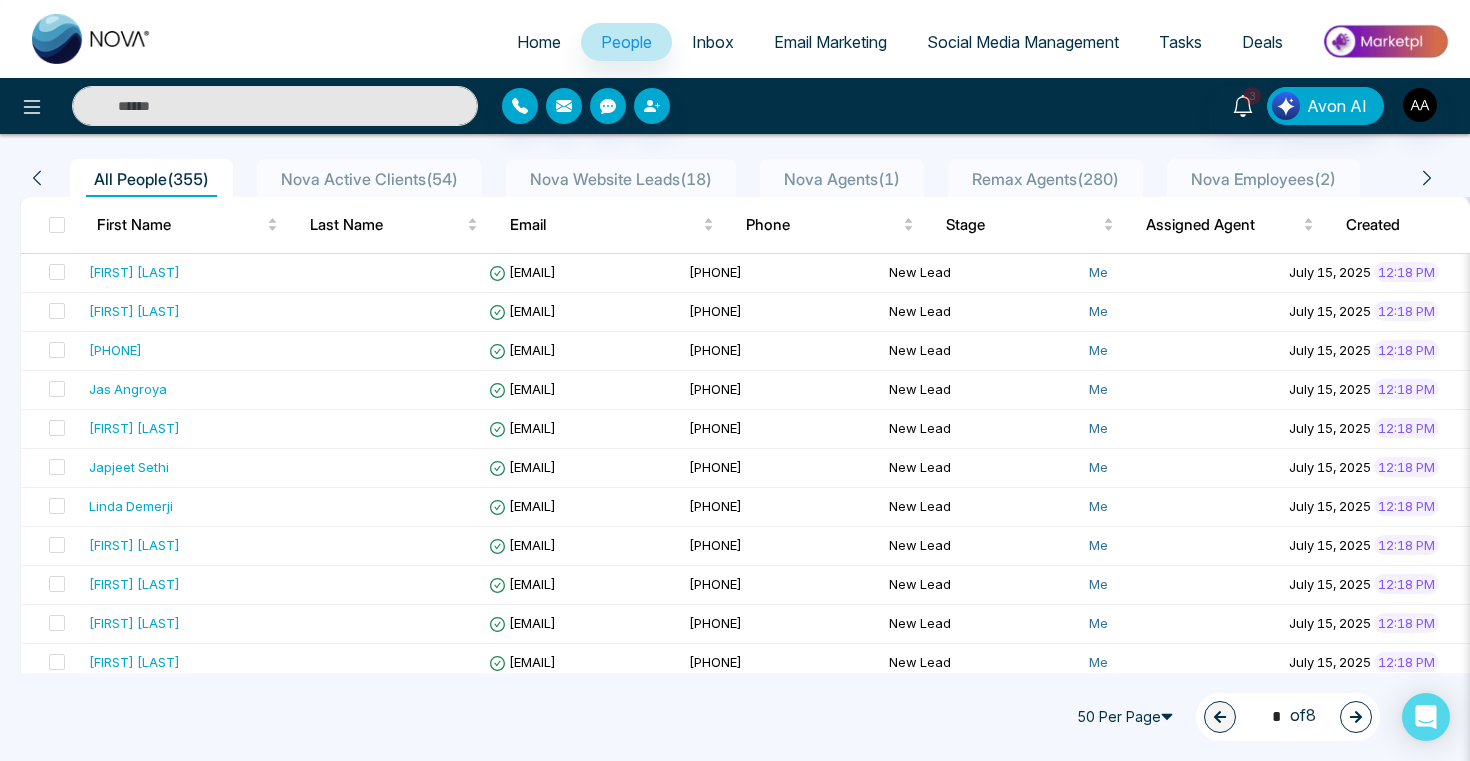 click on "Nova Active Clients  ( 54 )" at bounding box center (369, 179) 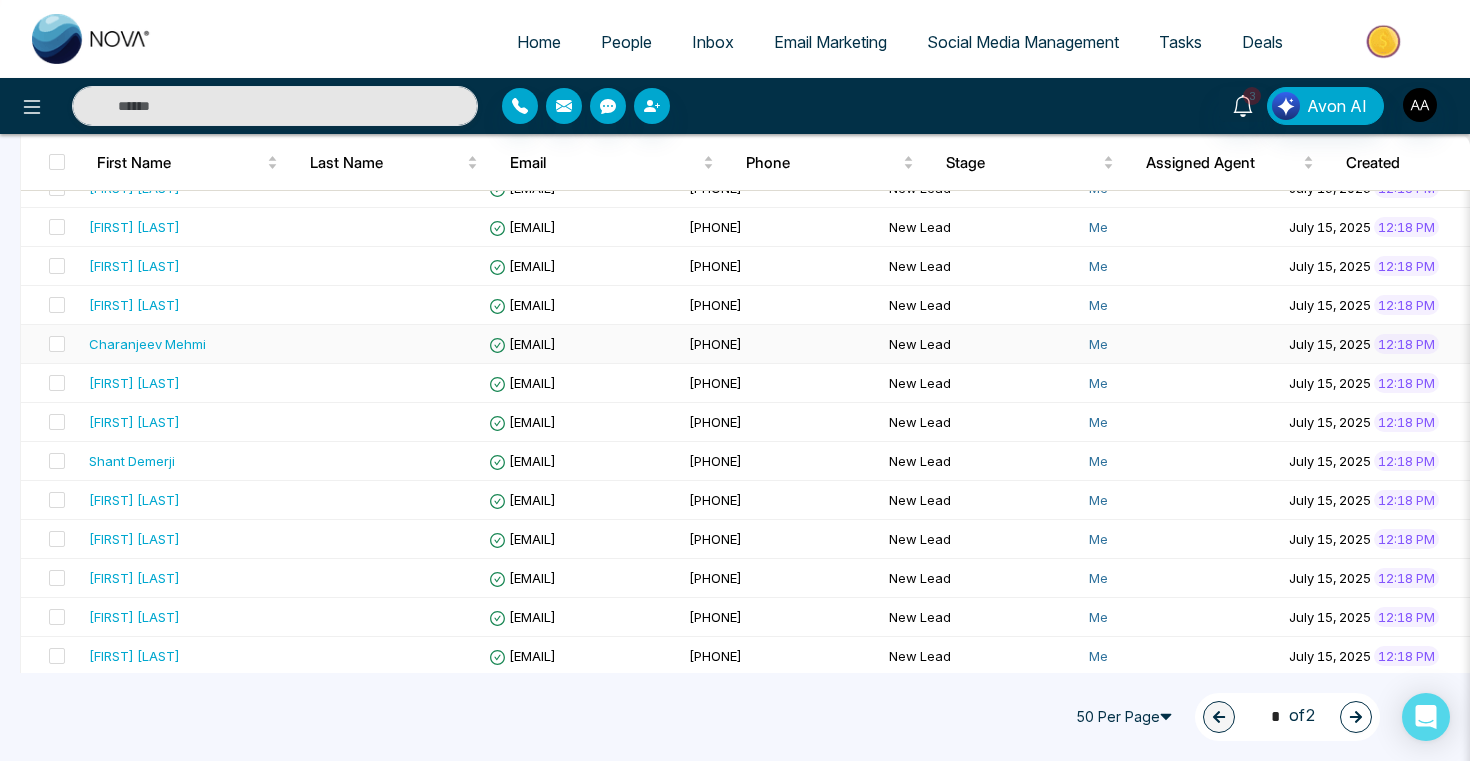 scroll, scrollTop: 544, scrollLeft: 0, axis: vertical 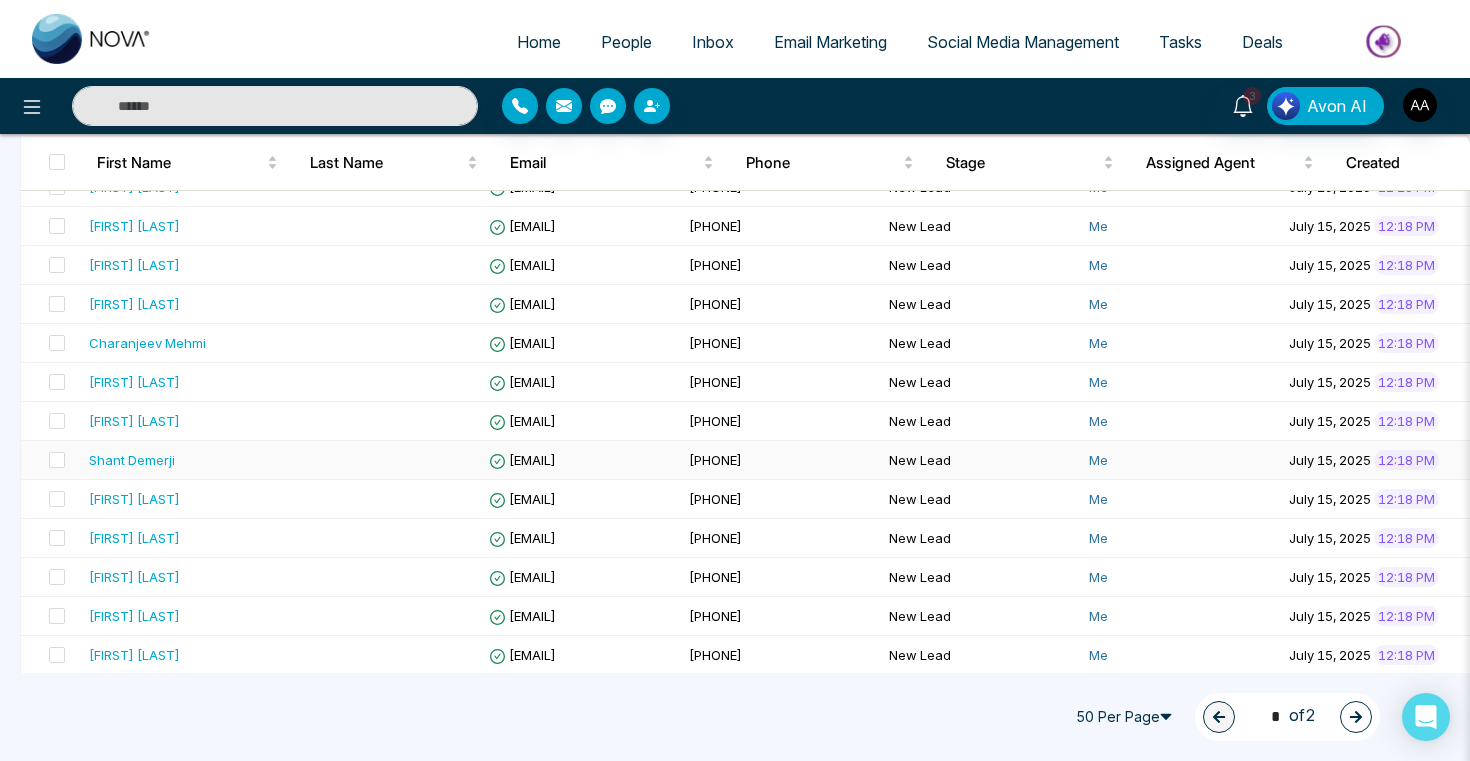 click on "Shant Demerji" at bounding box center [132, 460] 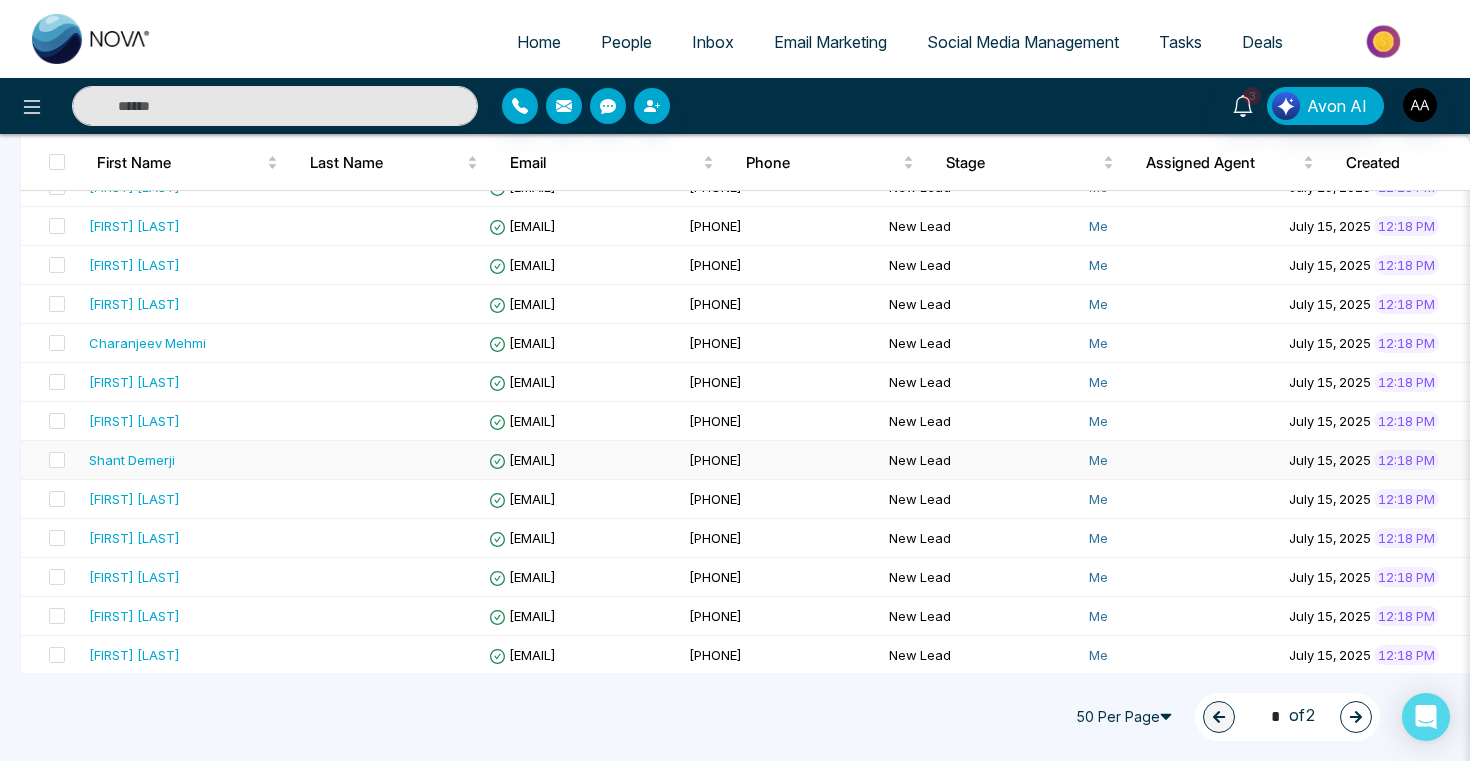 scroll, scrollTop: 0, scrollLeft: 0, axis: both 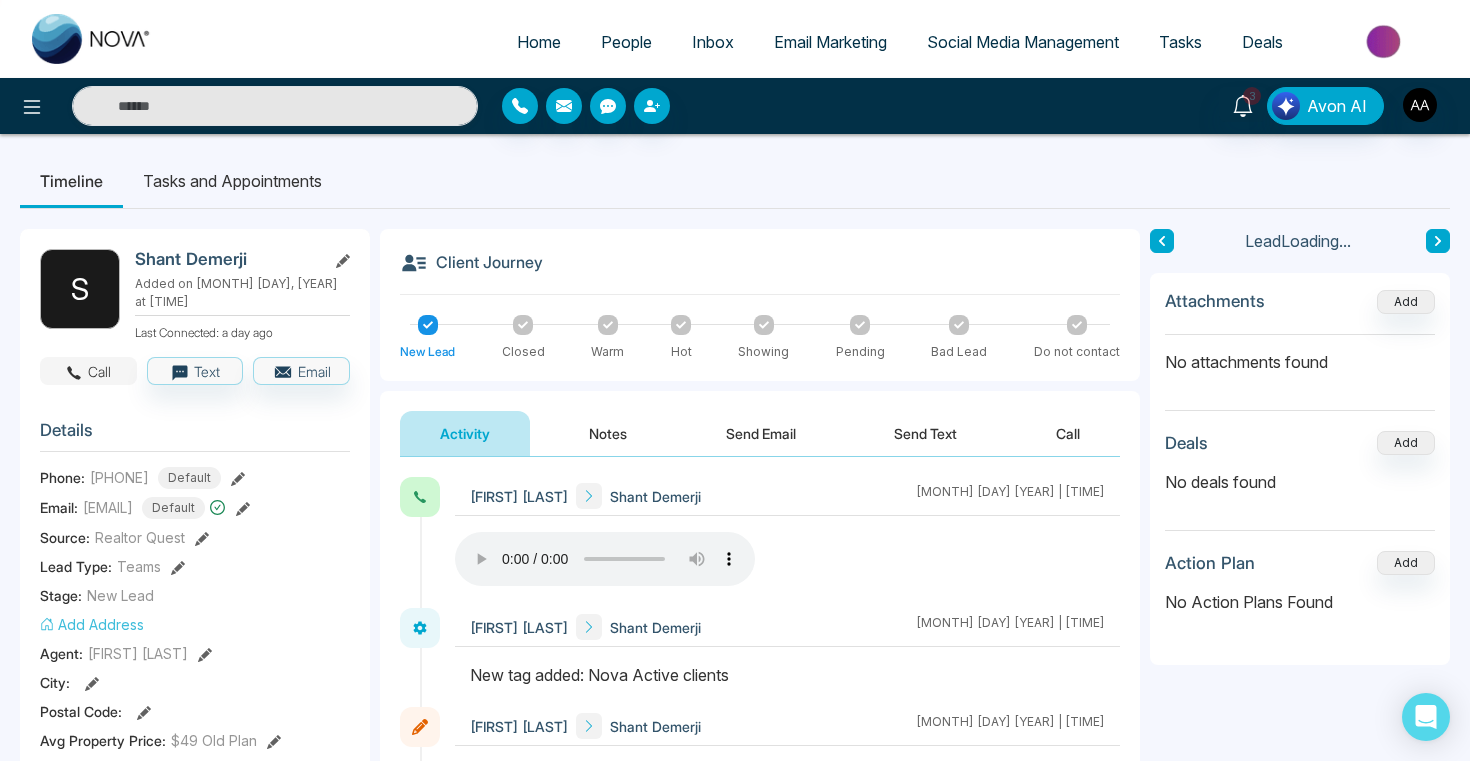 click on "Call" at bounding box center (88, 371) 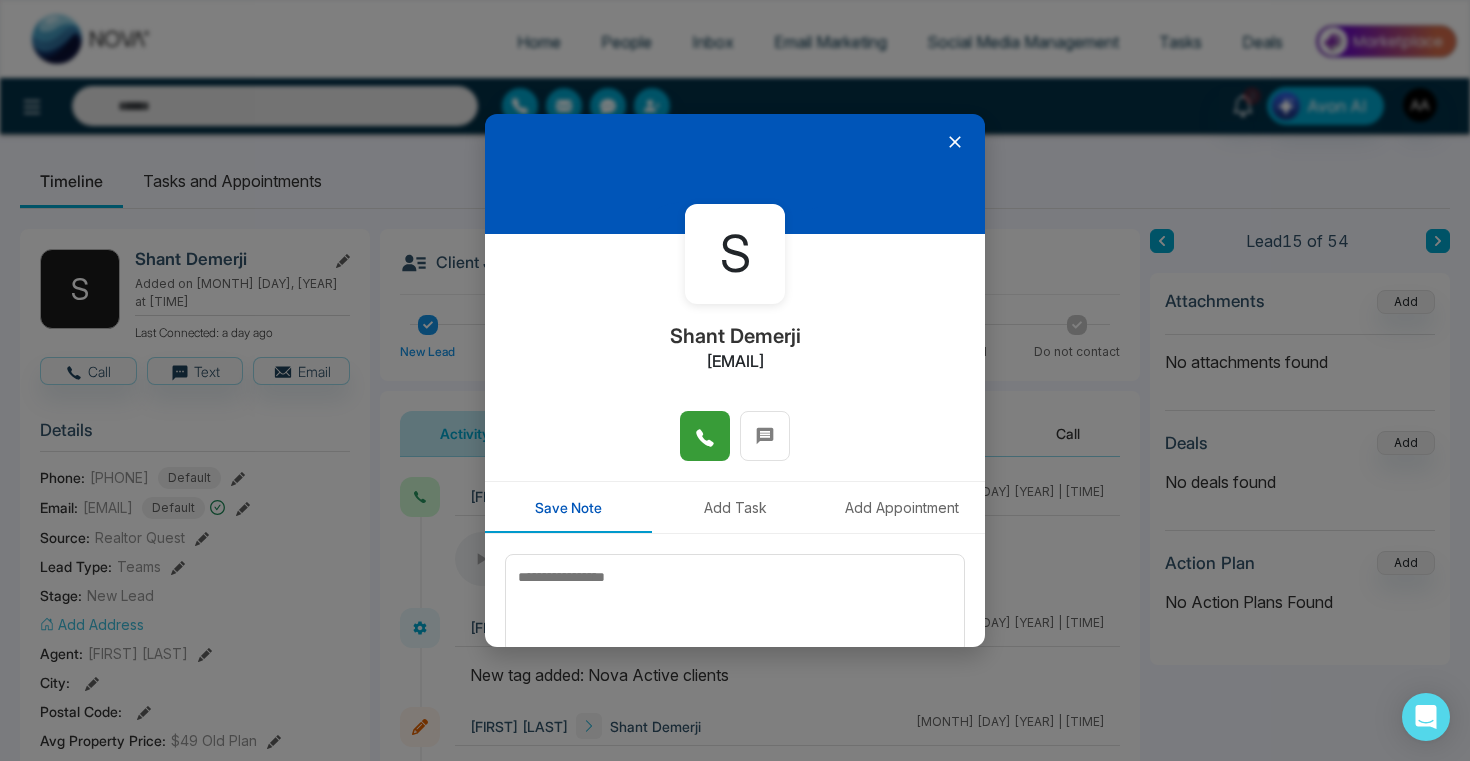click at bounding box center [705, 436] 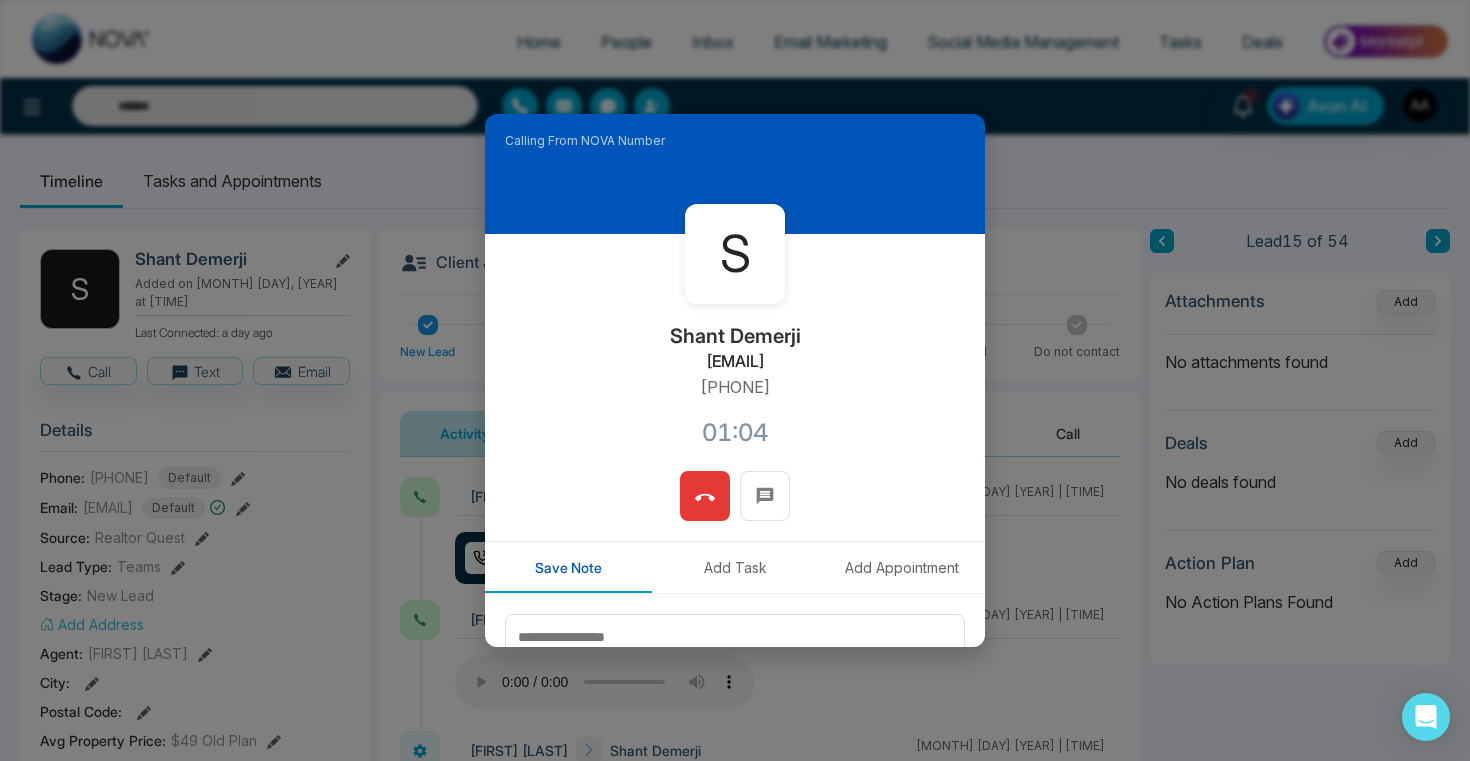 click 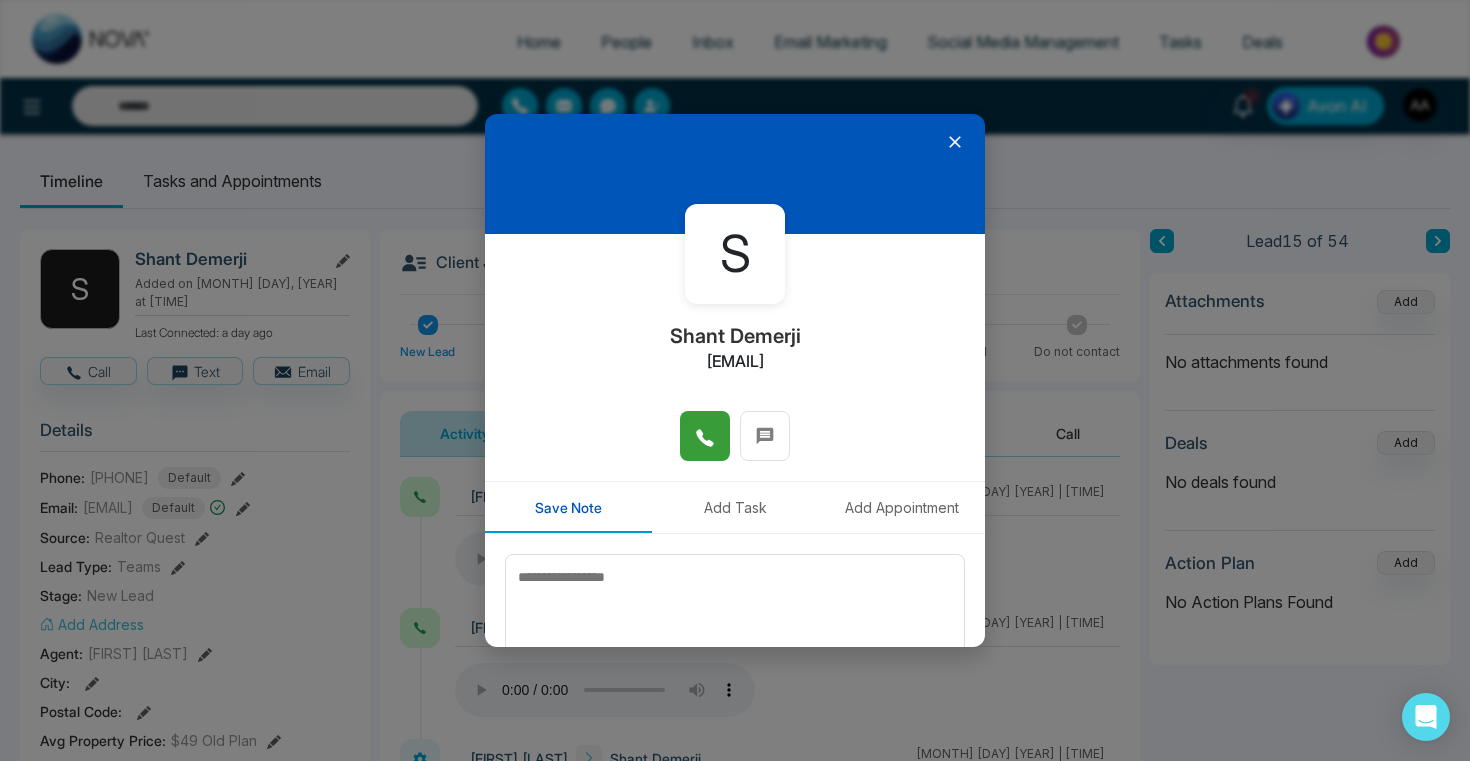 click 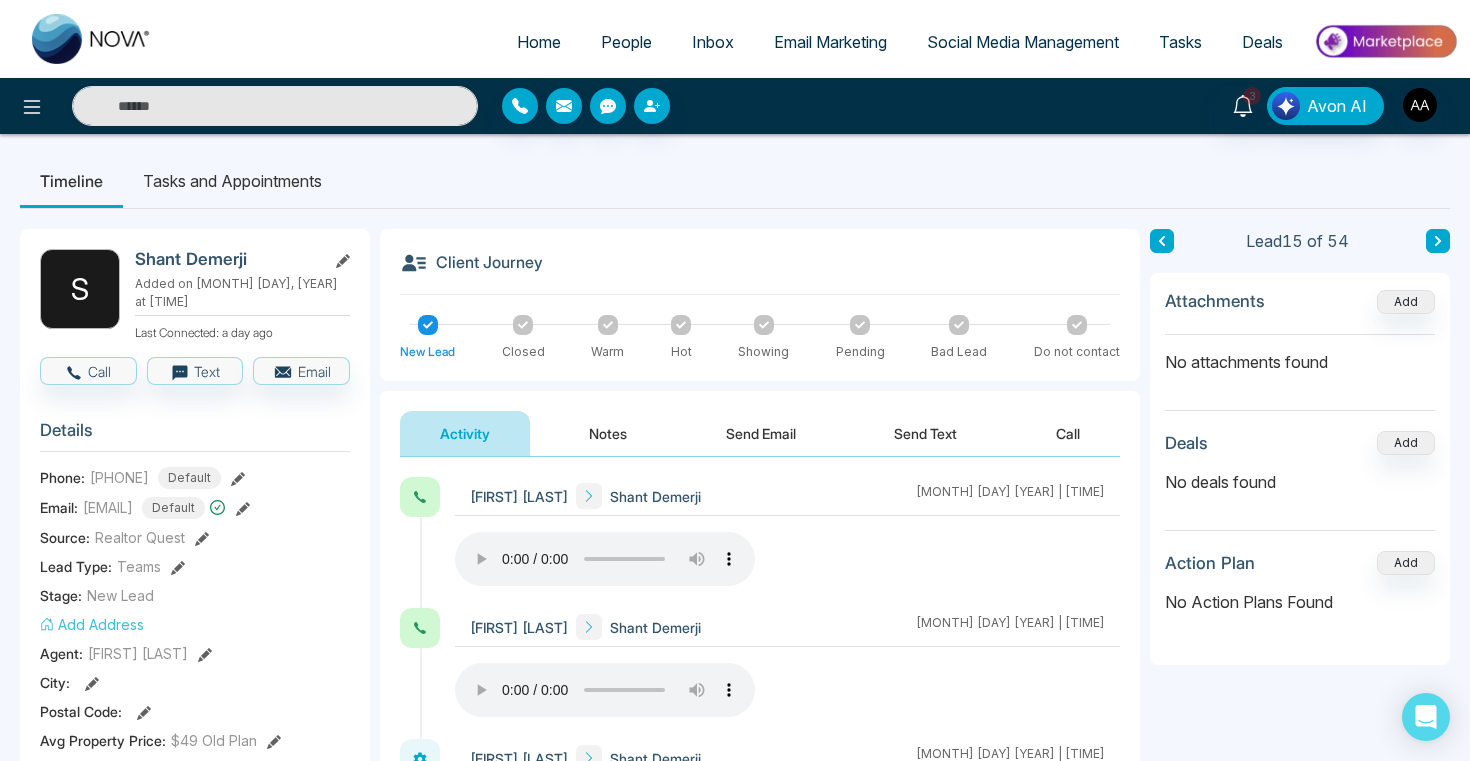 click on "People" at bounding box center [626, 42] 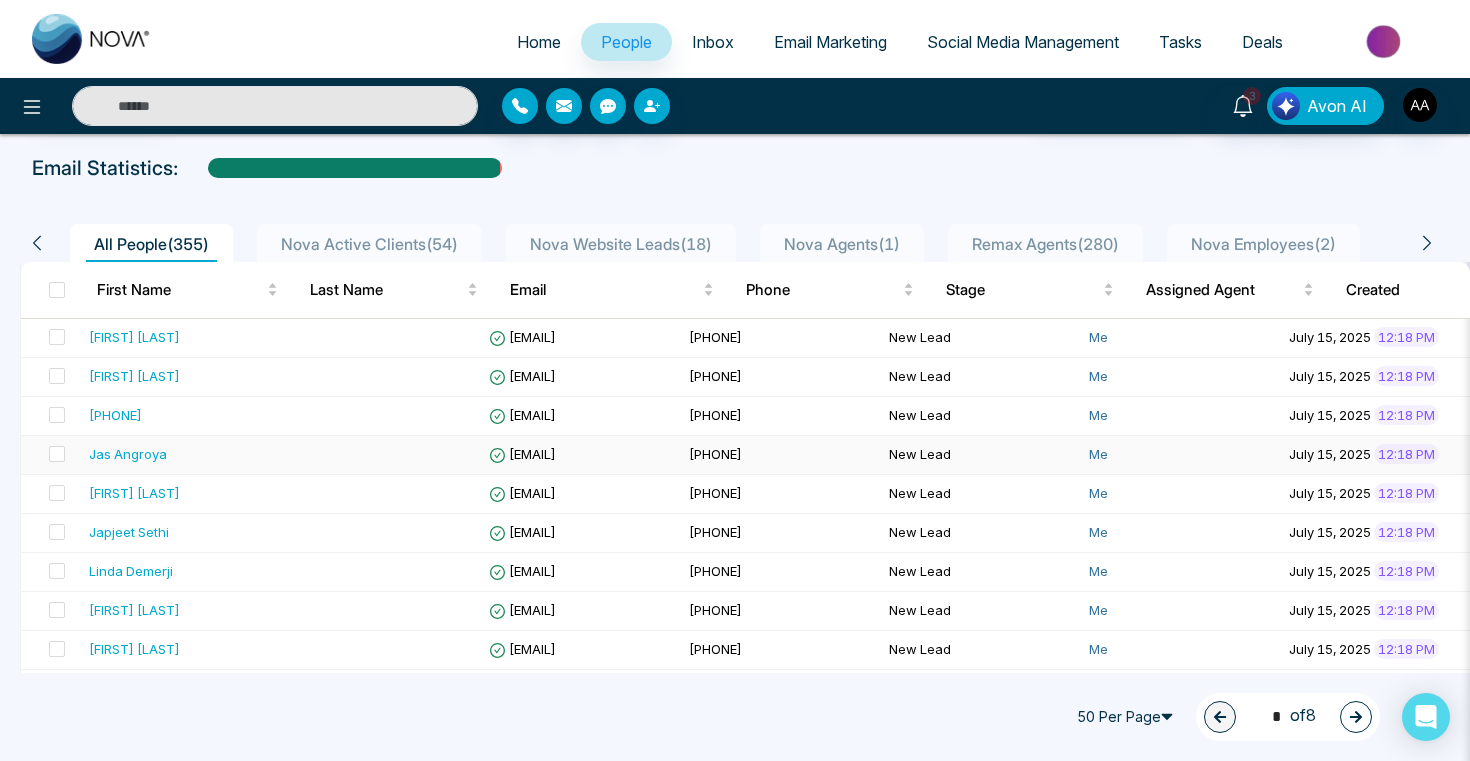 scroll, scrollTop: 100, scrollLeft: 0, axis: vertical 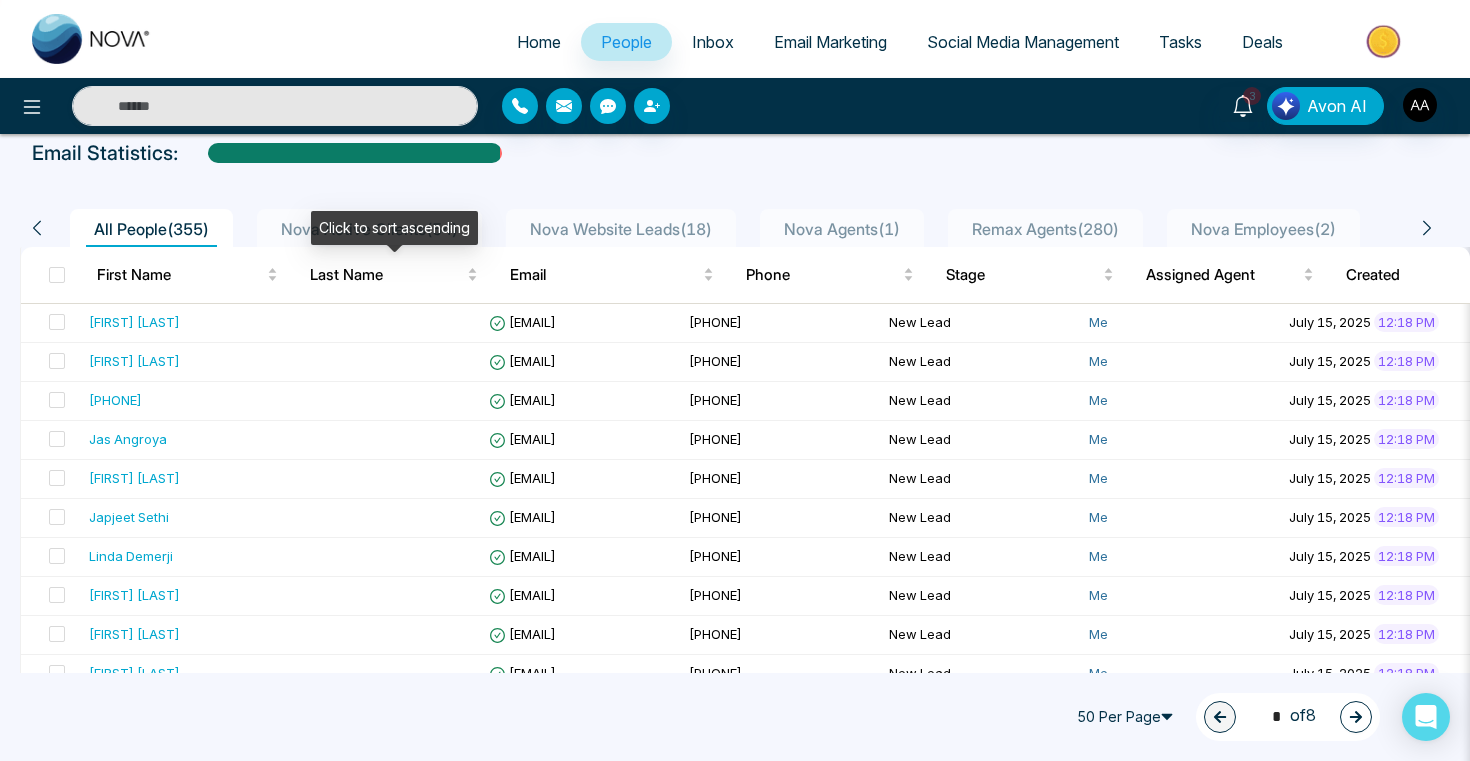 click on "Click to sort ascending" at bounding box center [394, 228] 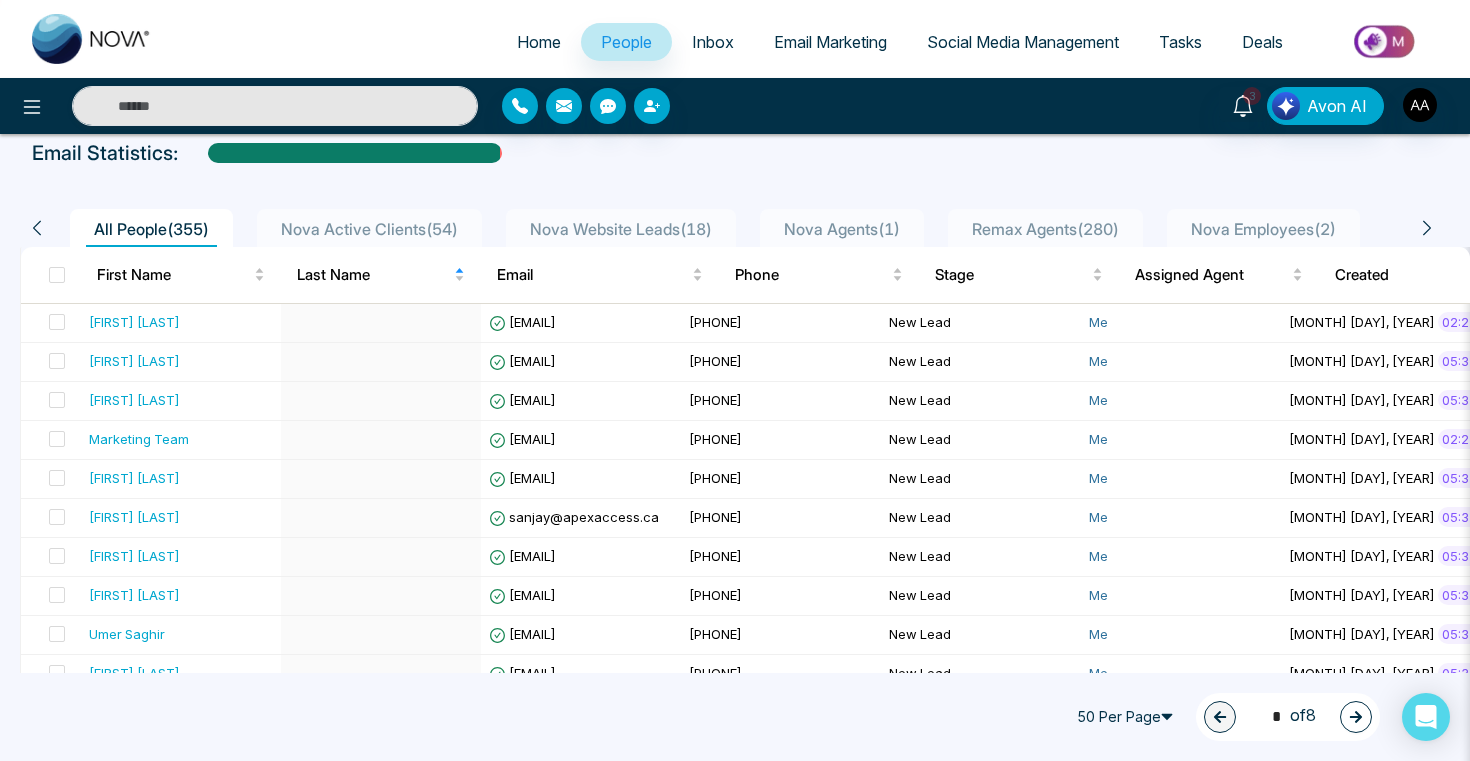click on "Nova Active Clients  ( 54 )" at bounding box center (369, 229) 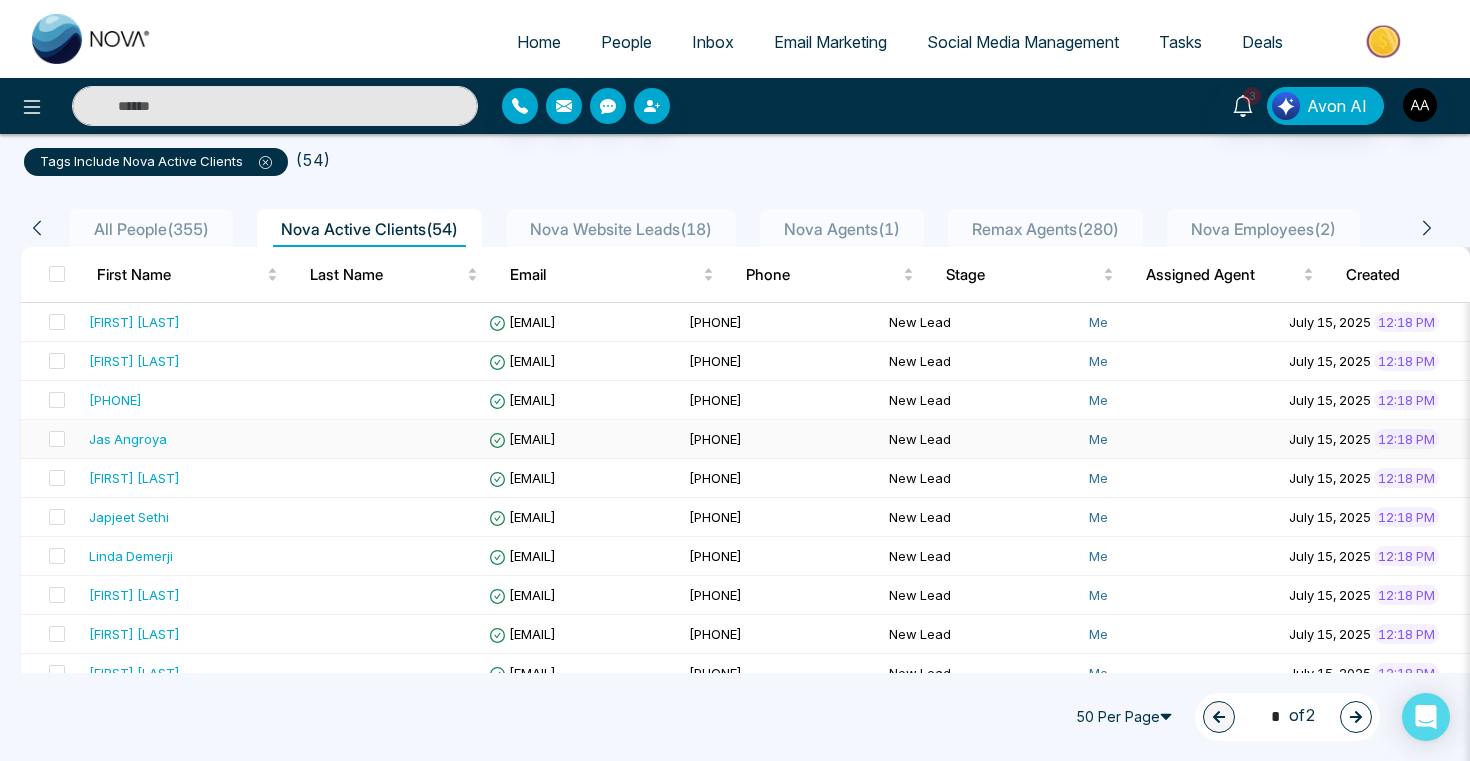 scroll, scrollTop: 140, scrollLeft: 0, axis: vertical 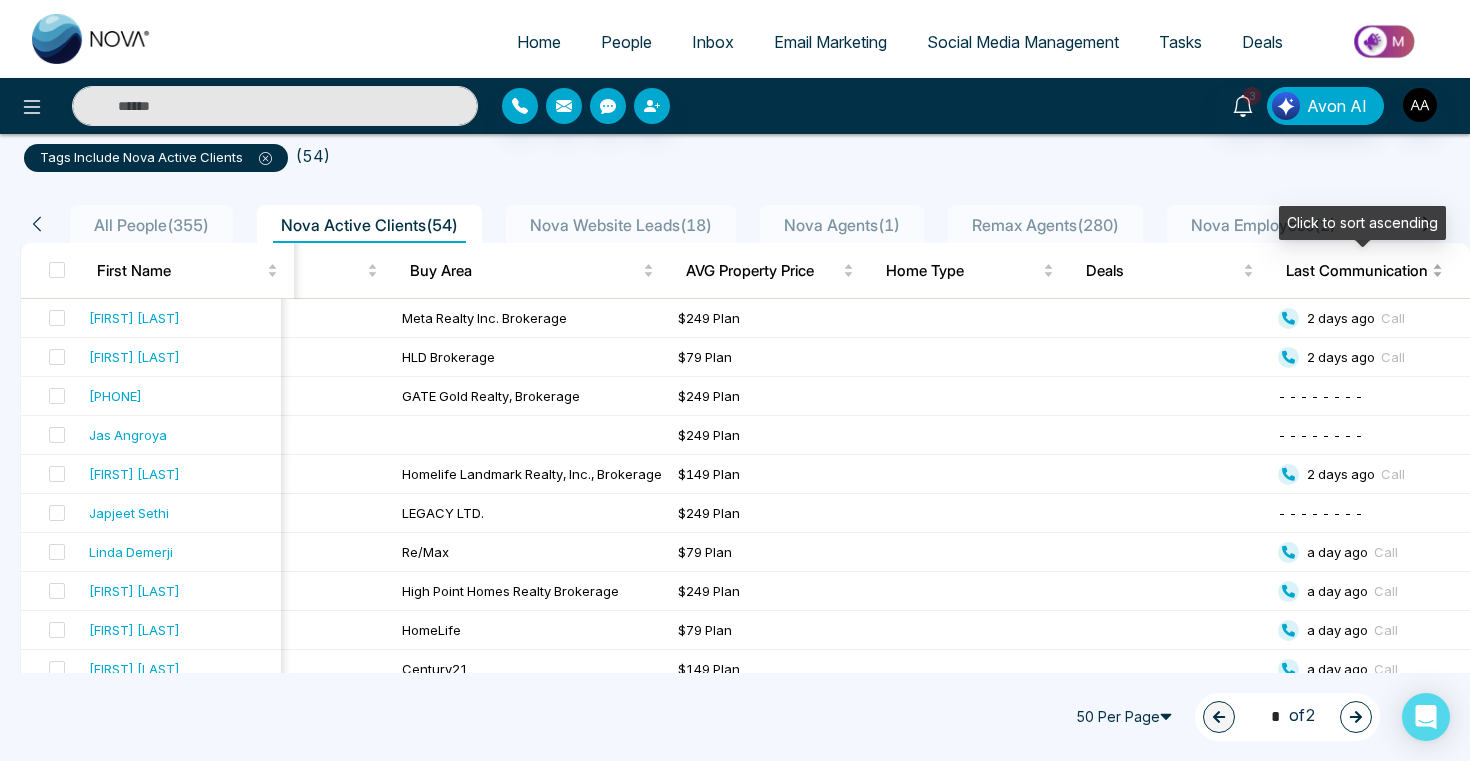 click on "Last Communication" at bounding box center [1357, 271] 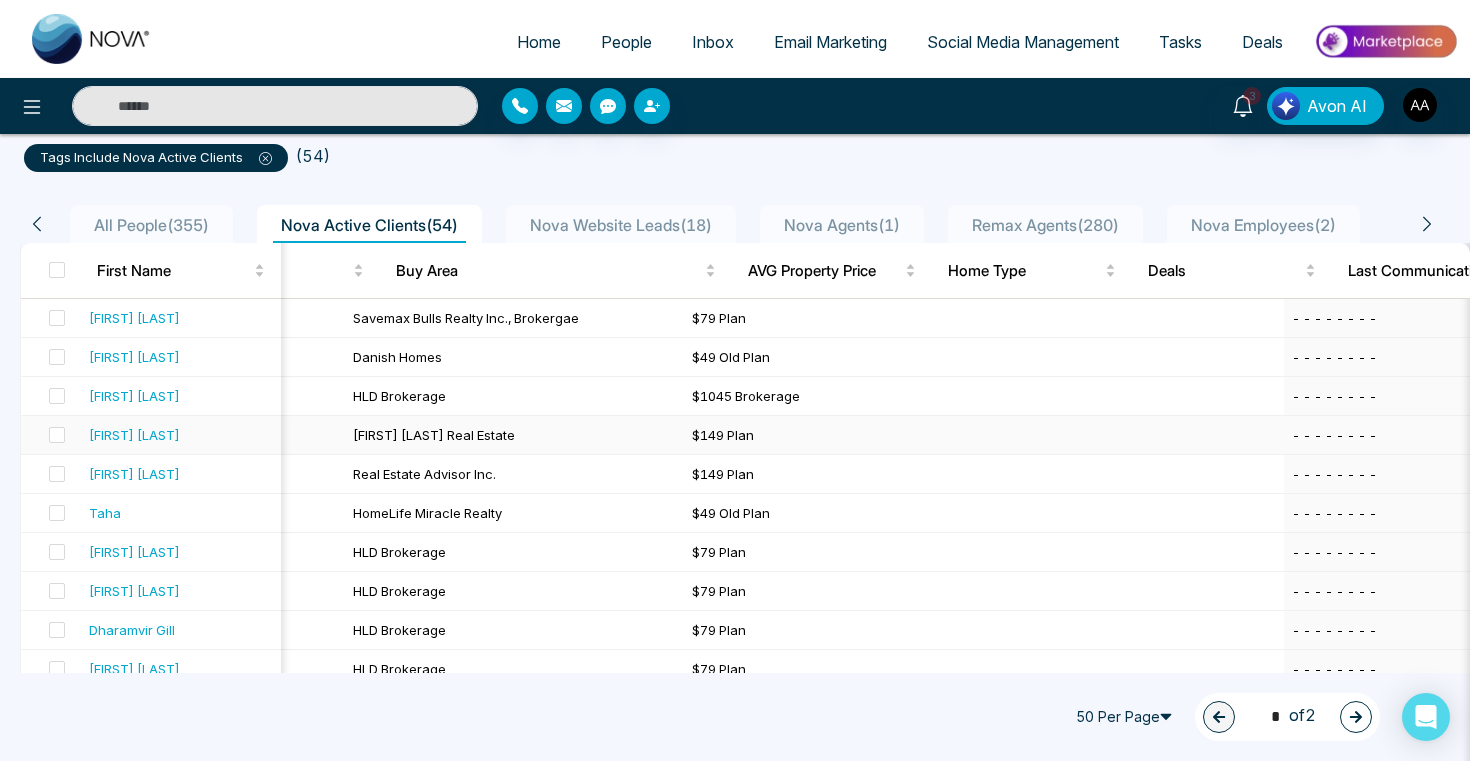 scroll, scrollTop: 0, scrollLeft: 2197, axis: horizontal 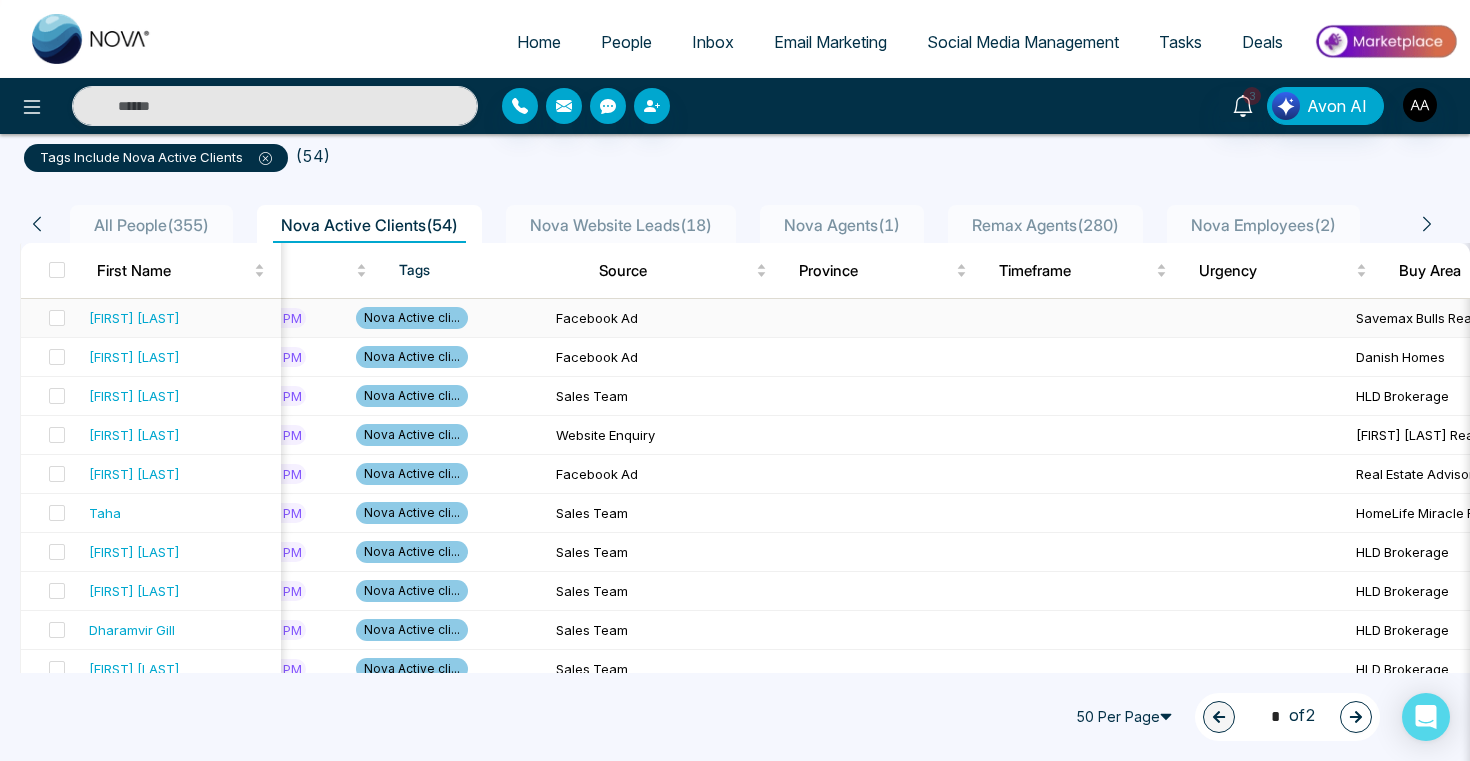 click on "[FIRST] [LAST]" at bounding box center (134, 318) 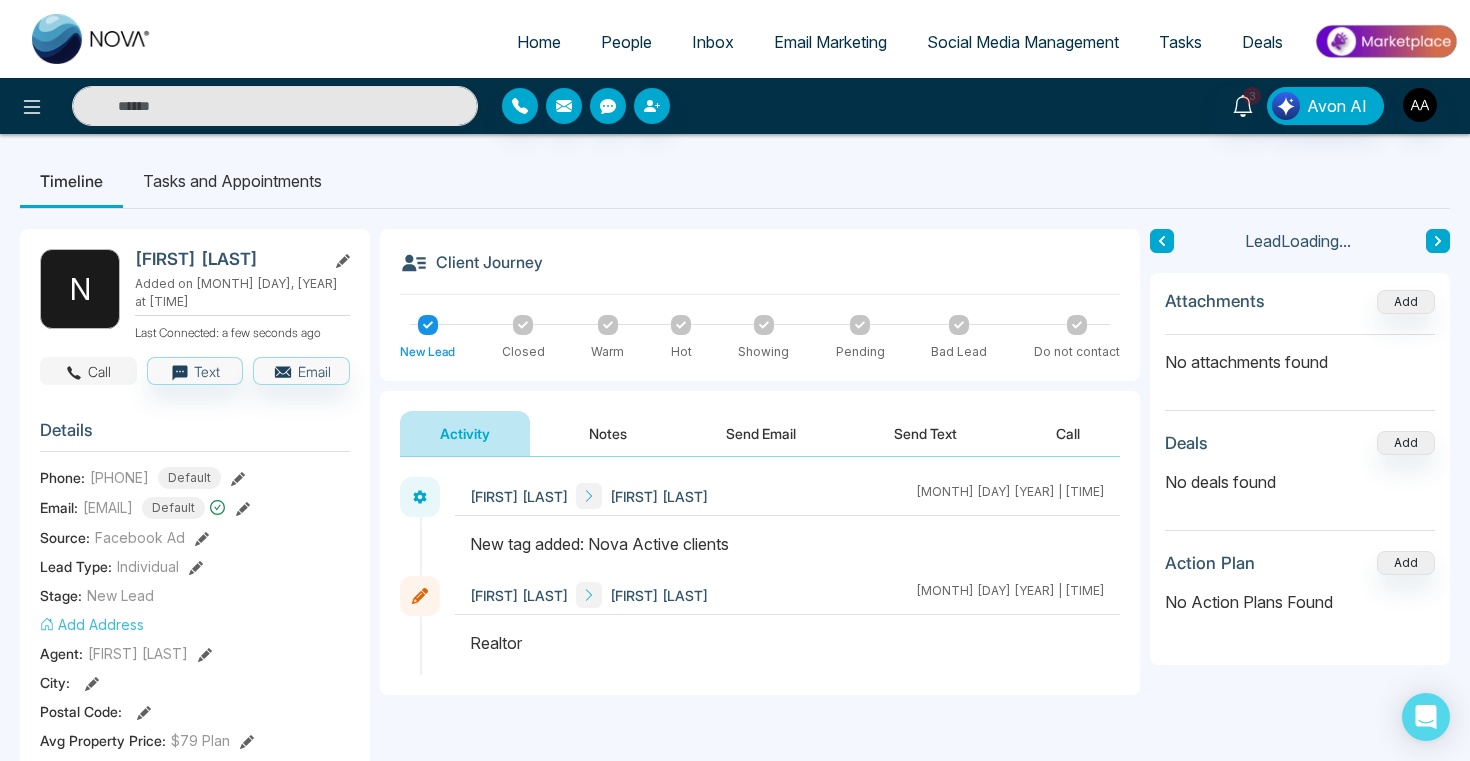 click on "Call" at bounding box center [88, 371] 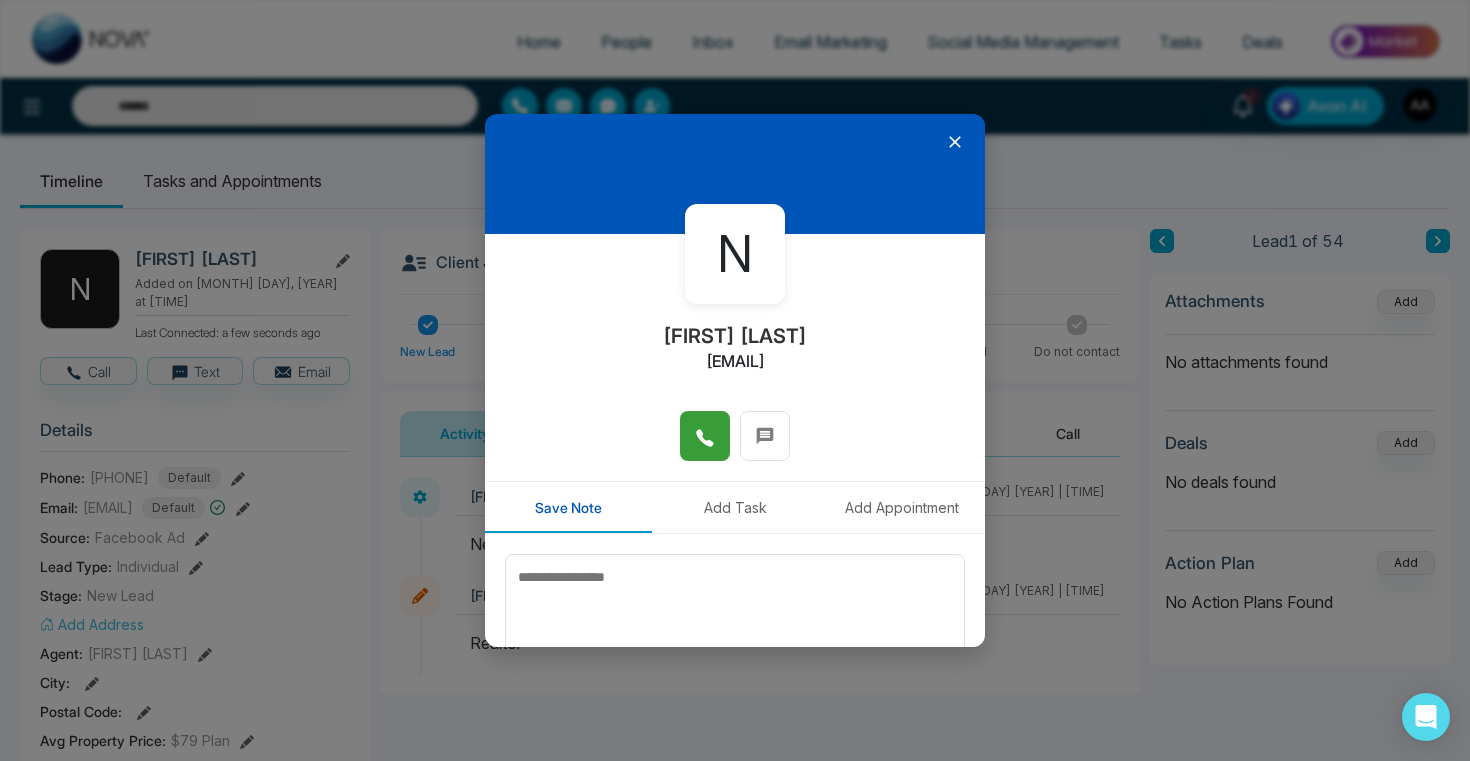 click 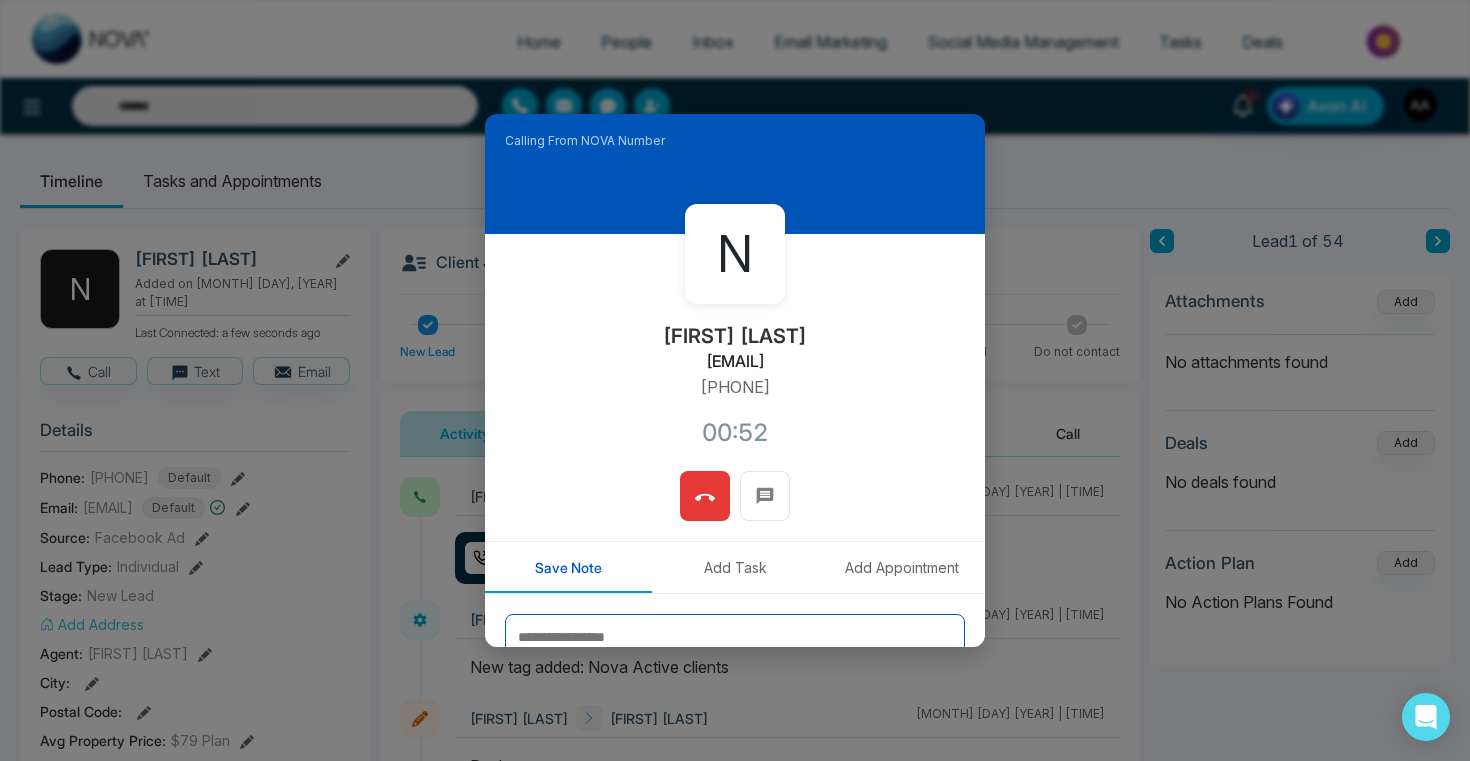 click at bounding box center (735, 664) 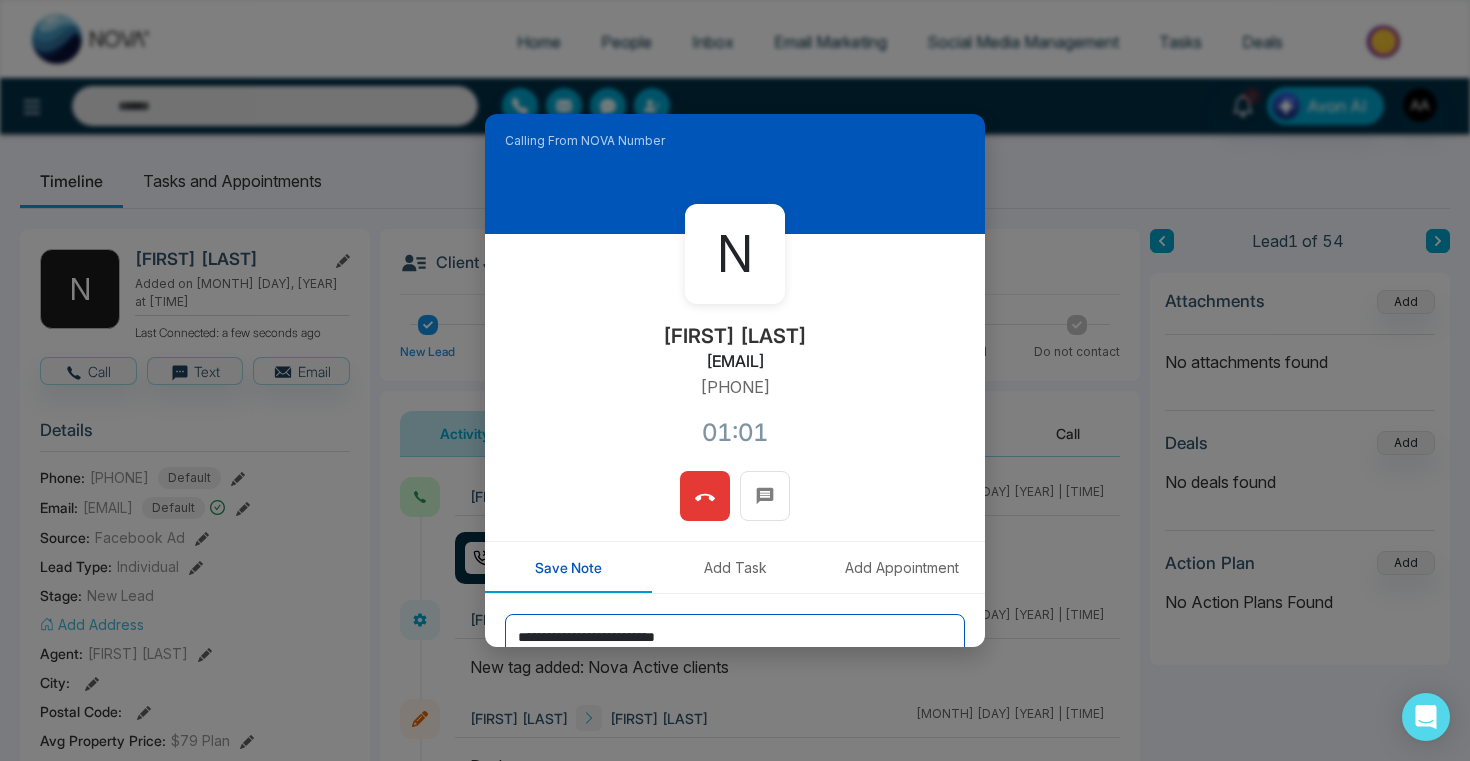 scroll, scrollTop: 148, scrollLeft: 0, axis: vertical 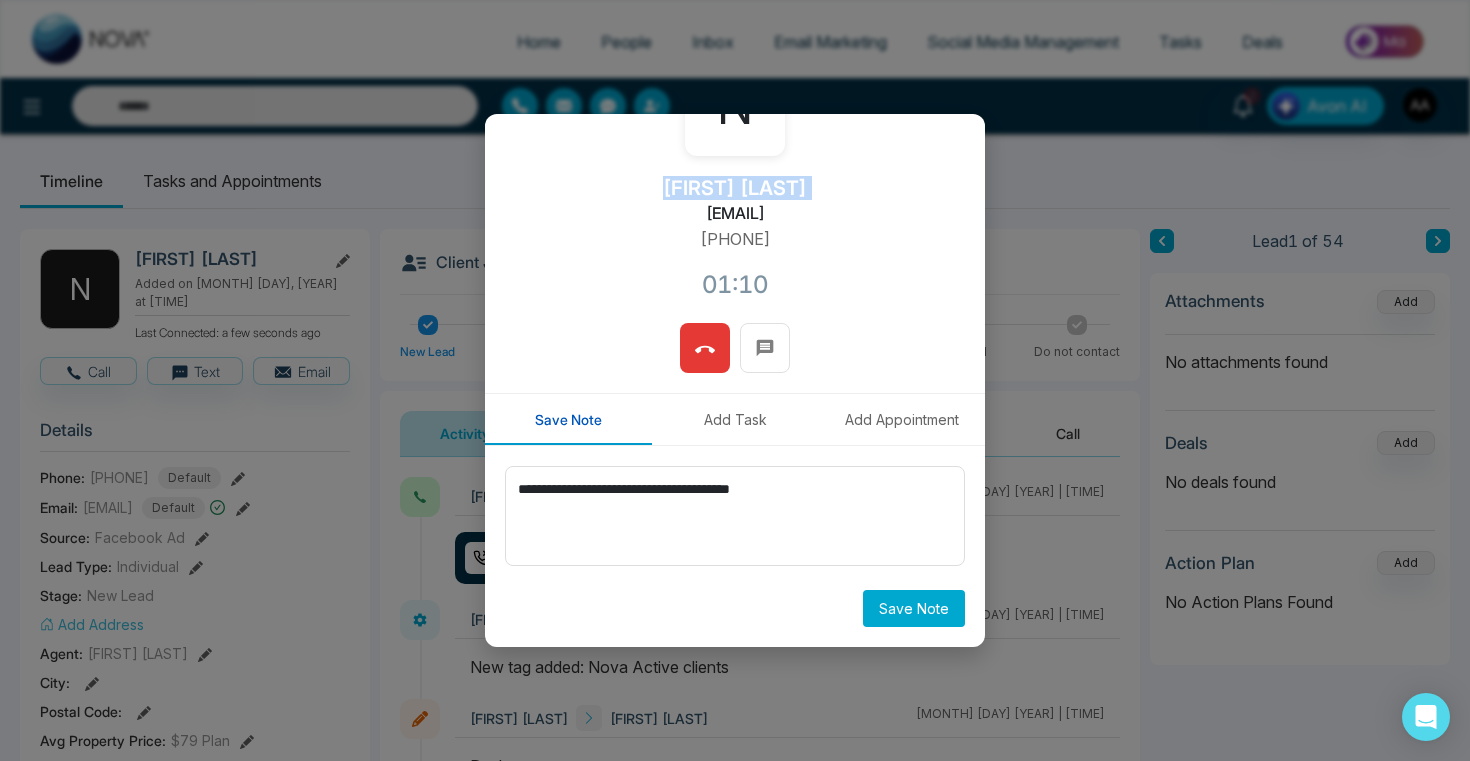 drag, startPoint x: 664, startPoint y: 188, endPoint x: 845, endPoint y: 189, distance: 181.00276 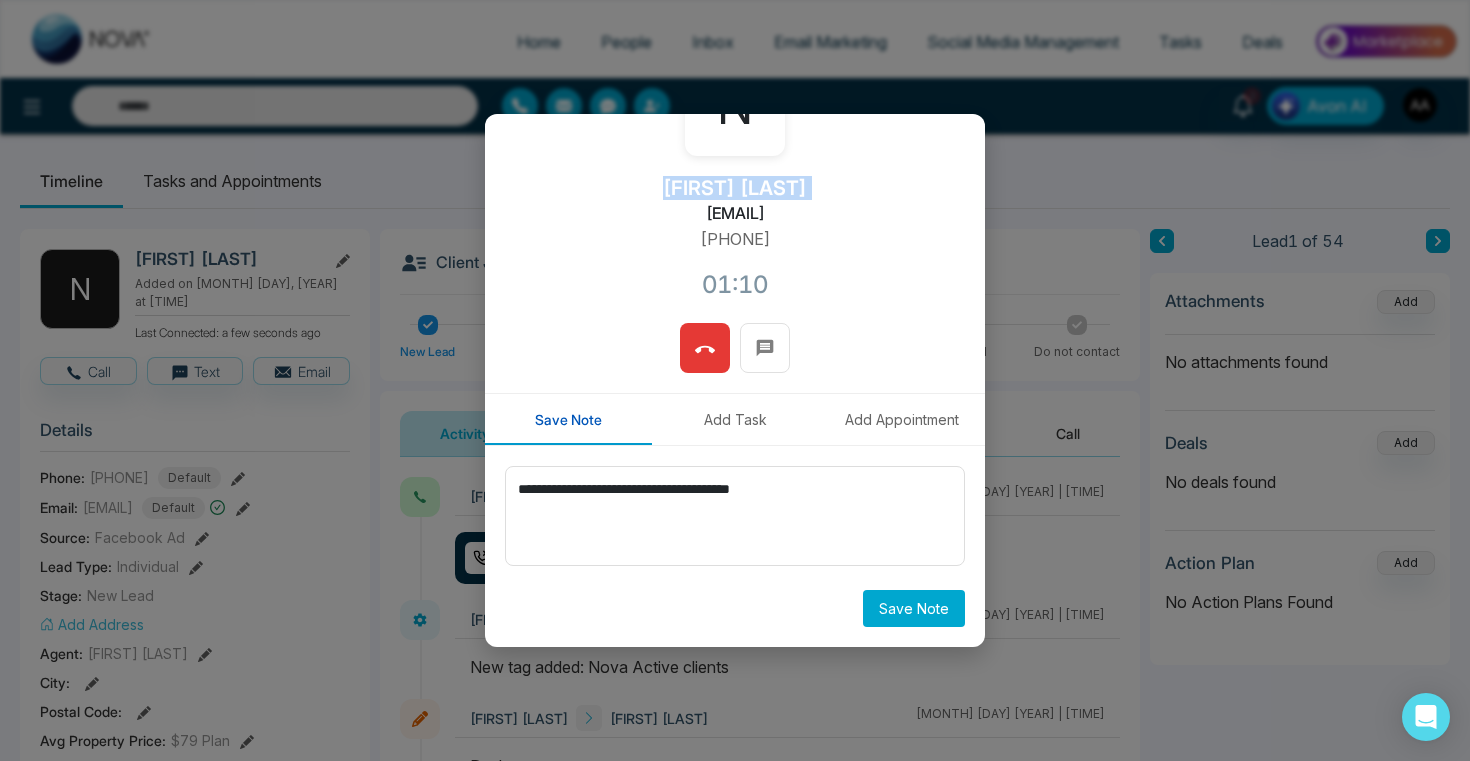 click on "N Navdeep Dhillon ivardhillon@gmail.com +14166275075 01:10" at bounding box center (735, 204) 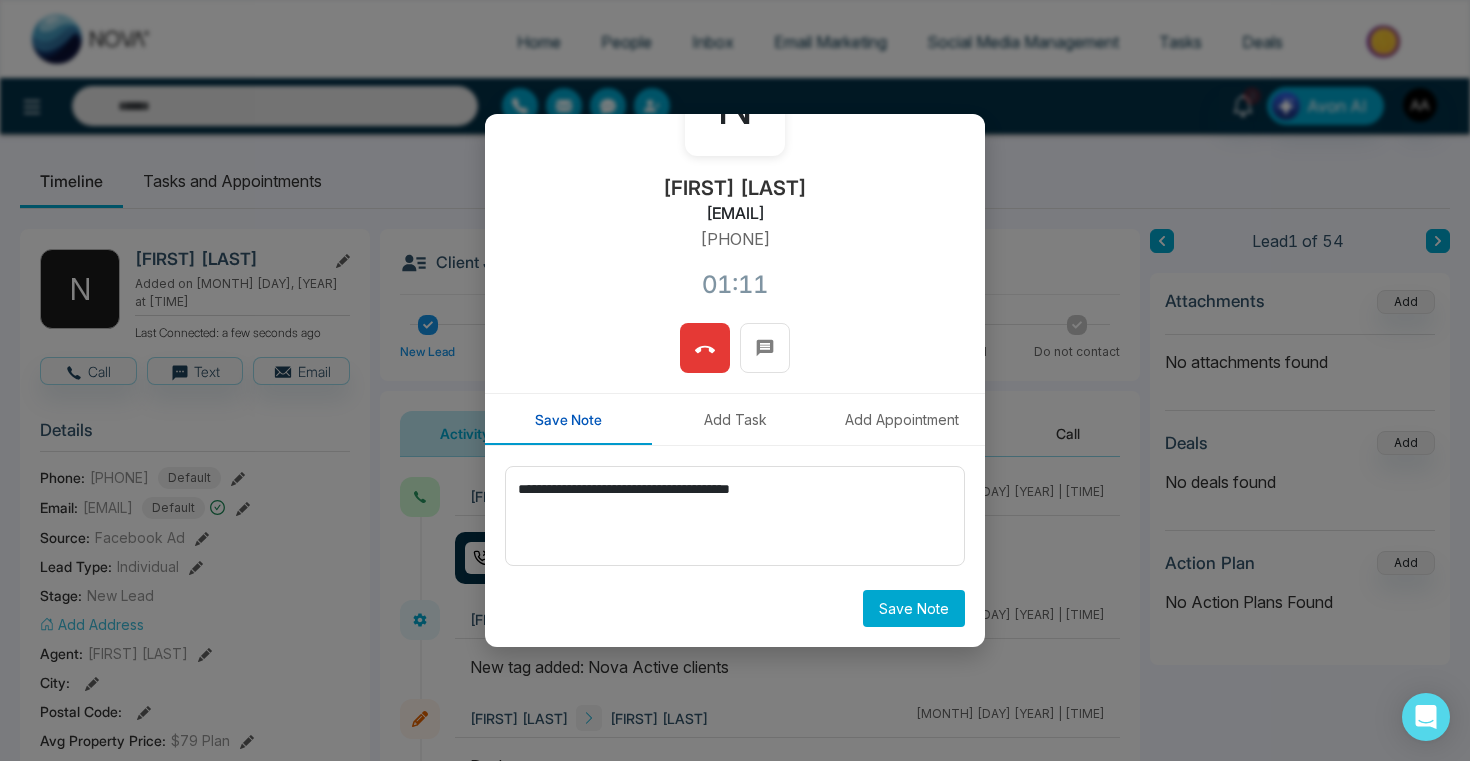 click on "N Navdeep Dhillon ivardhillon@gmail.com +14166275075 01:11" at bounding box center [735, 204] 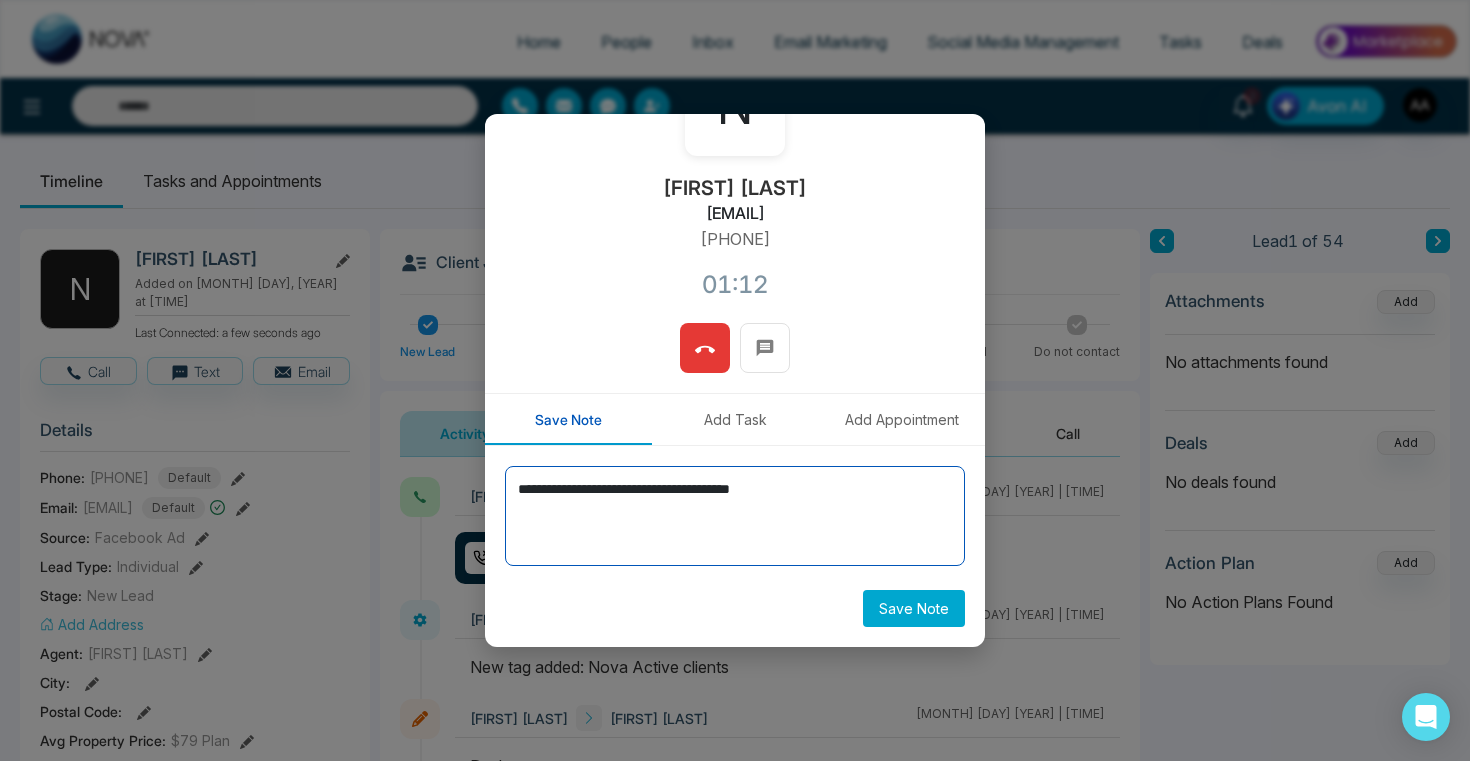 click on "**********" at bounding box center (735, 516) 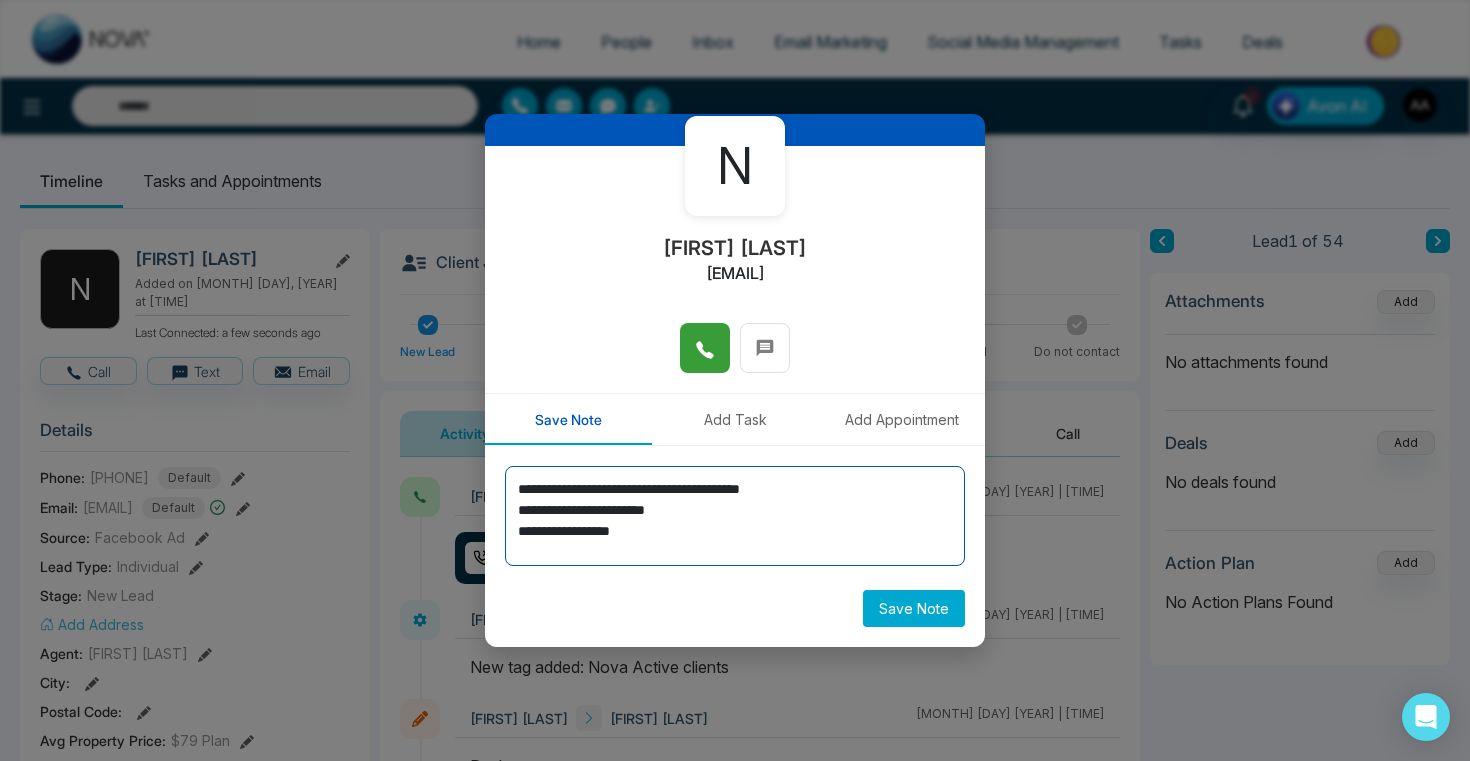 scroll, scrollTop: 88, scrollLeft: 0, axis: vertical 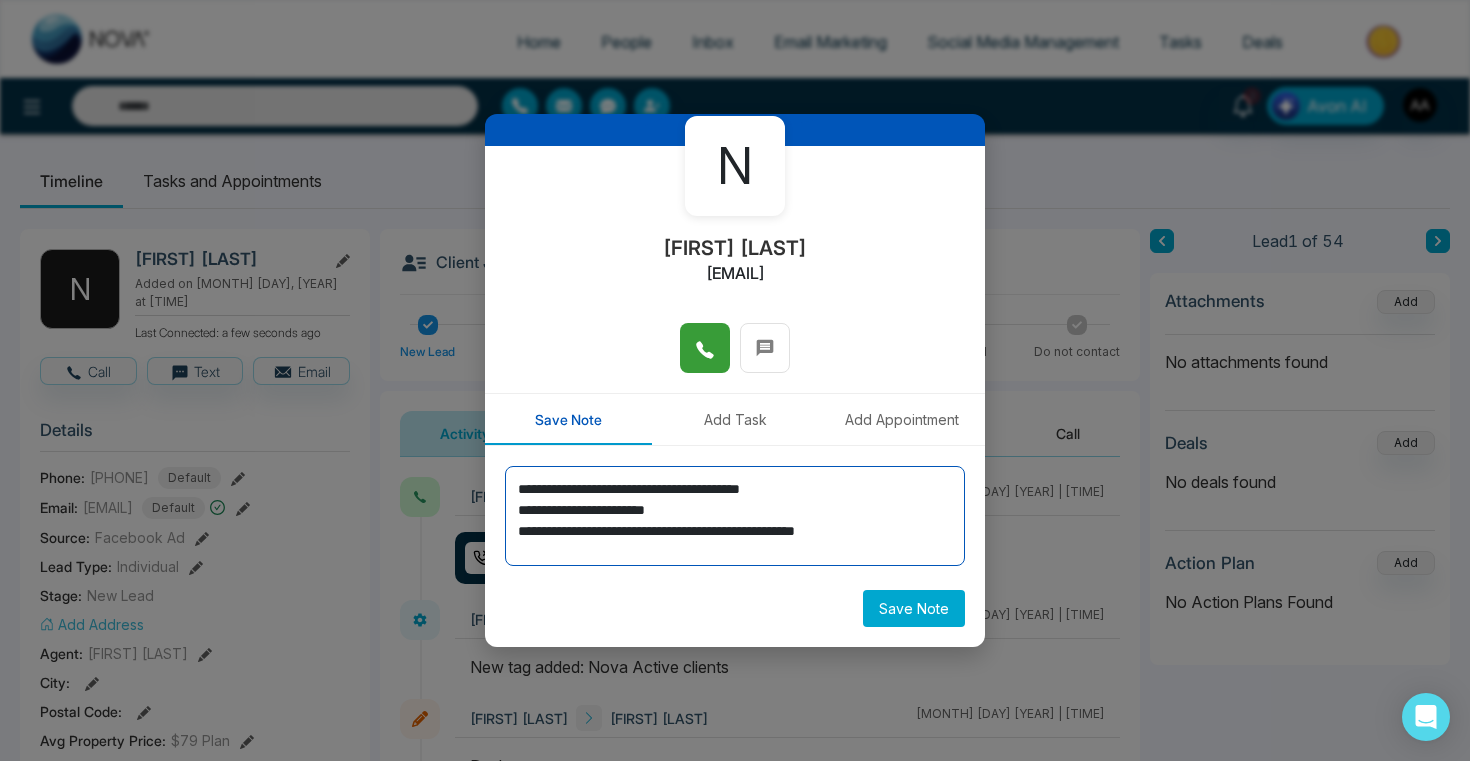 type on "**********" 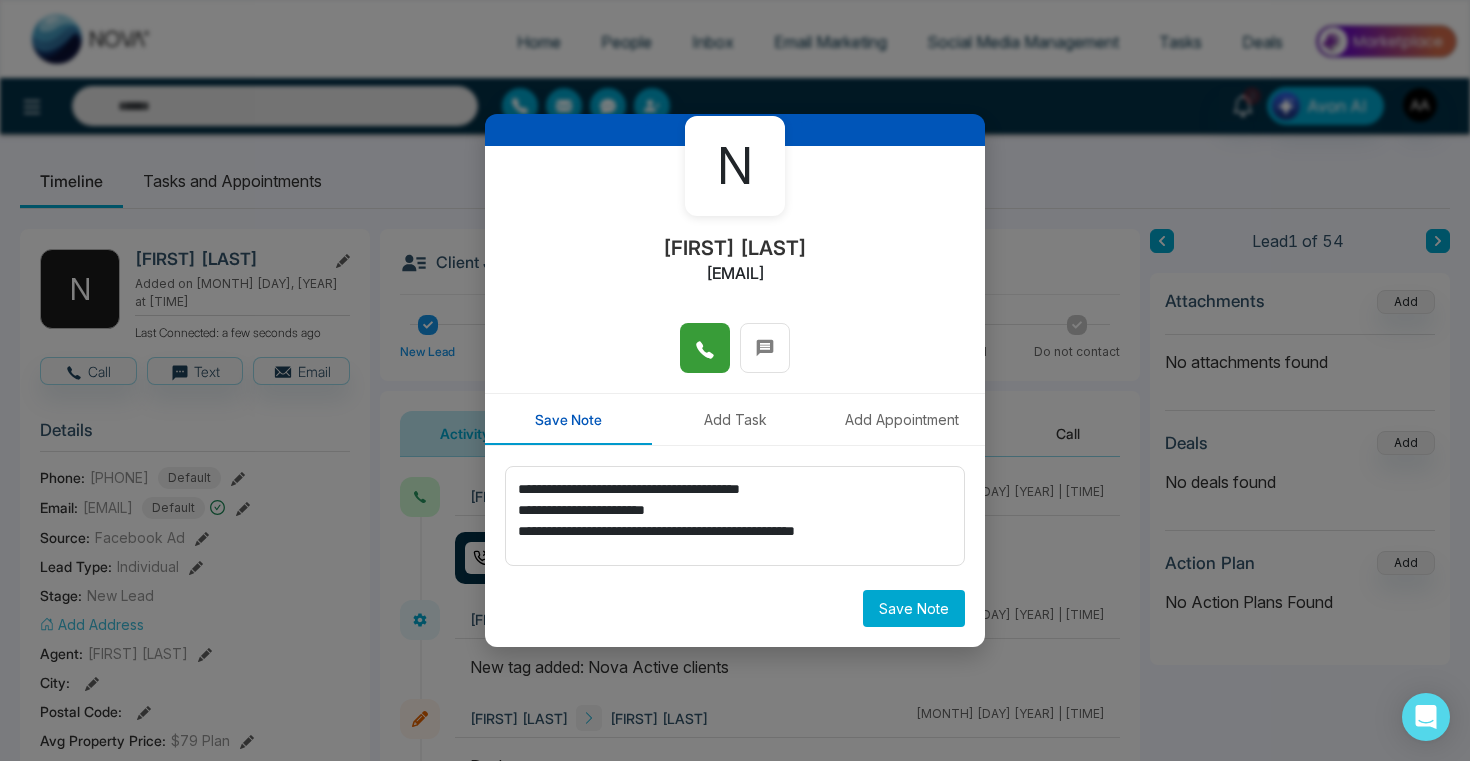 click on "Save Note" at bounding box center (914, 608) 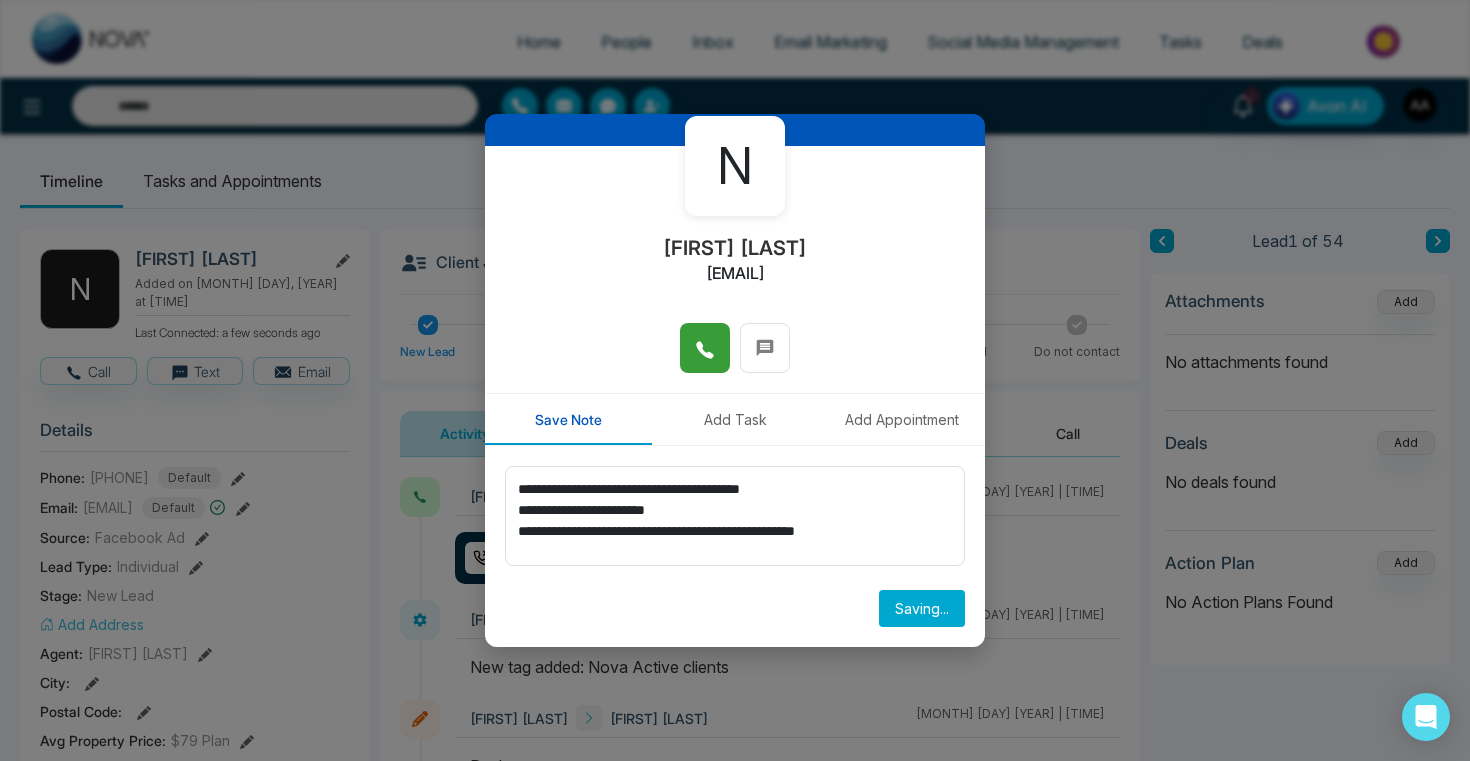 type 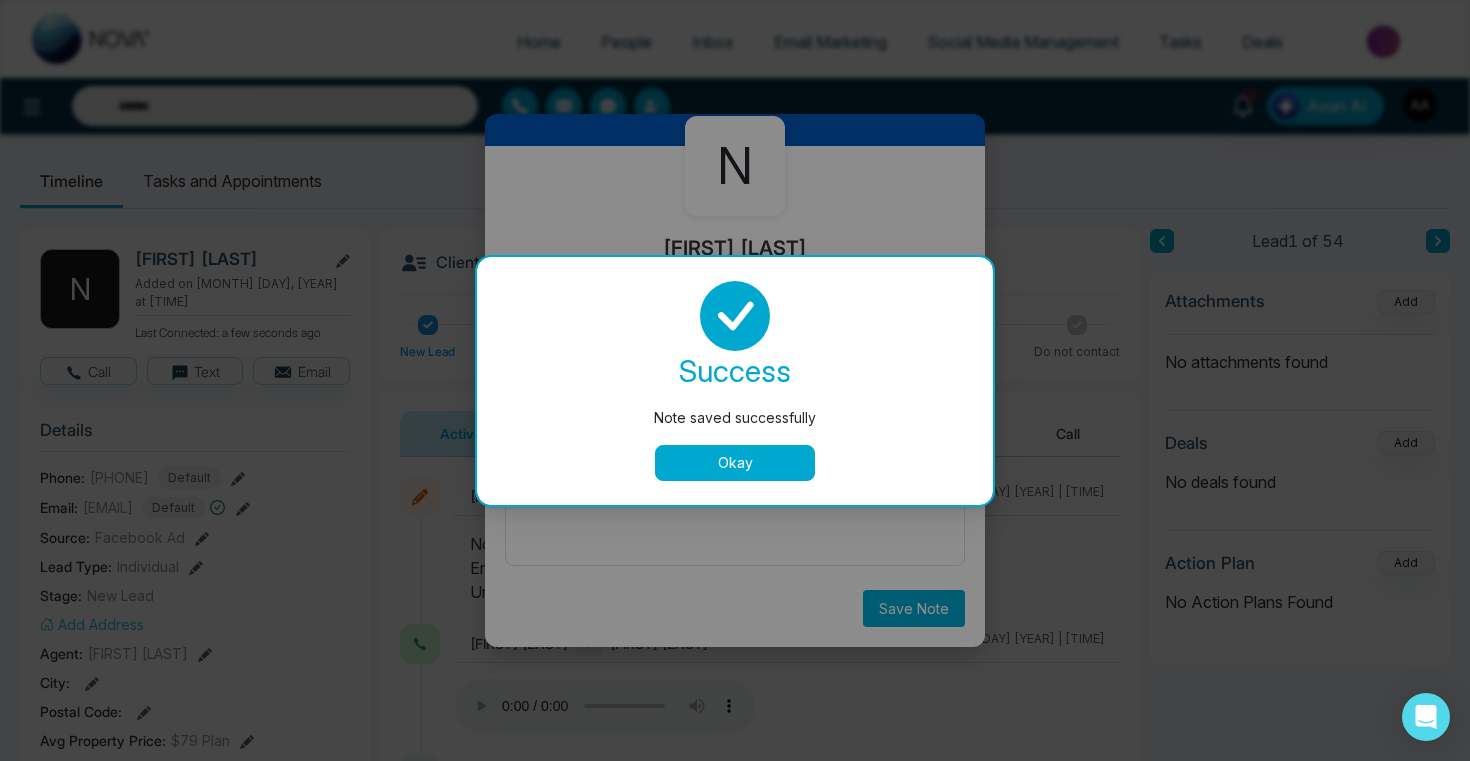 click on "Okay" at bounding box center (735, 463) 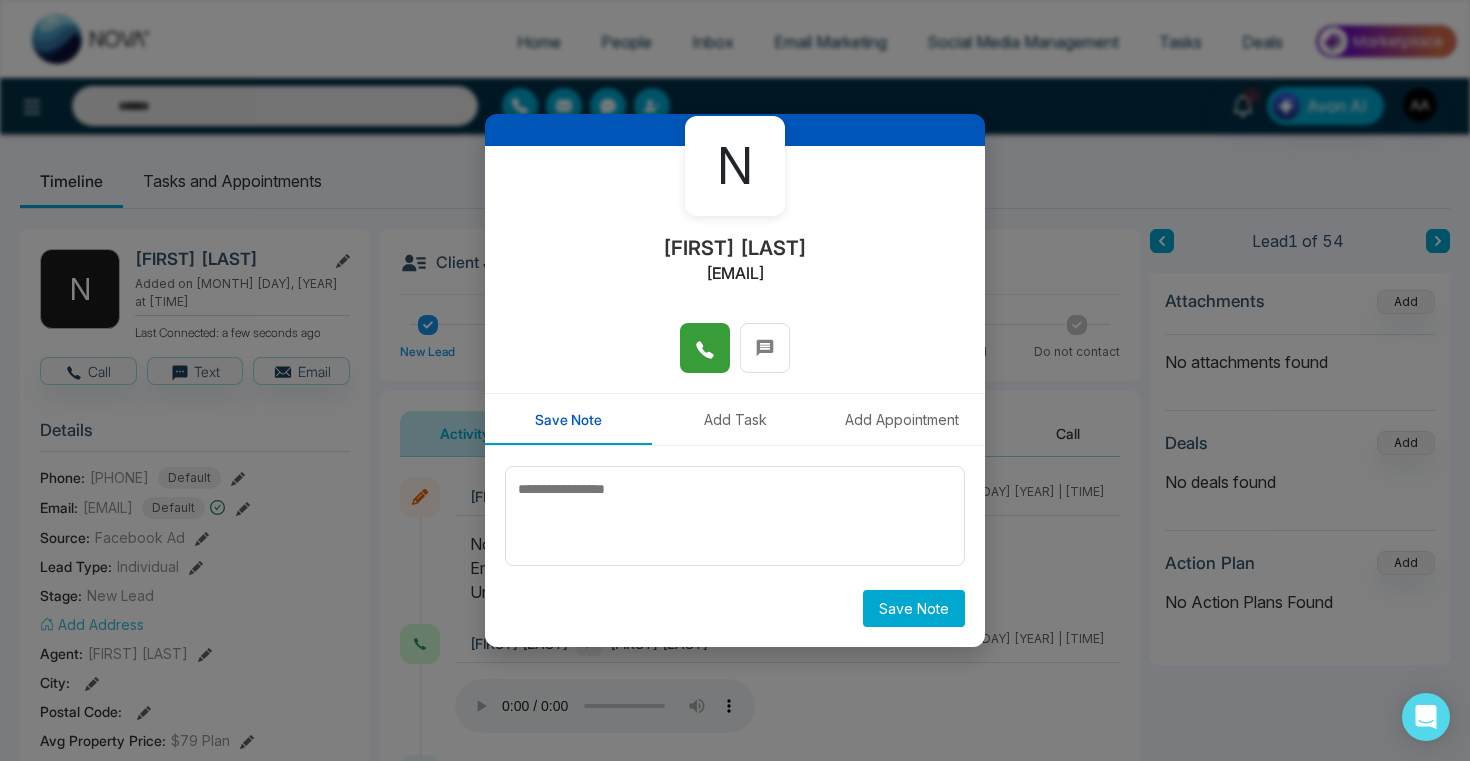 click on "N Navdeep Dhillon ivardhillon@gmail.com Save Note Add Task Add Appointment Save Note" at bounding box center [735, 380] 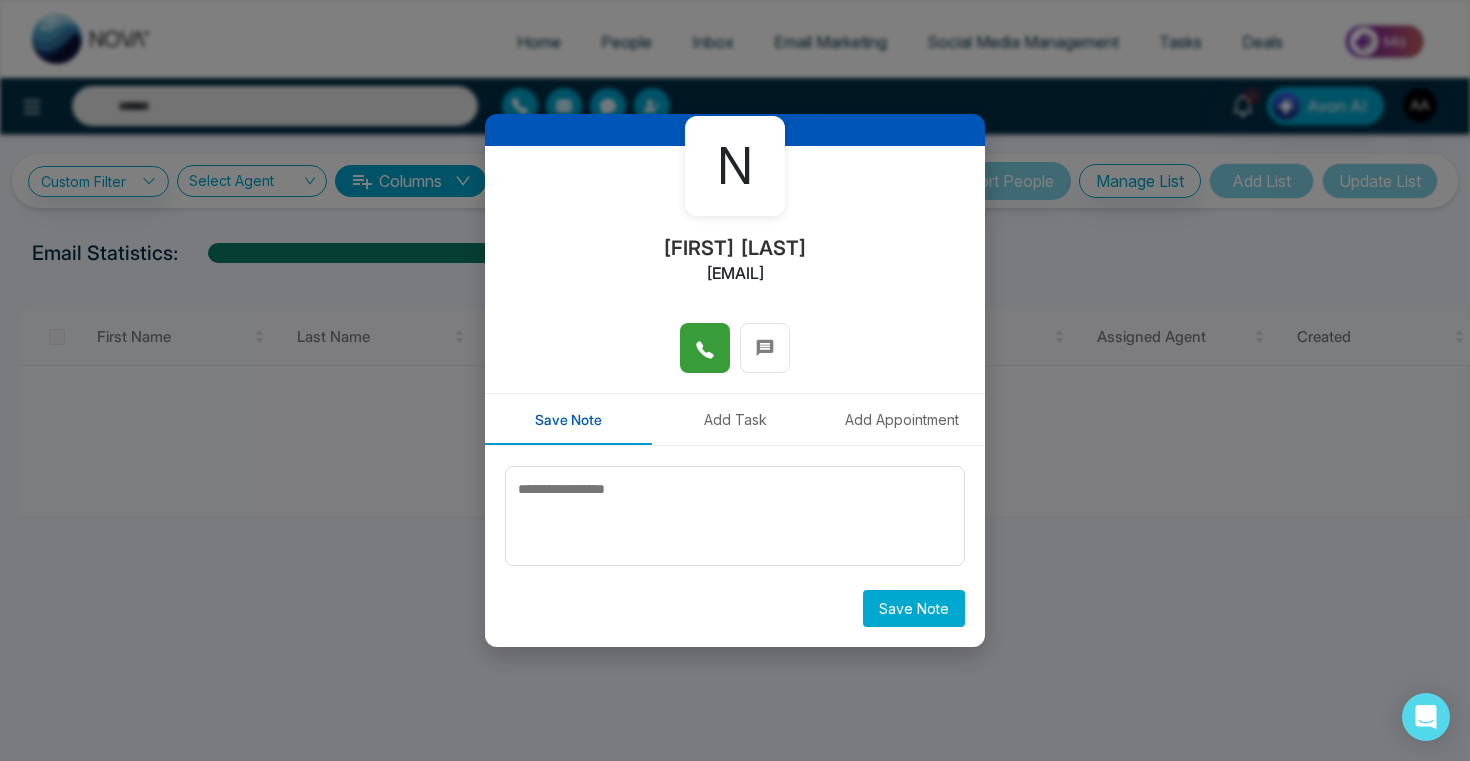 click on "N Navdeep Dhillon ivardhillon@gmail.com Save Note Add Task Add Appointment Save Note" at bounding box center (735, 380) 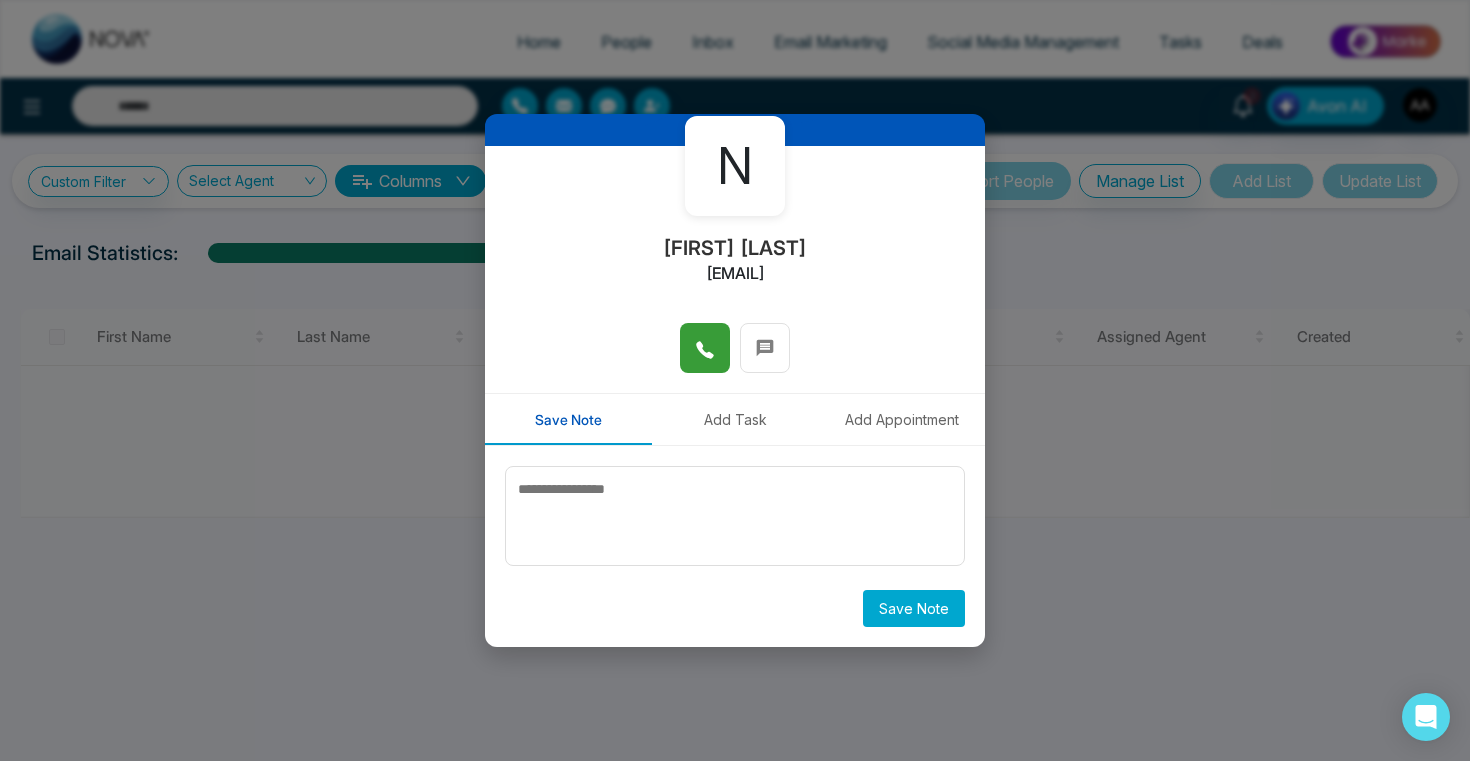 click at bounding box center [735, 86] 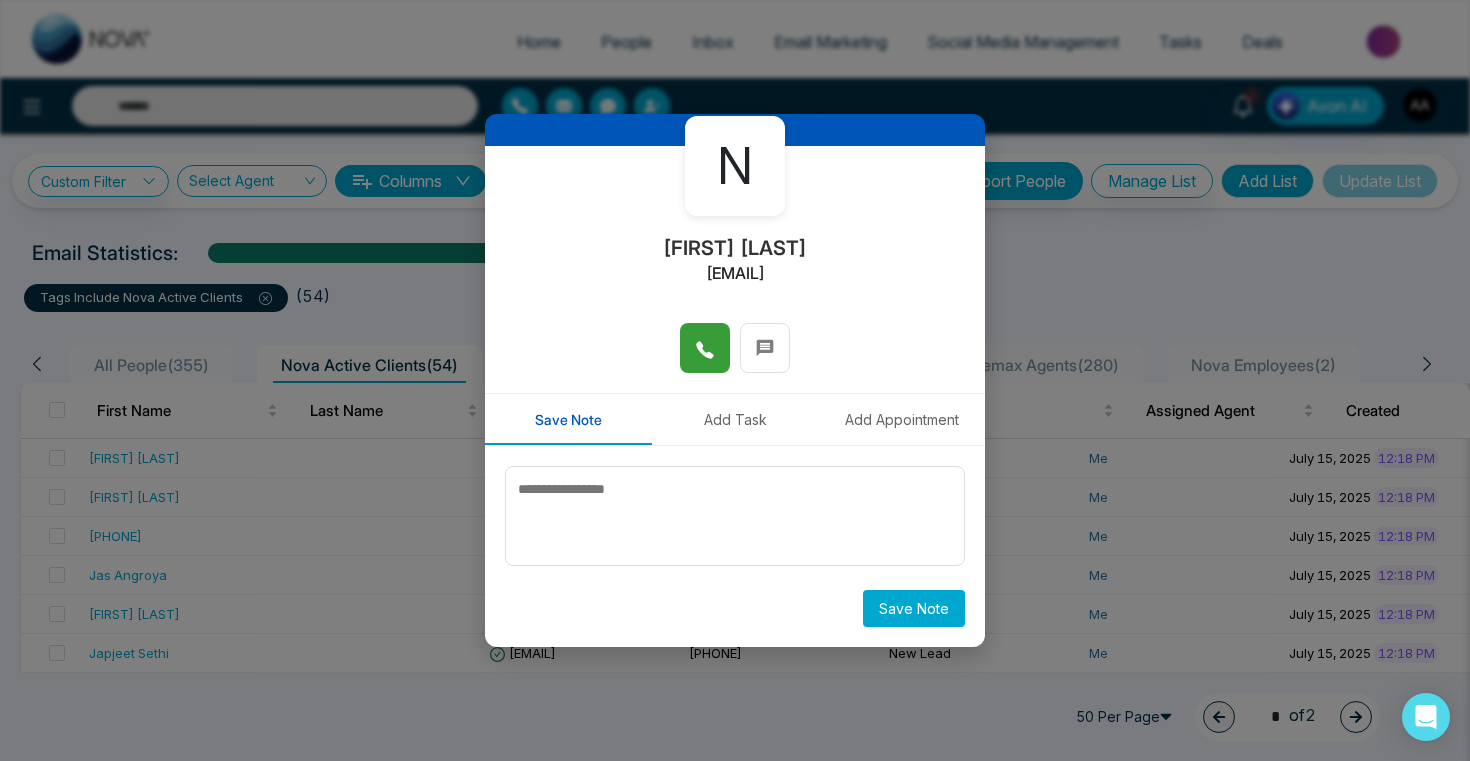 click on "Save Note" at bounding box center [914, 608] 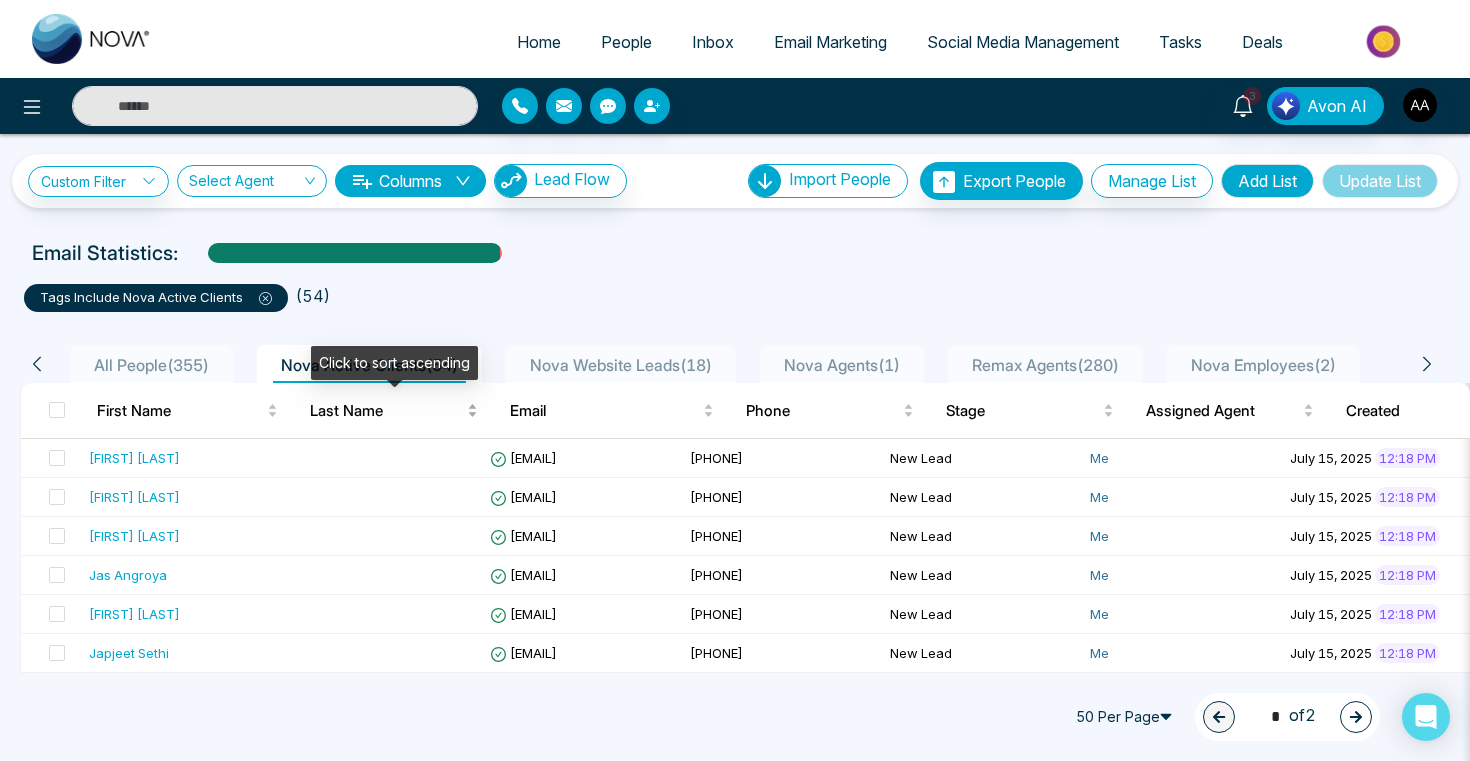 scroll, scrollTop: 224, scrollLeft: 0, axis: vertical 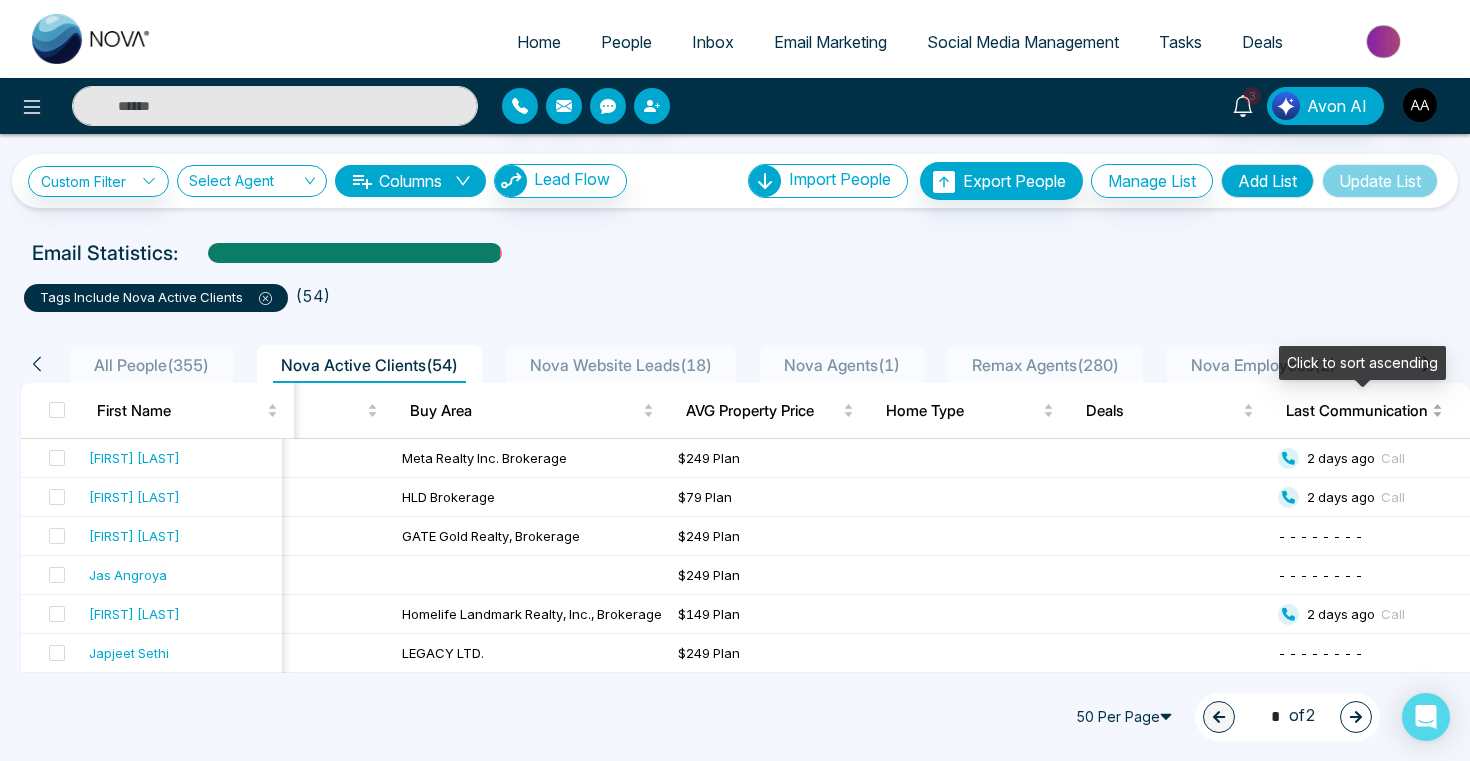click on "Last Communication" at bounding box center [1357, 411] 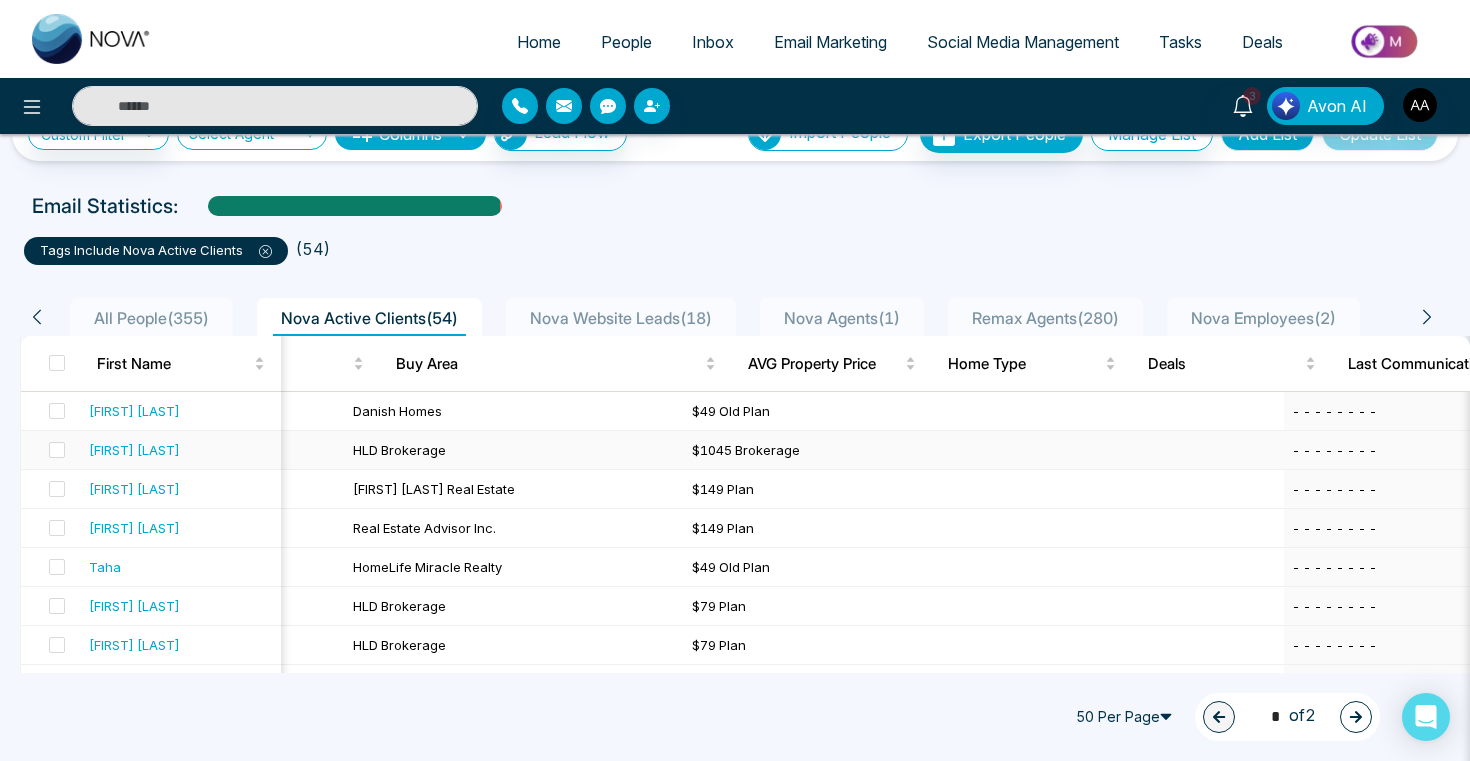 scroll, scrollTop: 60, scrollLeft: 0, axis: vertical 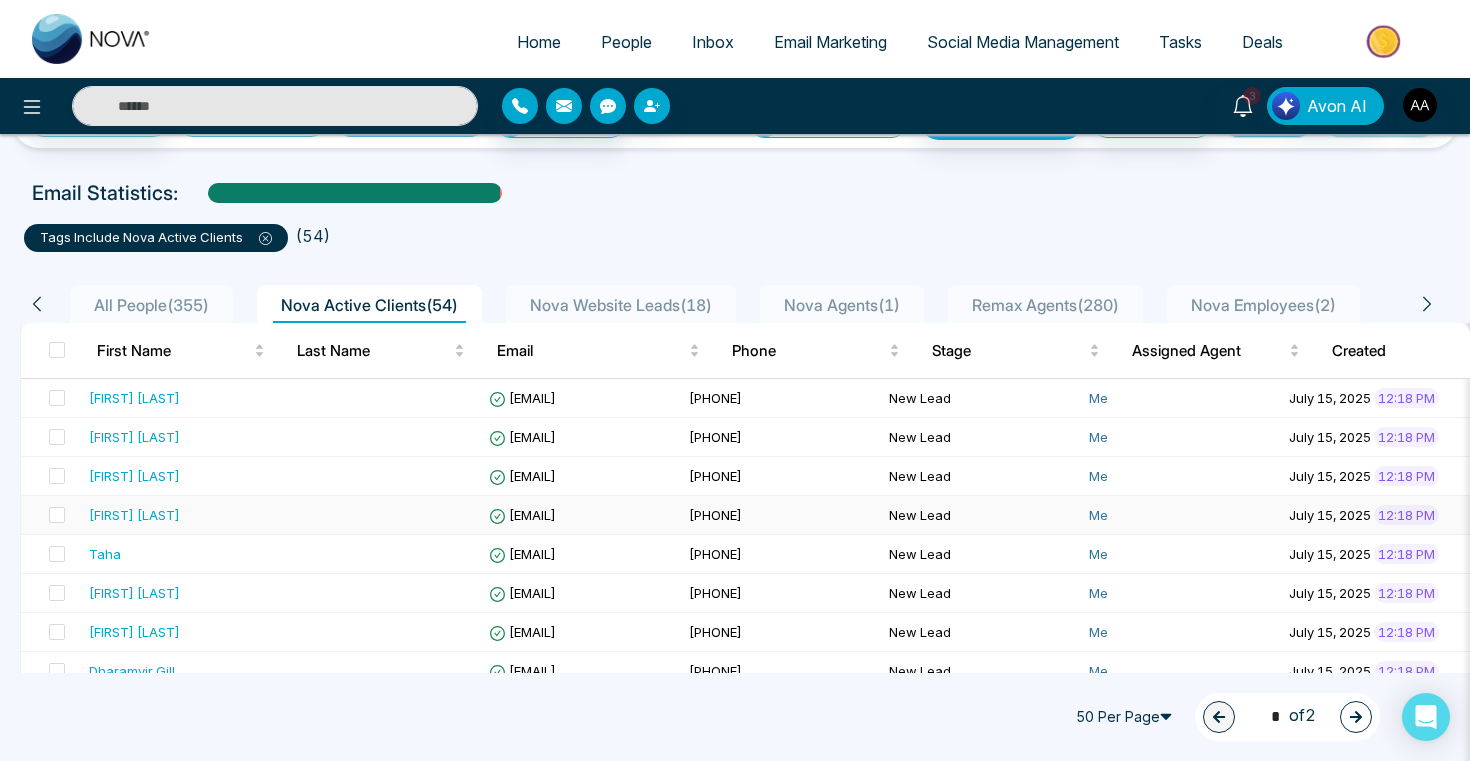 click on "[FIRST] [LAST]" at bounding box center (134, 515) 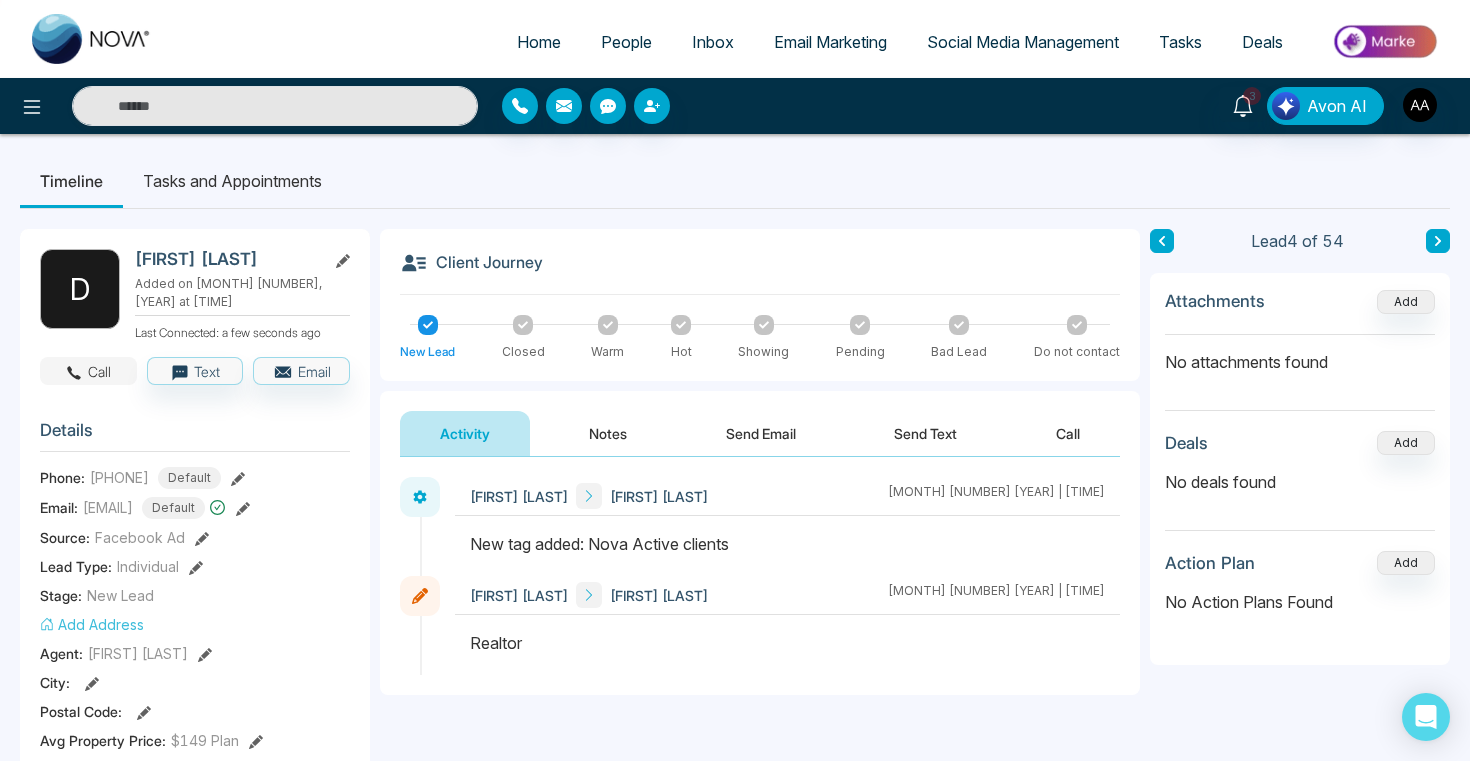 click on "Call" at bounding box center (88, 371) 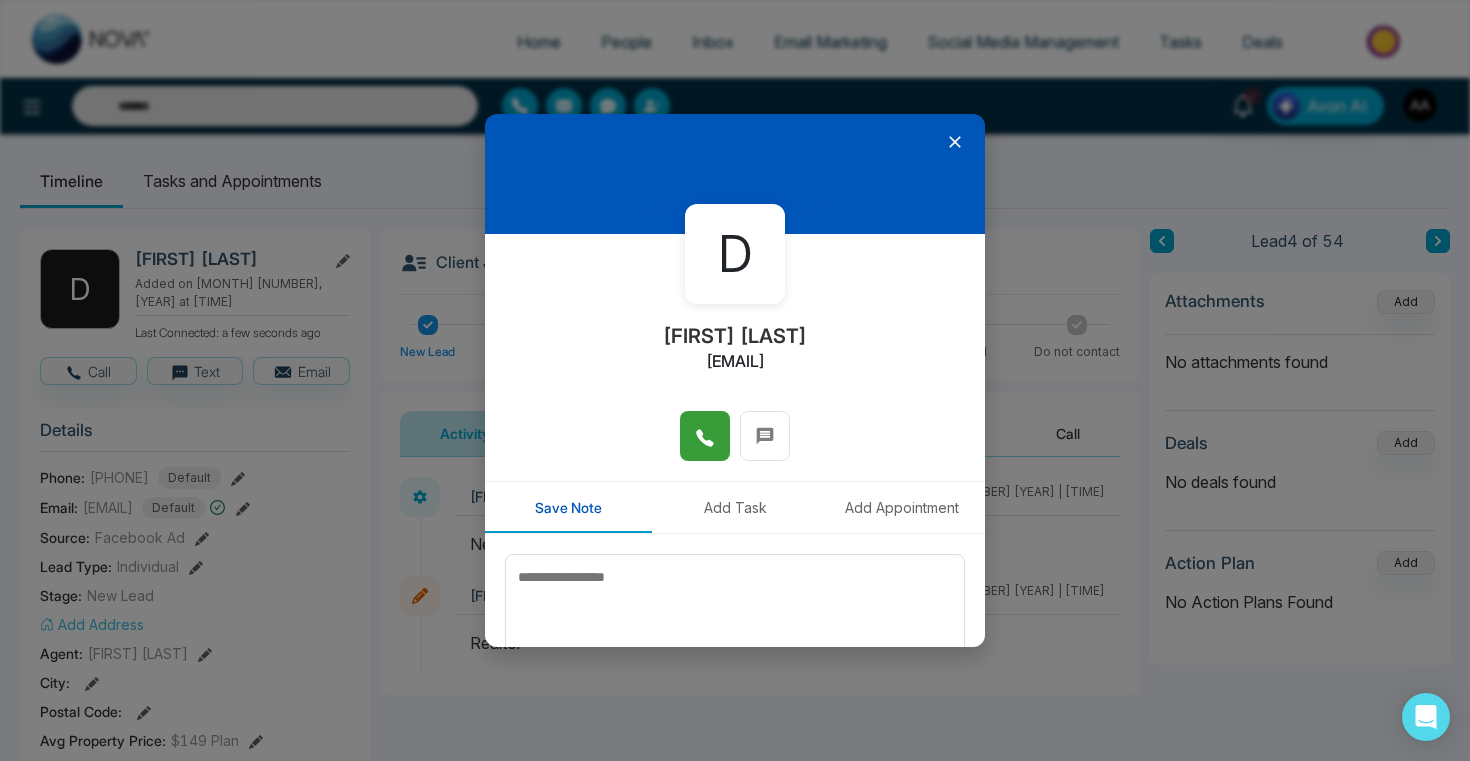 click at bounding box center (705, 436) 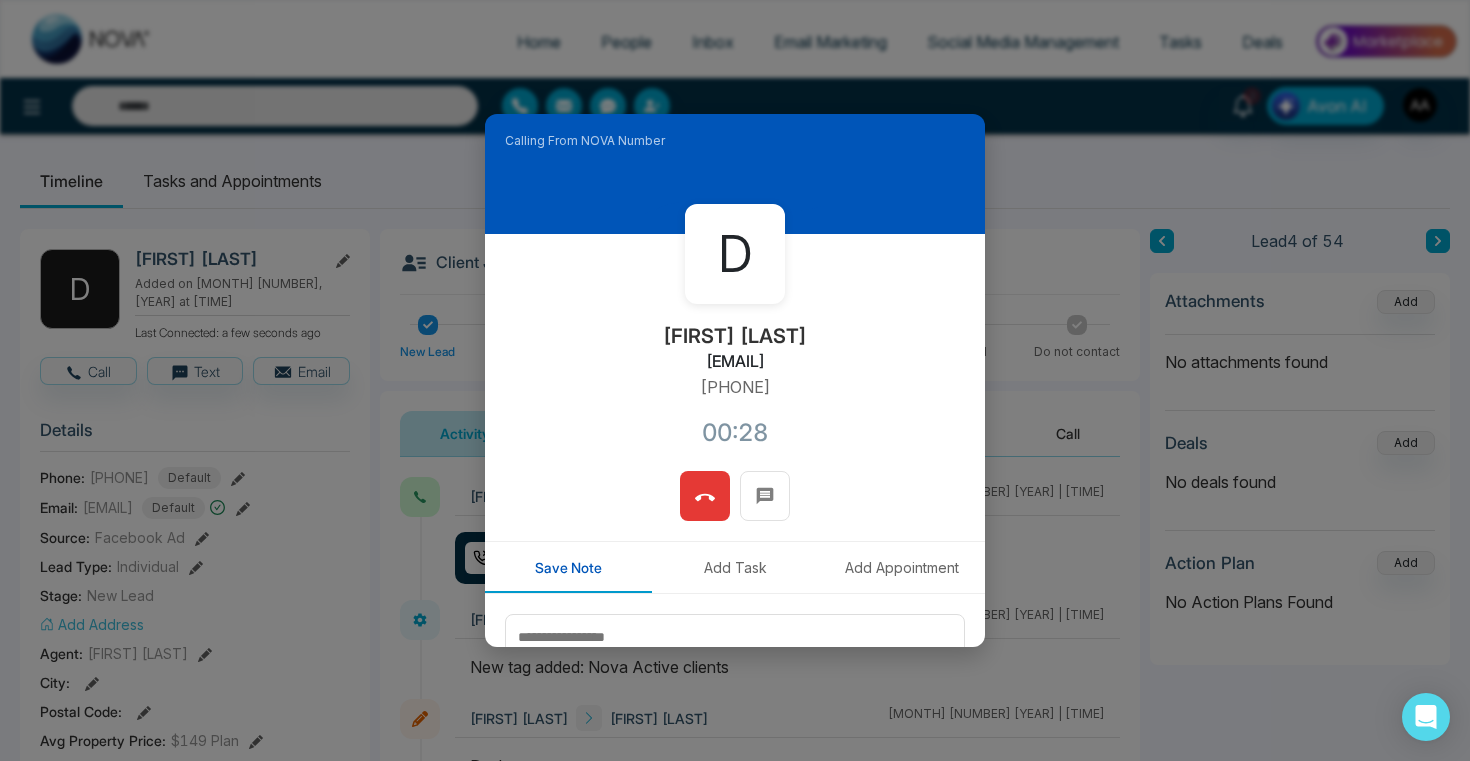 click at bounding box center [705, 496] 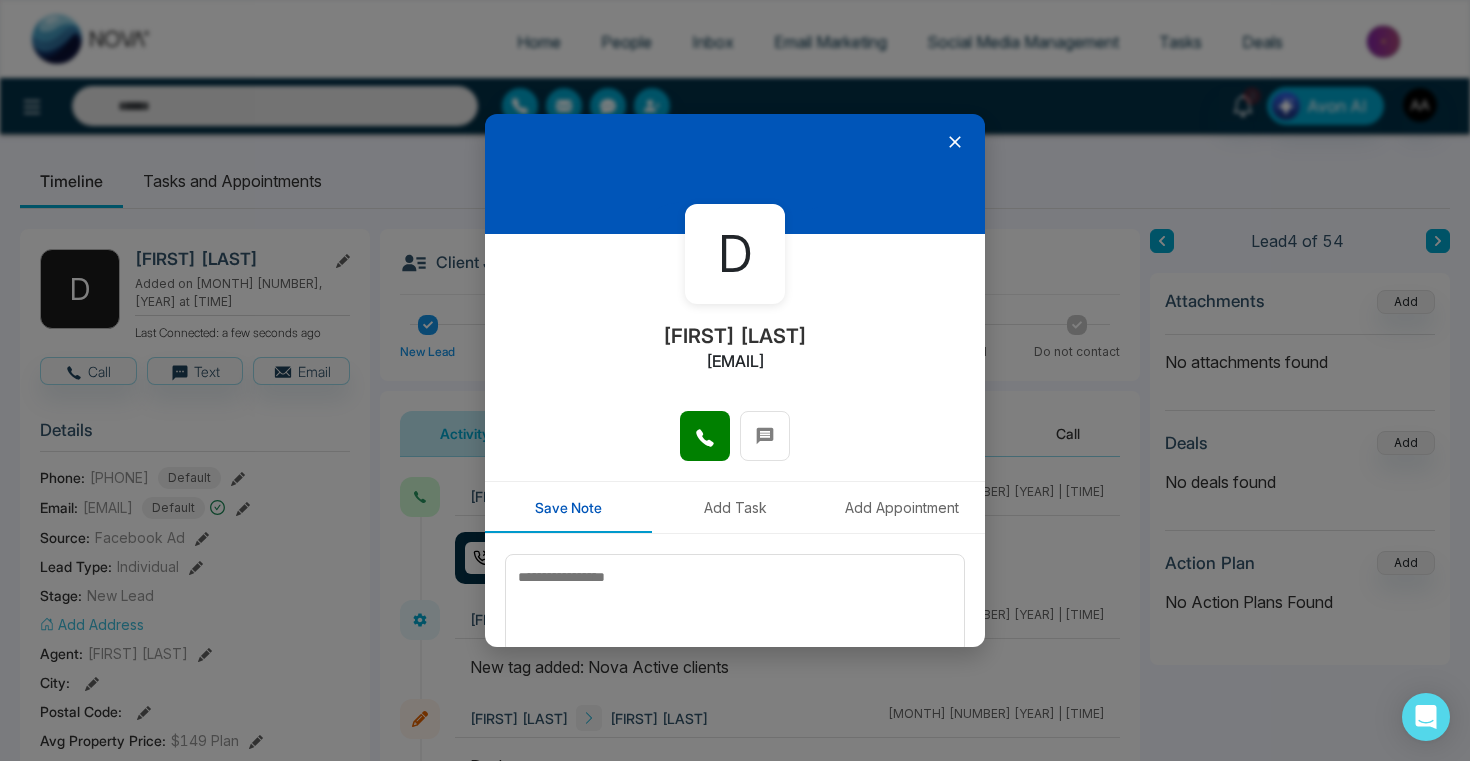 click 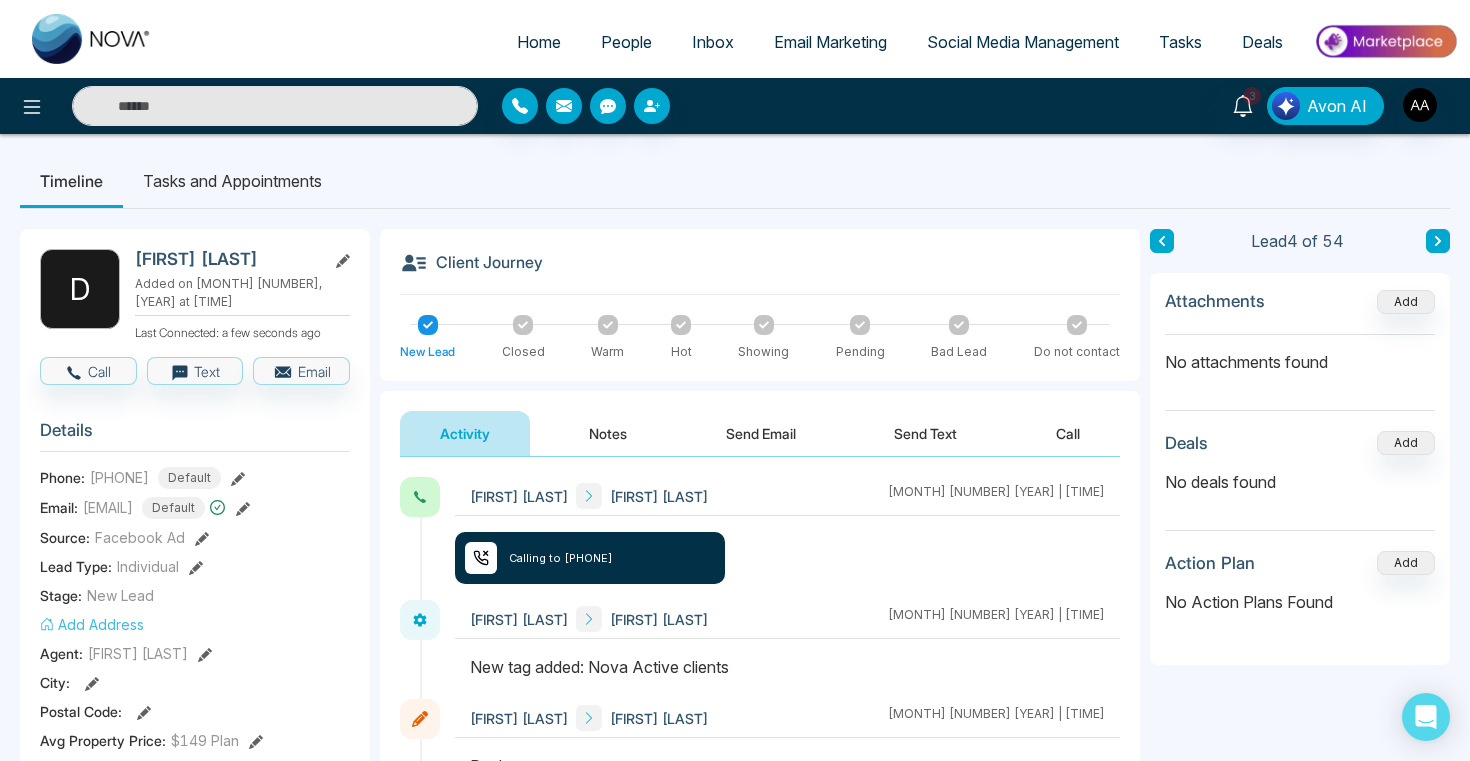click on "People" at bounding box center [626, 42] 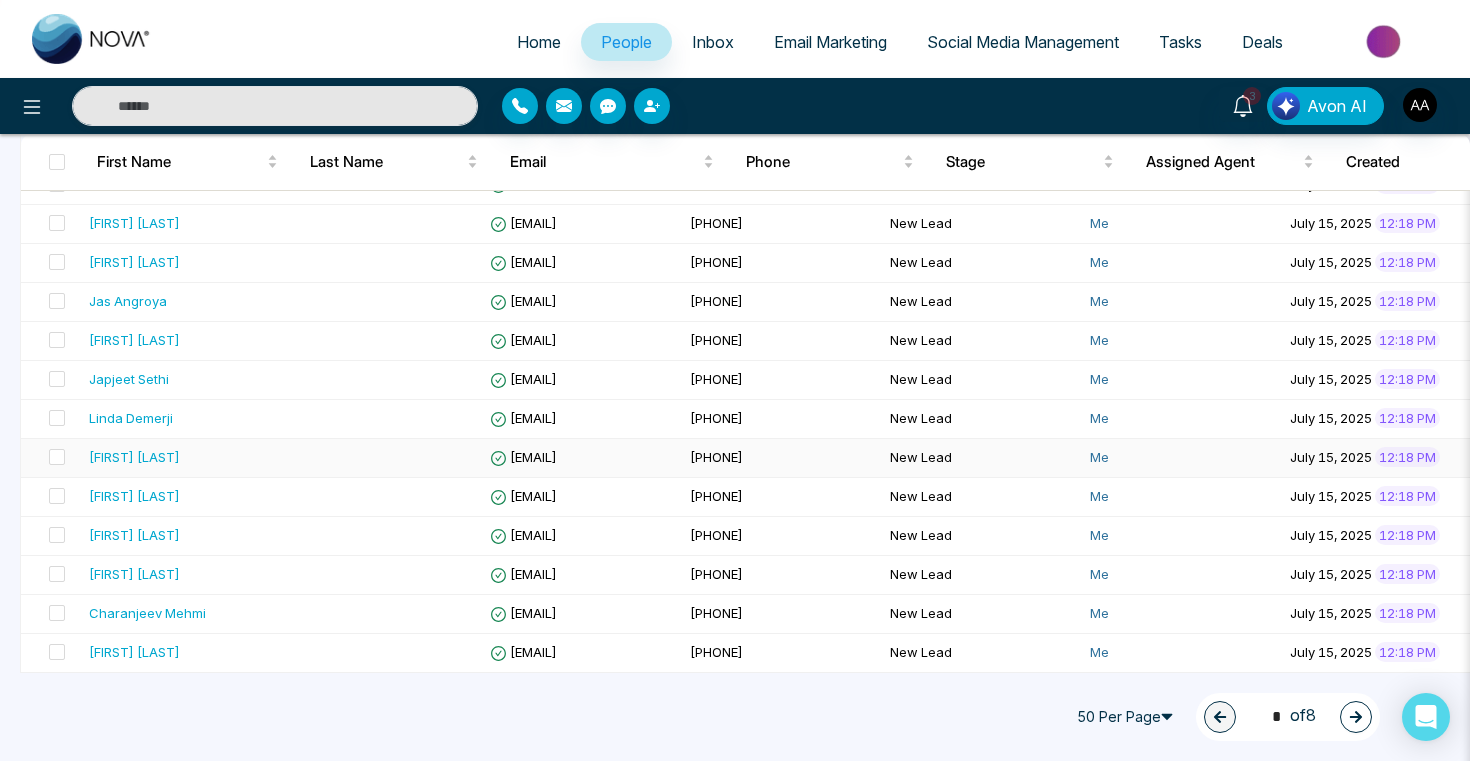 scroll, scrollTop: 0, scrollLeft: 0, axis: both 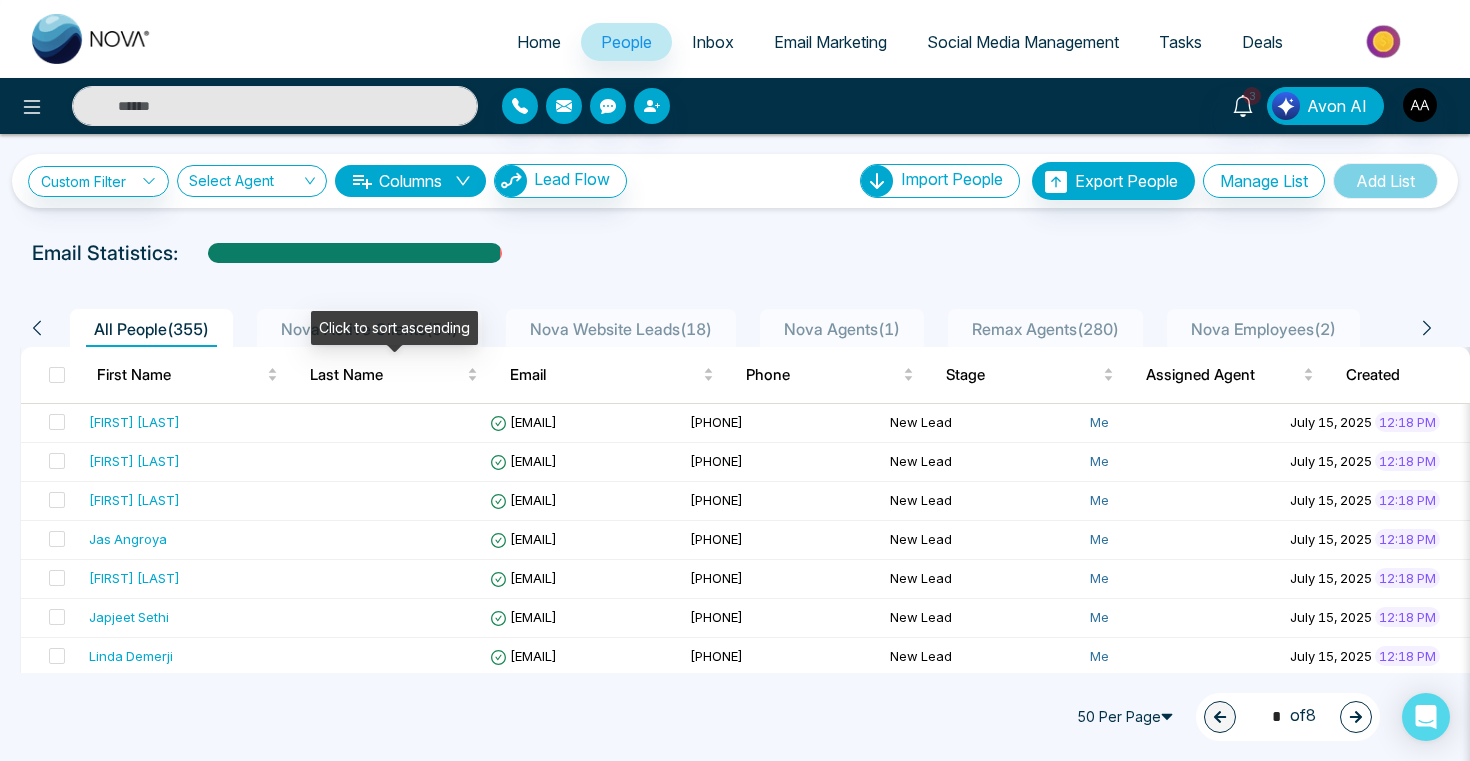 click on "Click to sort ascending" at bounding box center [394, 328] 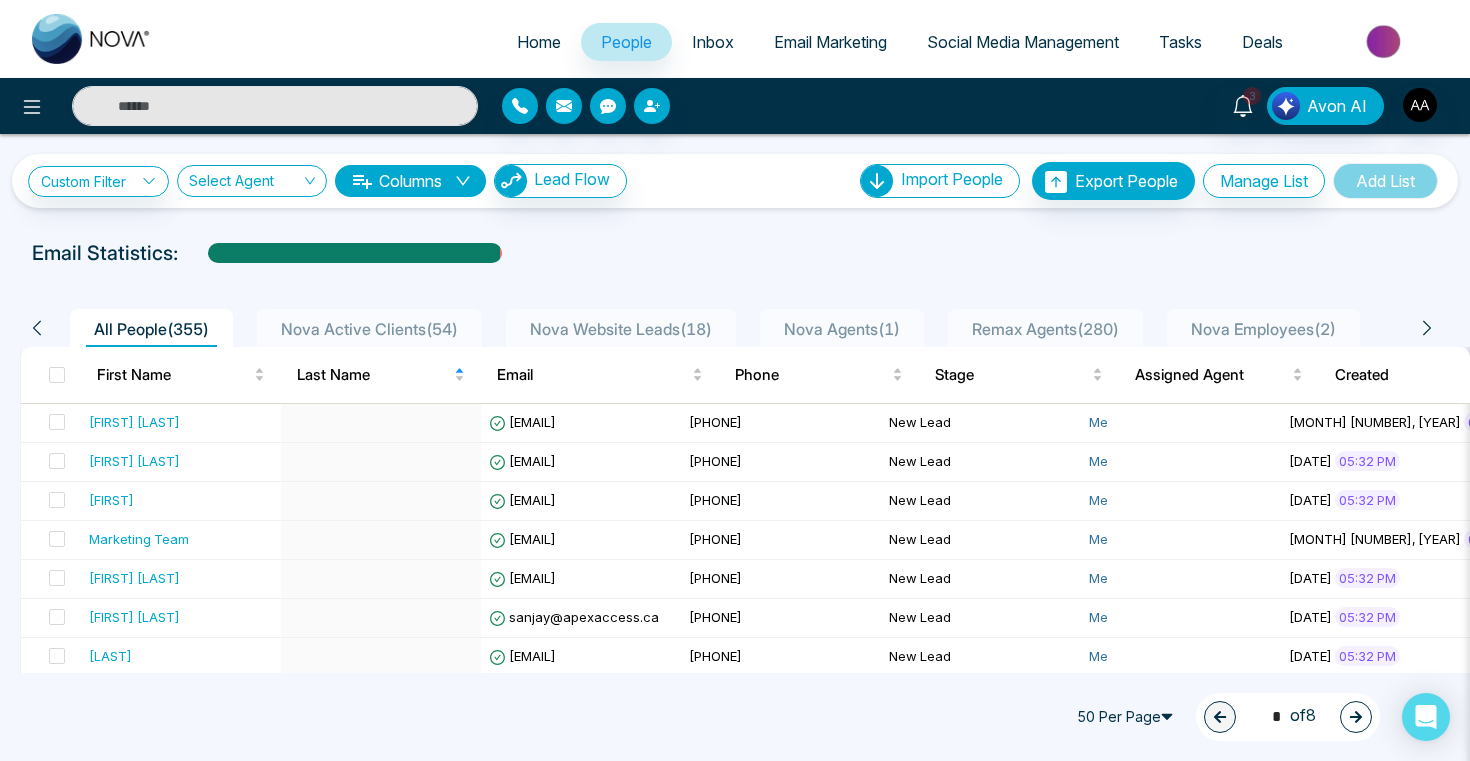 click on "Nova Active Clients  ( 54 )" at bounding box center (369, 329) 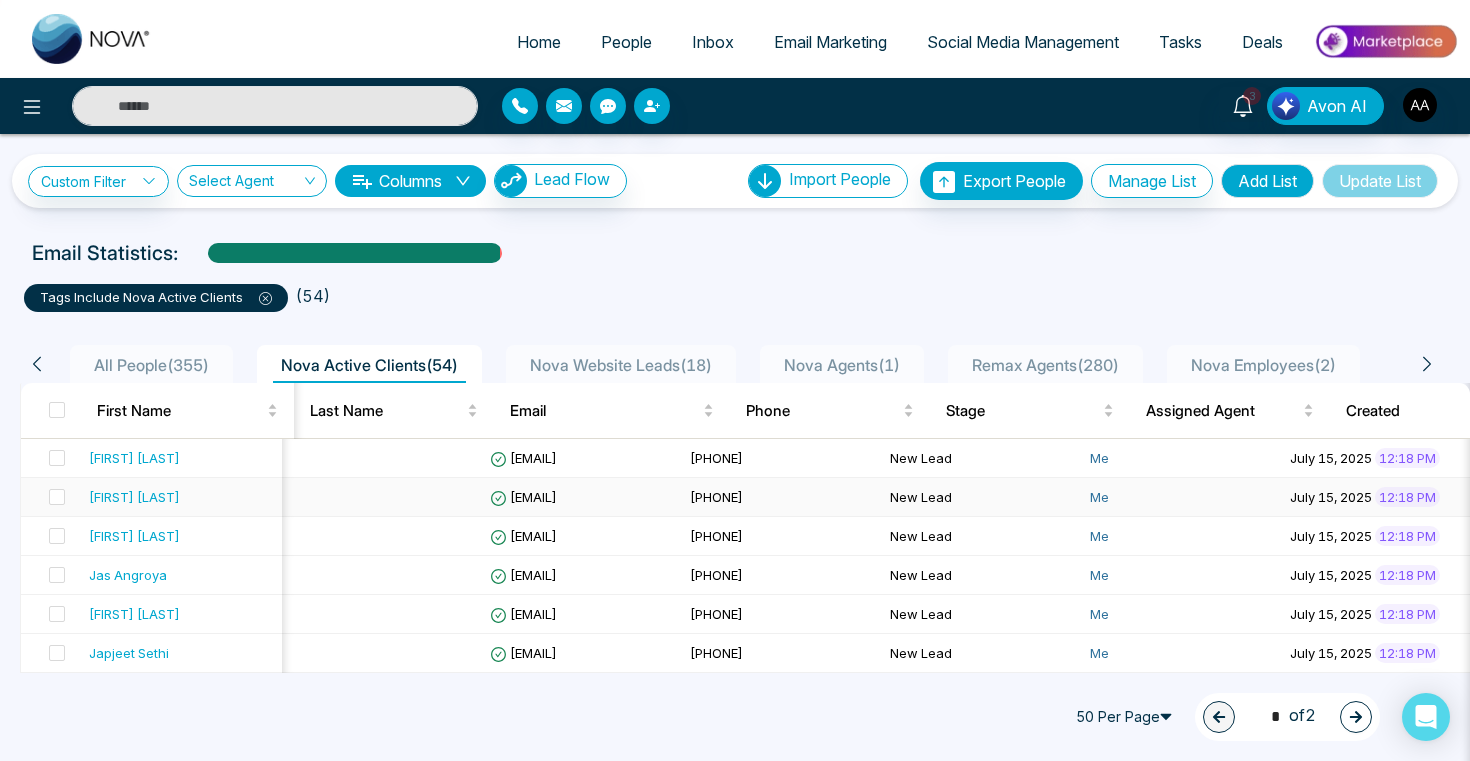 scroll, scrollTop: 0, scrollLeft: 378, axis: horizontal 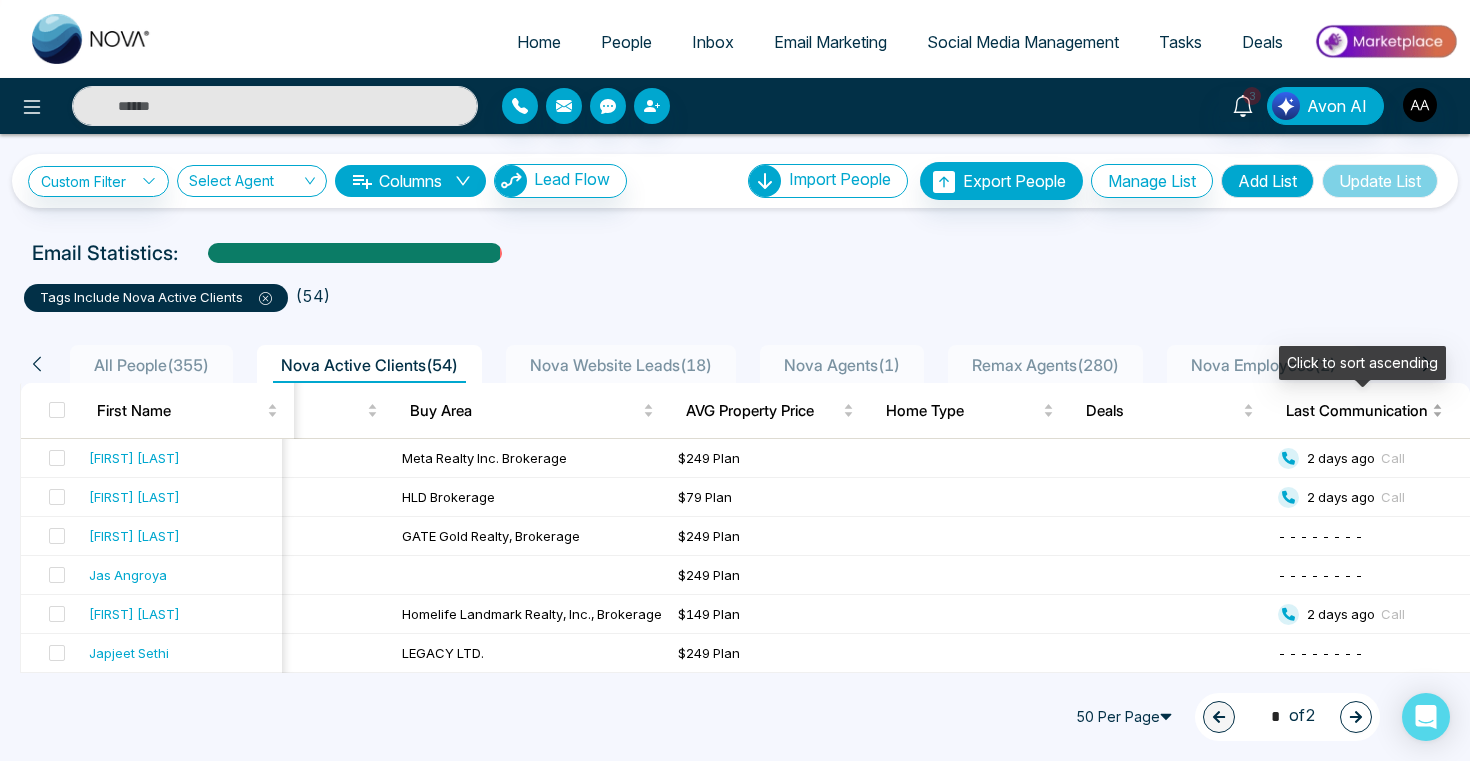 click on "Last Communication" at bounding box center (1357, 411) 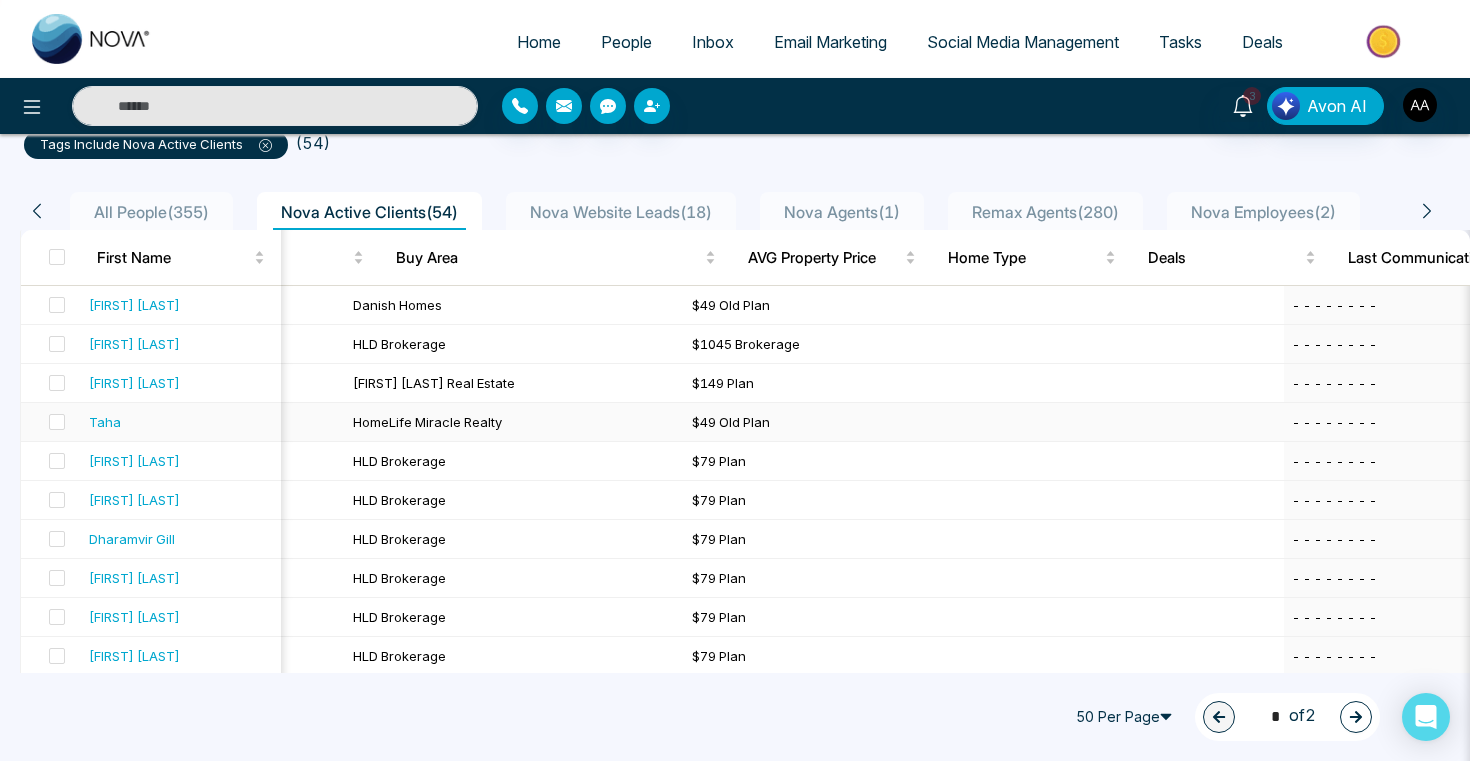scroll, scrollTop: 169, scrollLeft: 0, axis: vertical 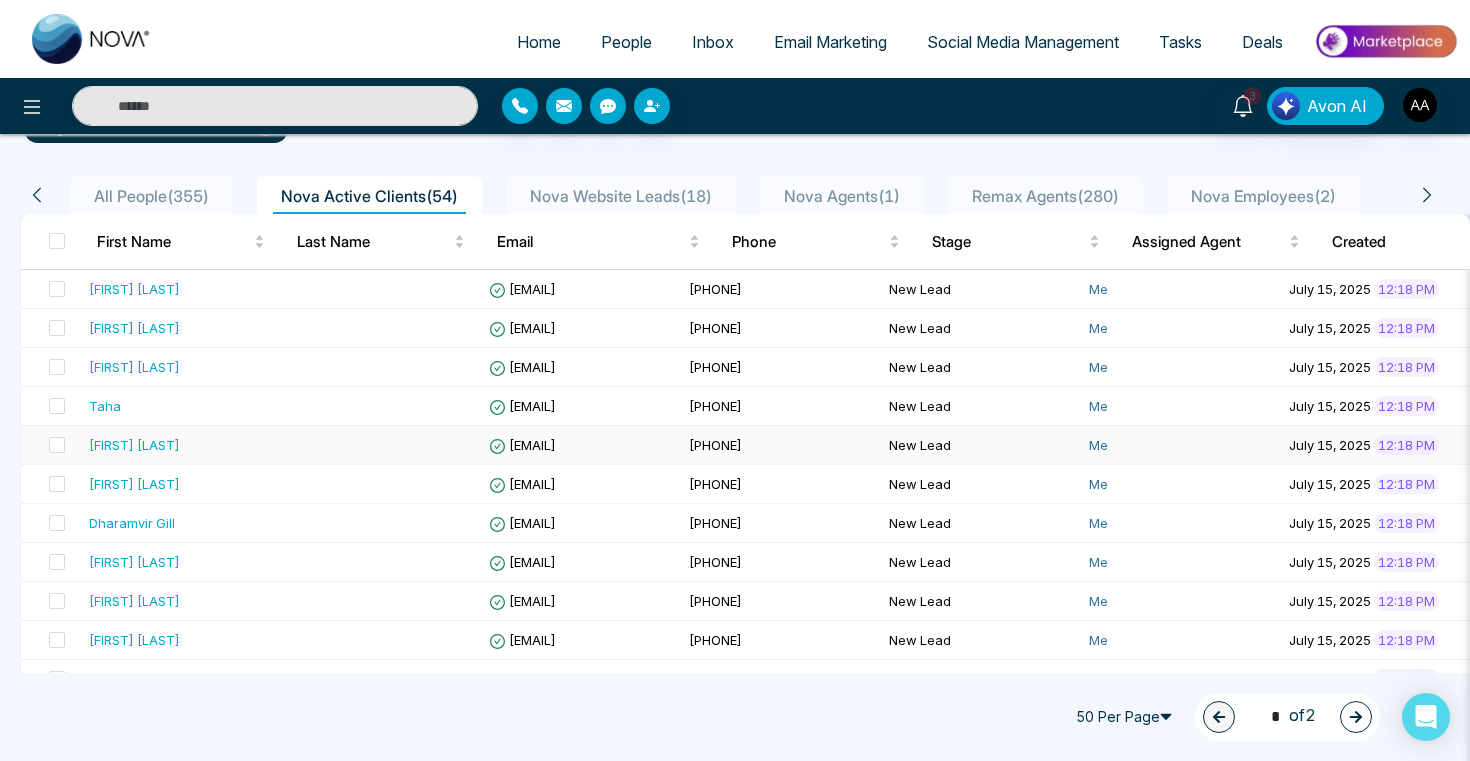 click on "[FIRST] [LAST]" at bounding box center (134, 445) 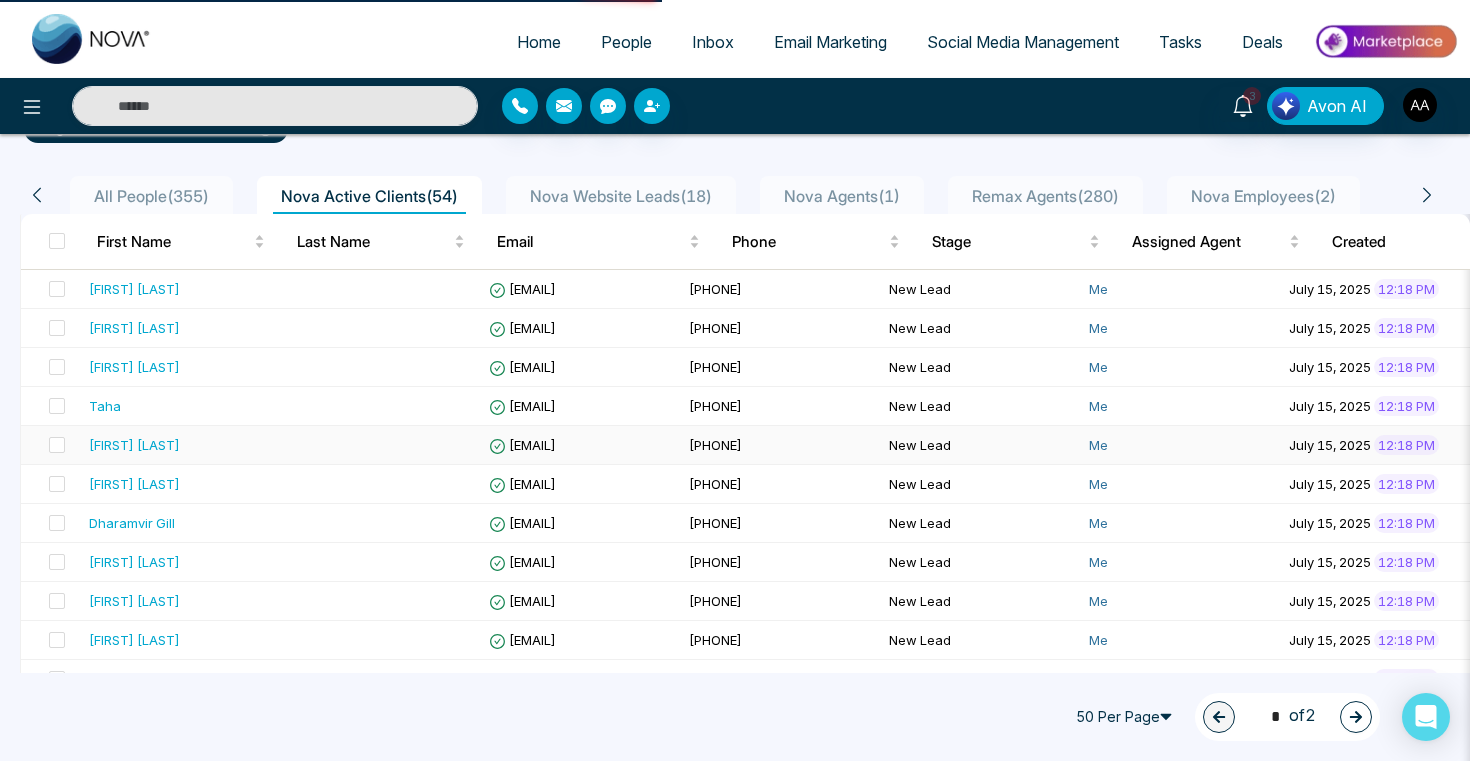 scroll, scrollTop: 0, scrollLeft: 0, axis: both 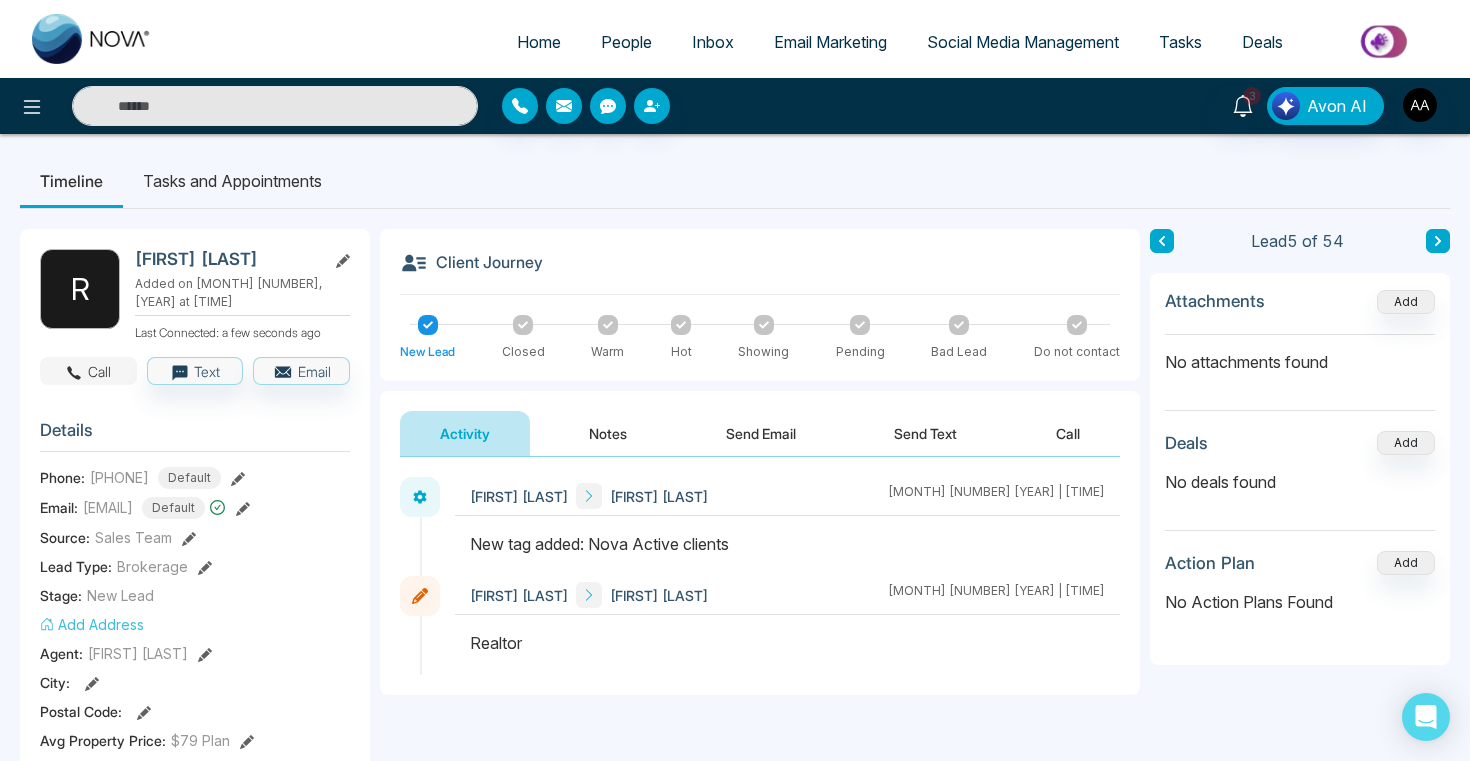 click on "Call" at bounding box center (88, 371) 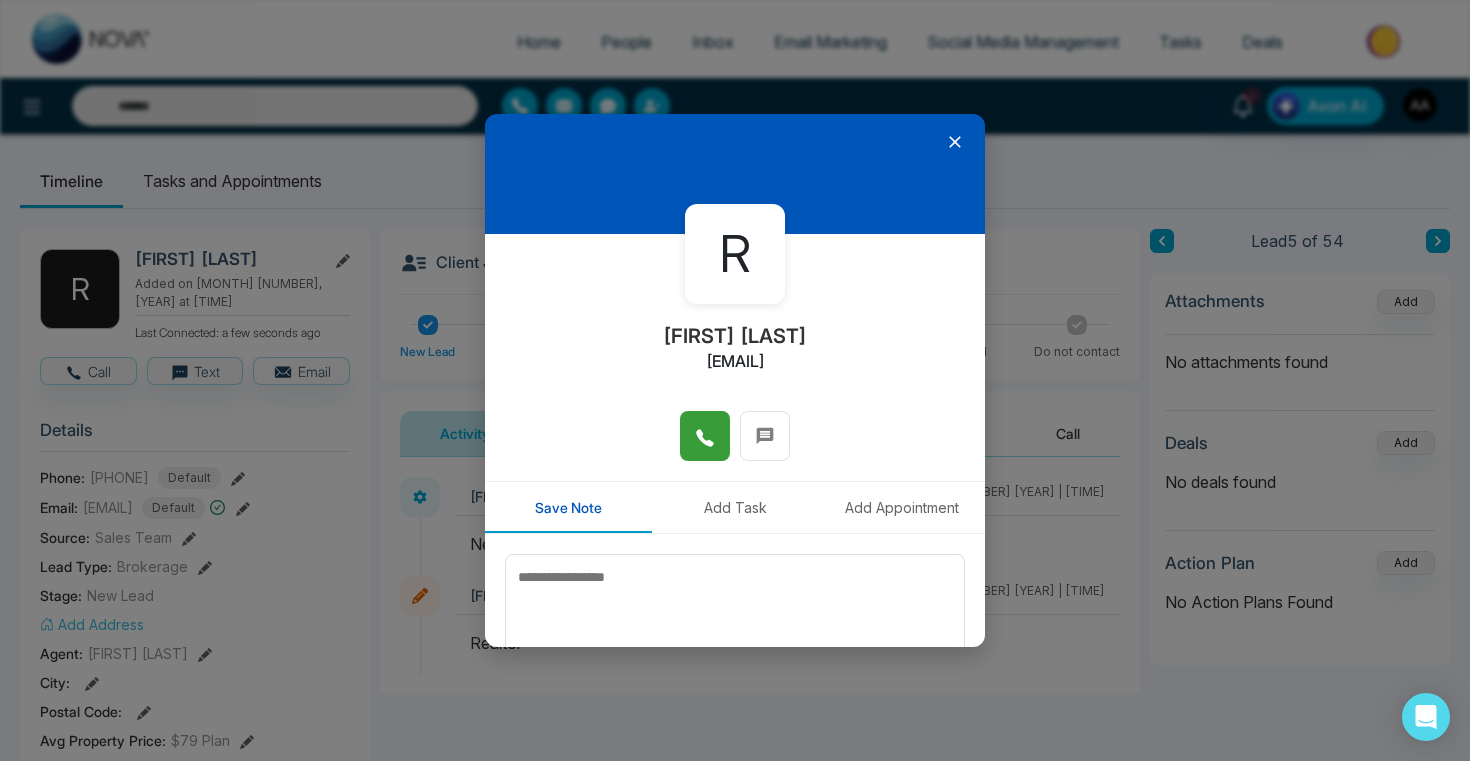 click at bounding box center [705, 436] 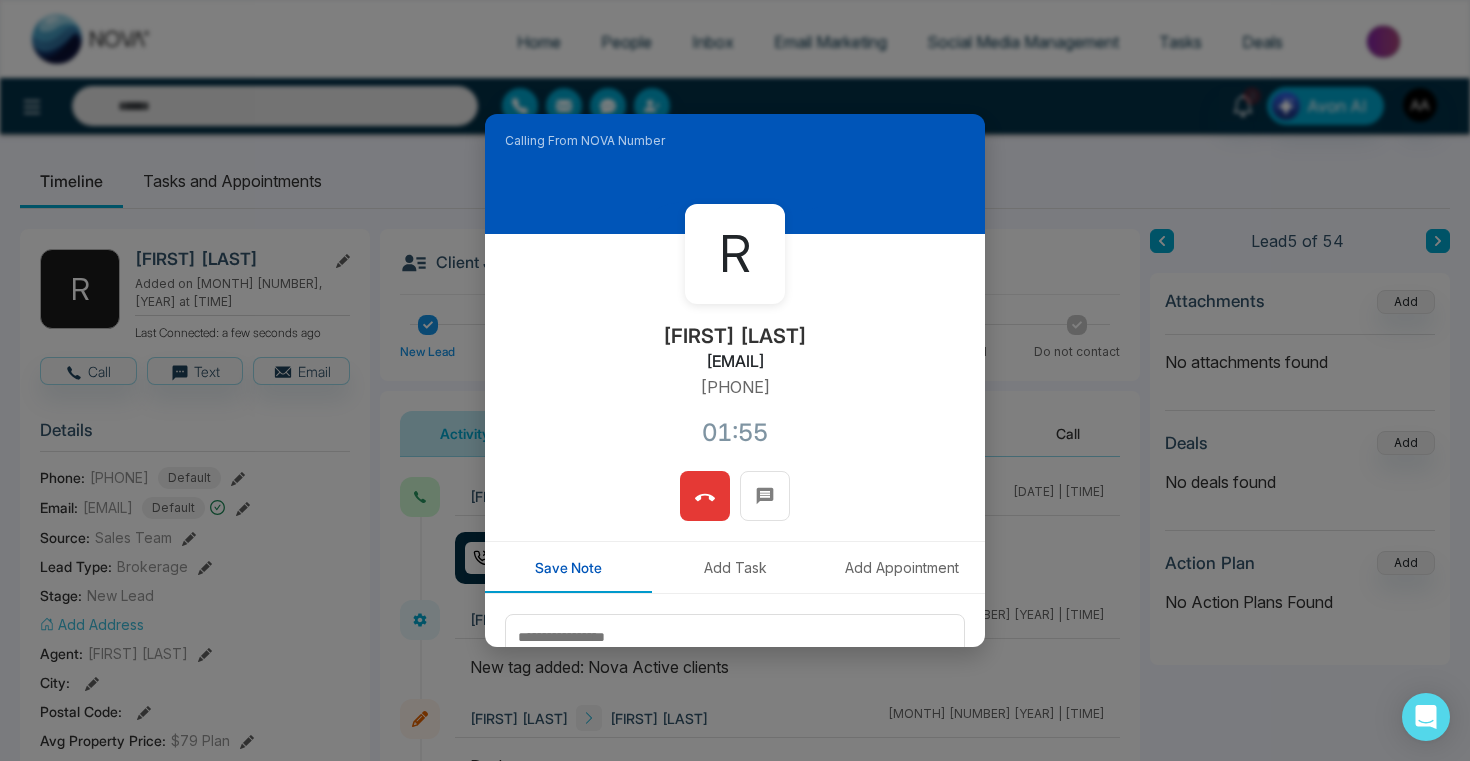 click 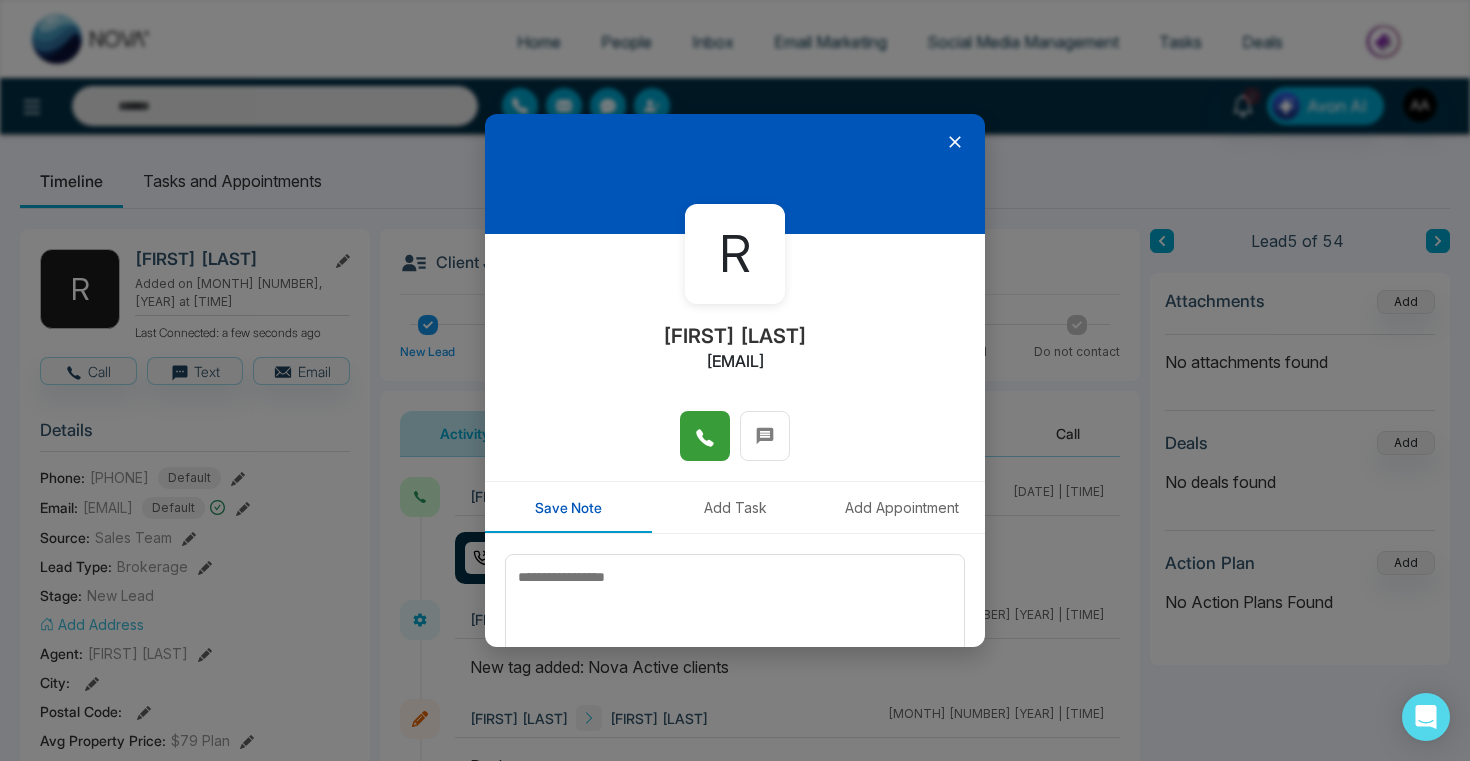 drag, startPoint x: 653, startPoint y: 362, endPoint x: 826, endPoint y: 353, distance: 173.23395 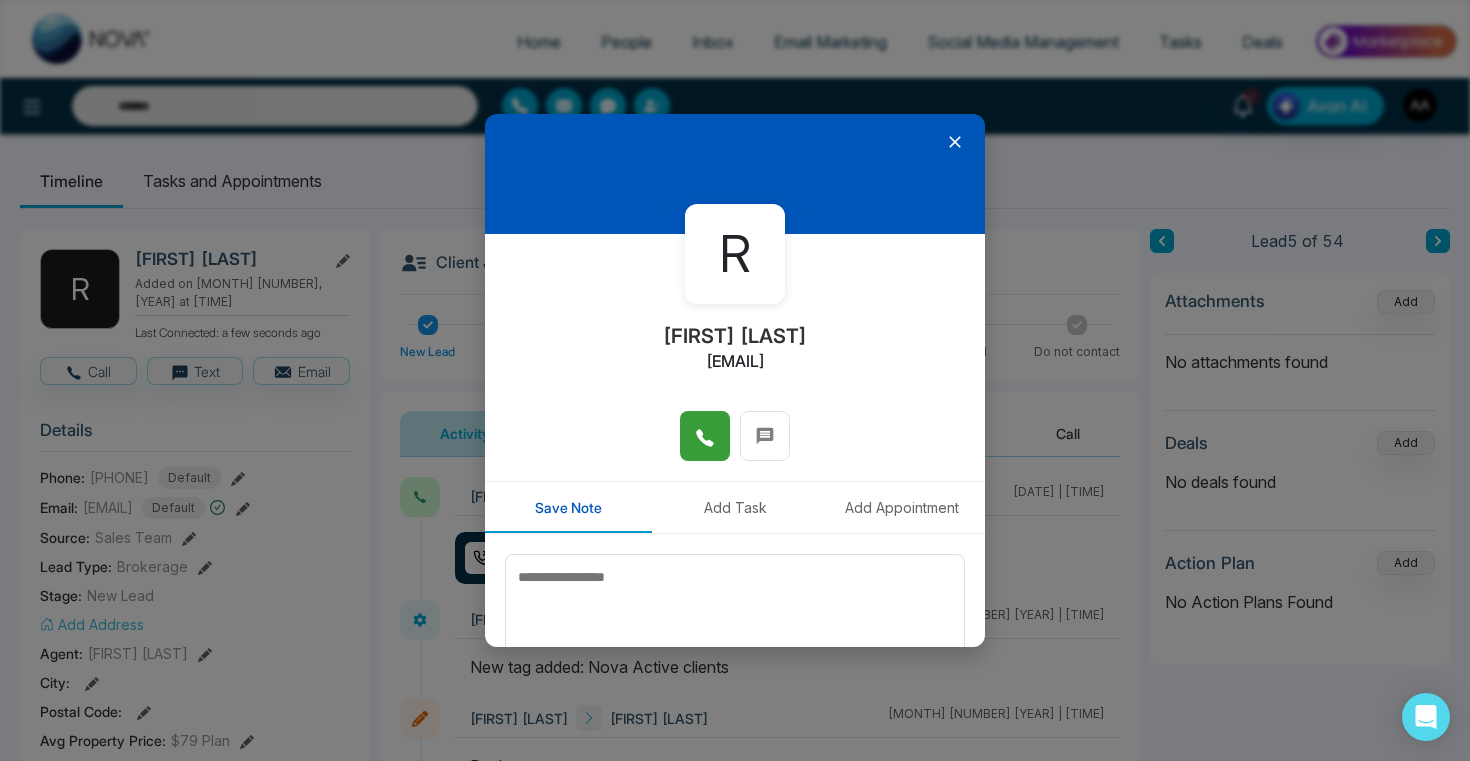 click on "[FIRST] [LAST] [EMAIL]" at bounding box center (735, 322) 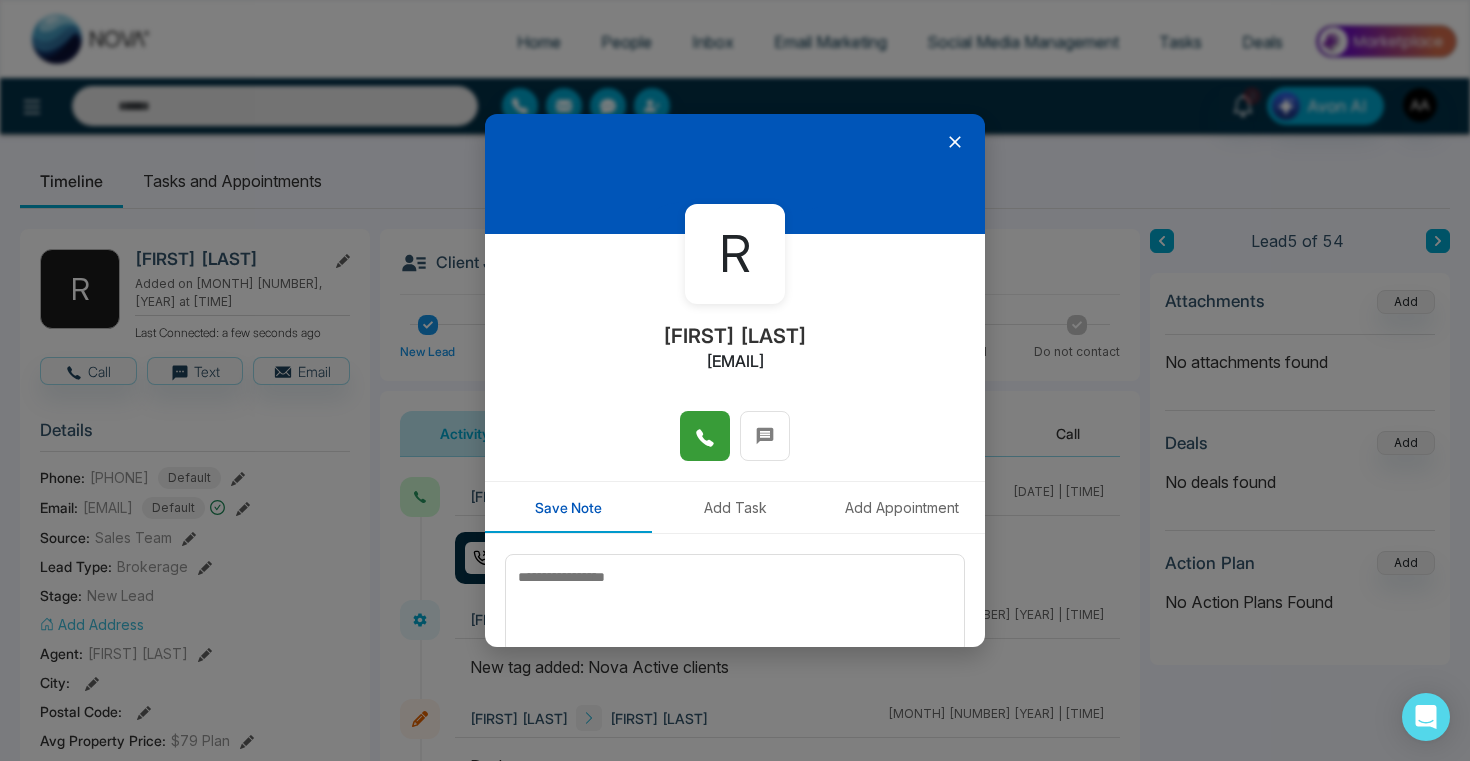 copy on "[EMAIL]" 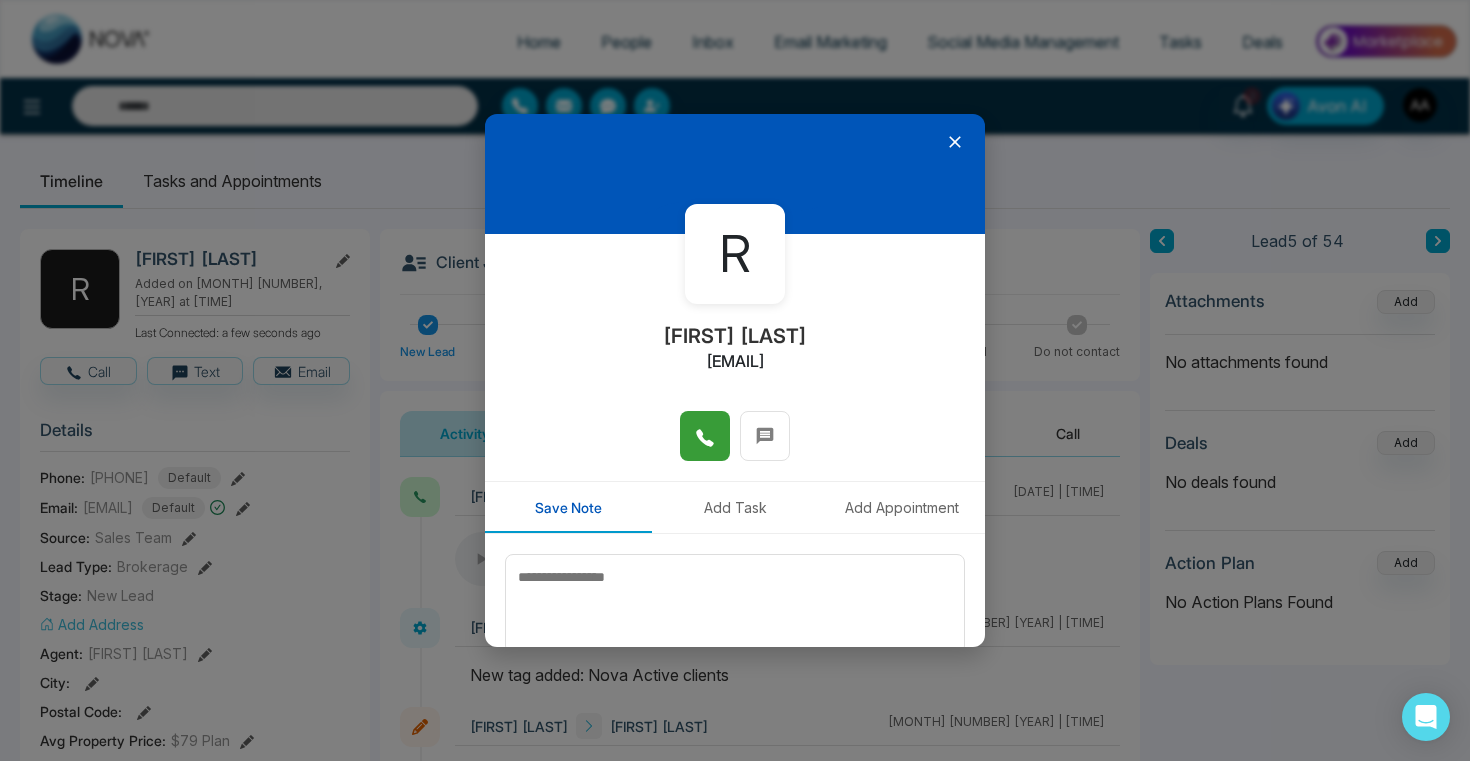click 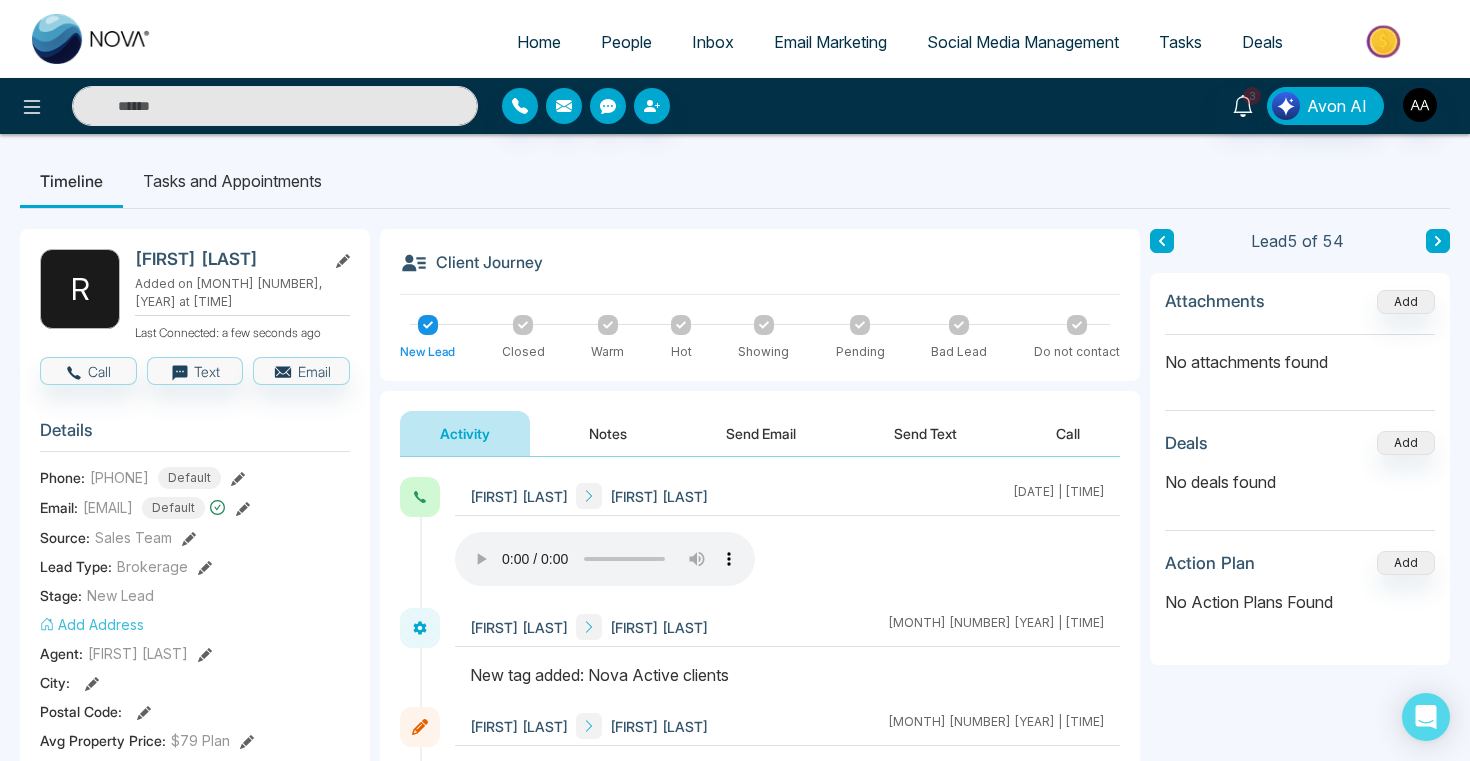 click on "Home" at bounding box center [539, 42] 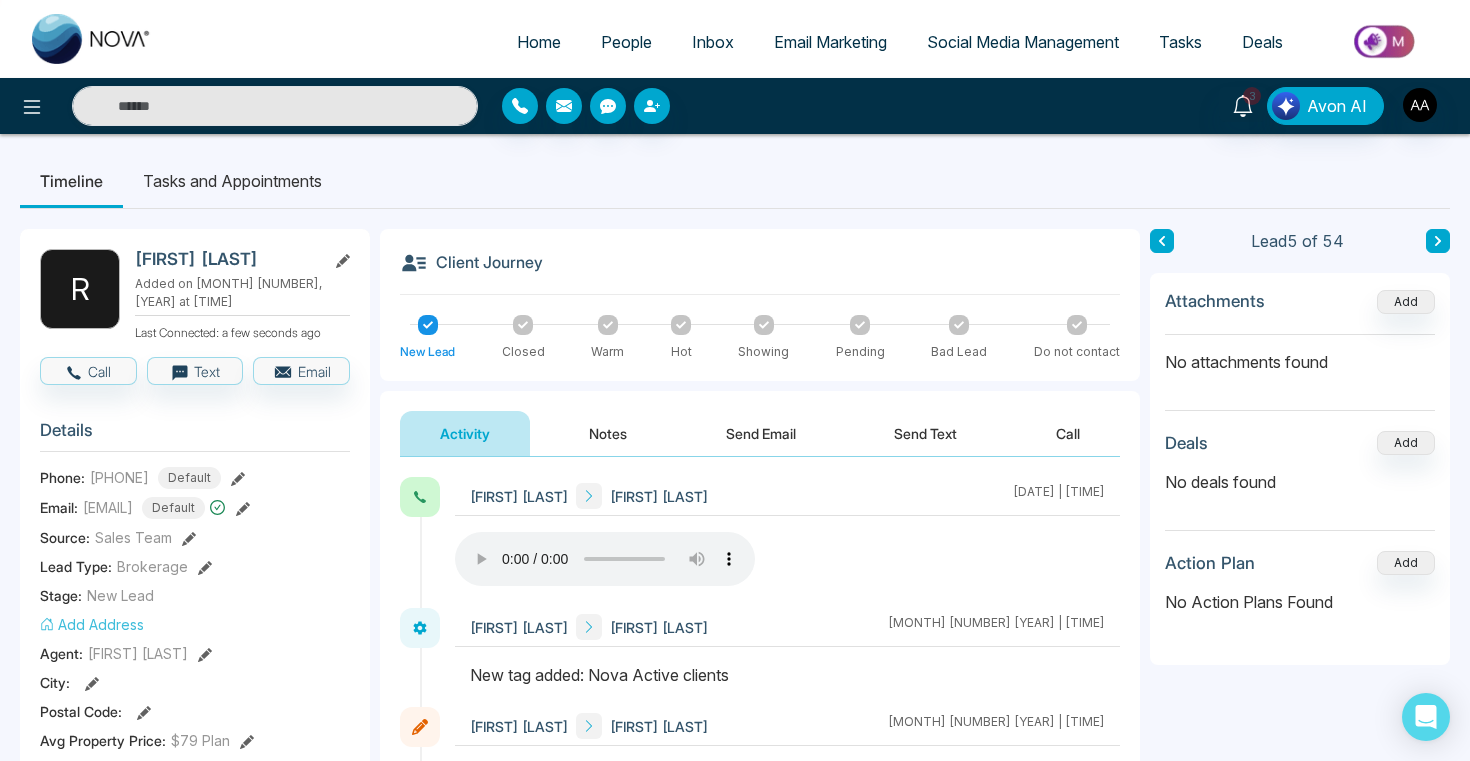 select on "*" 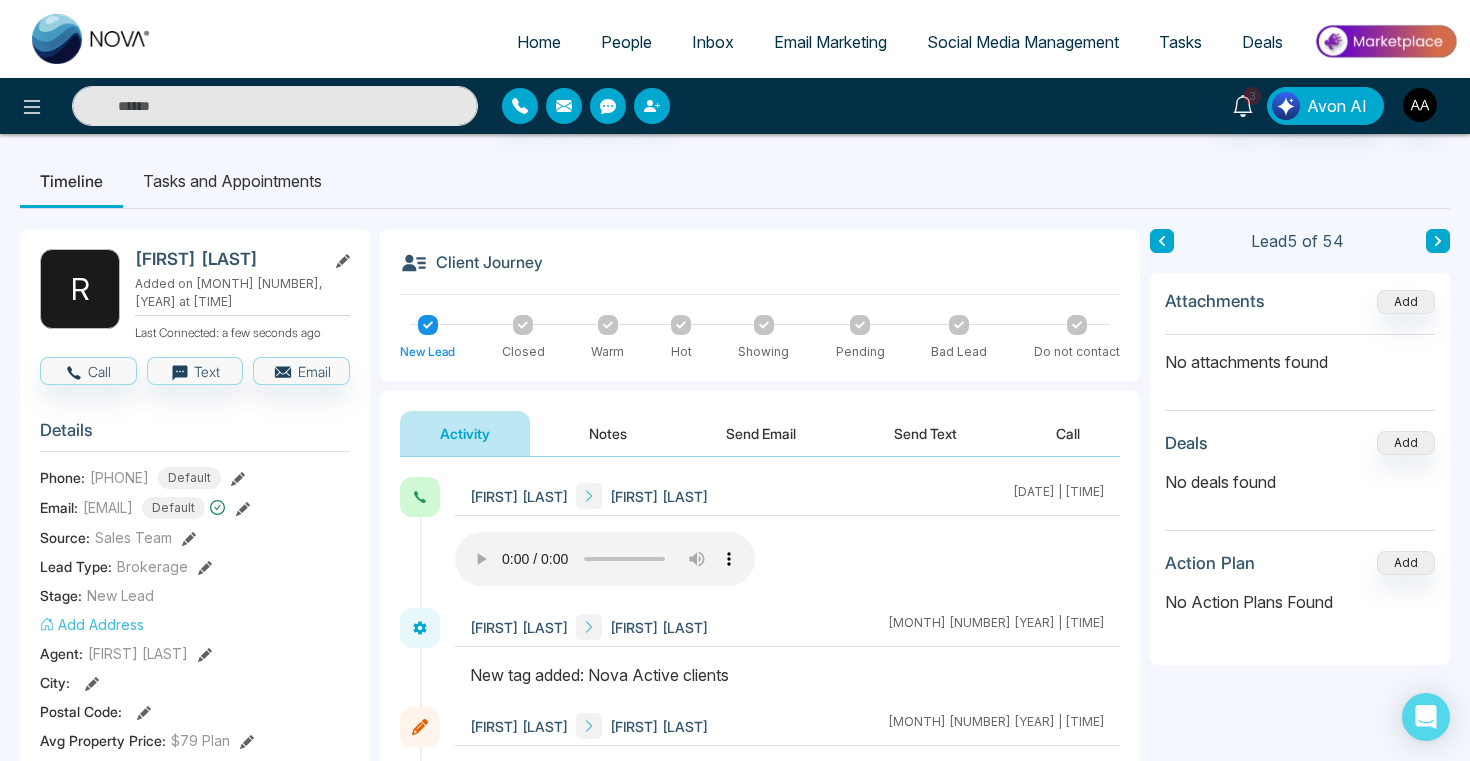 select on "*" 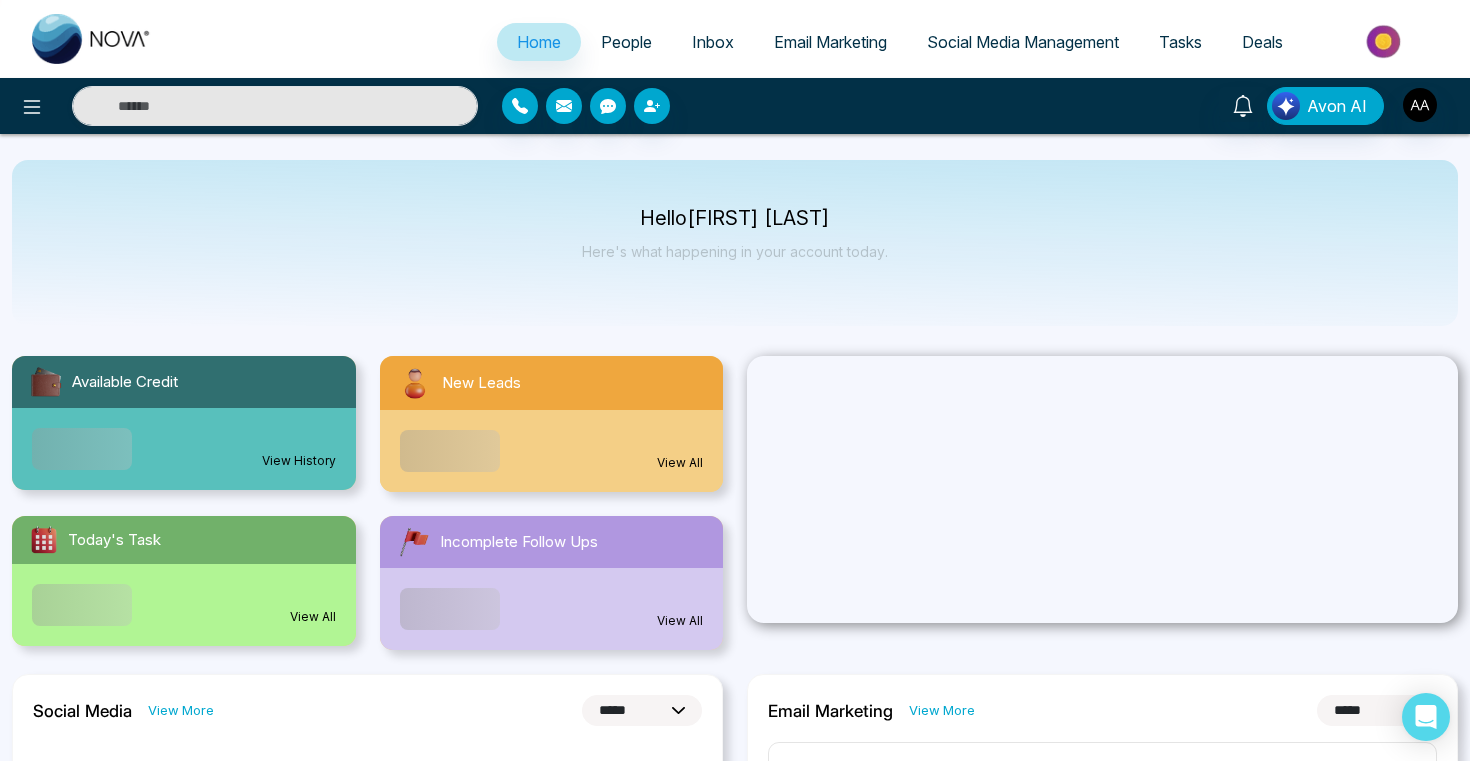 click on "People" at bounding box center [626, 42] 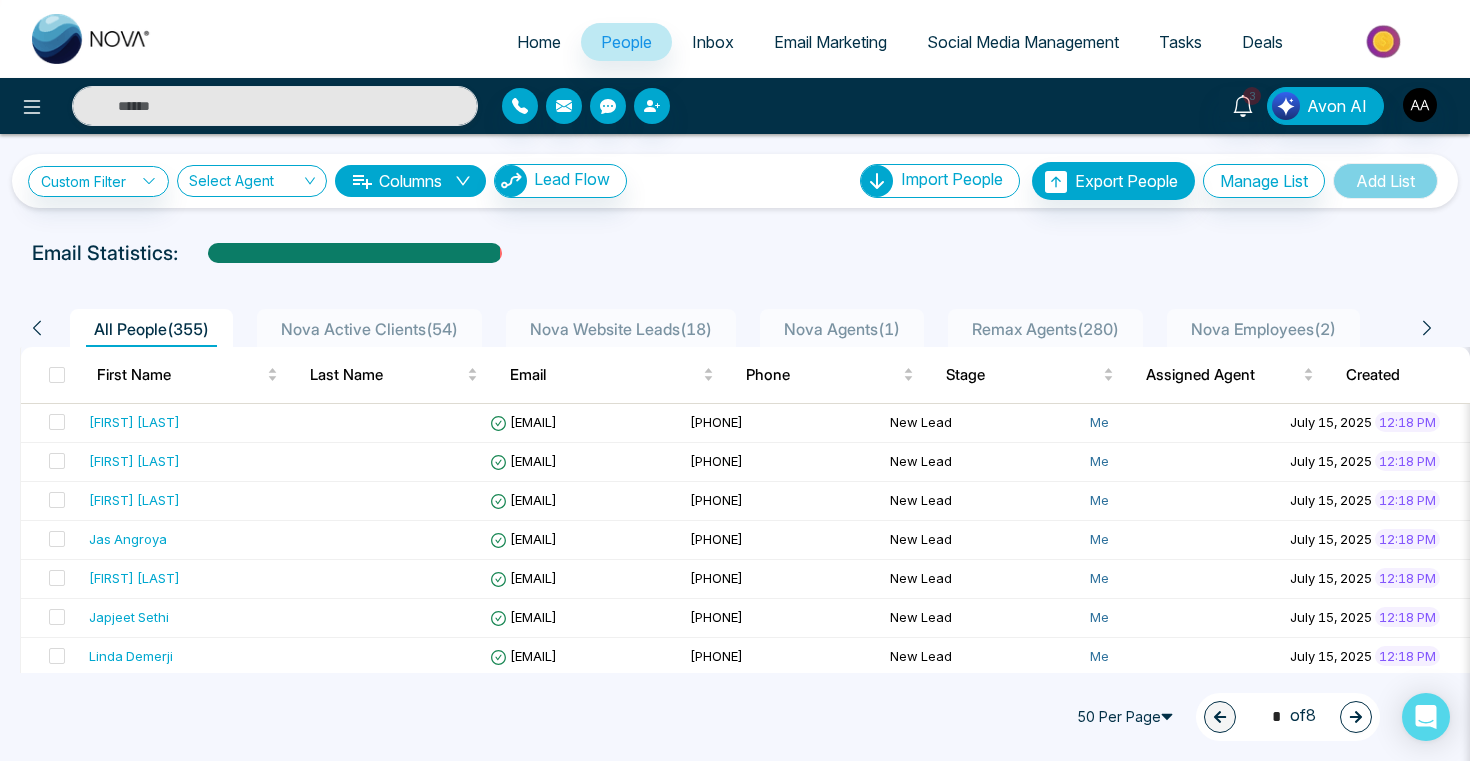 click on "Nova Active Clients  ( 54 )" at bounding box center [369, 329] 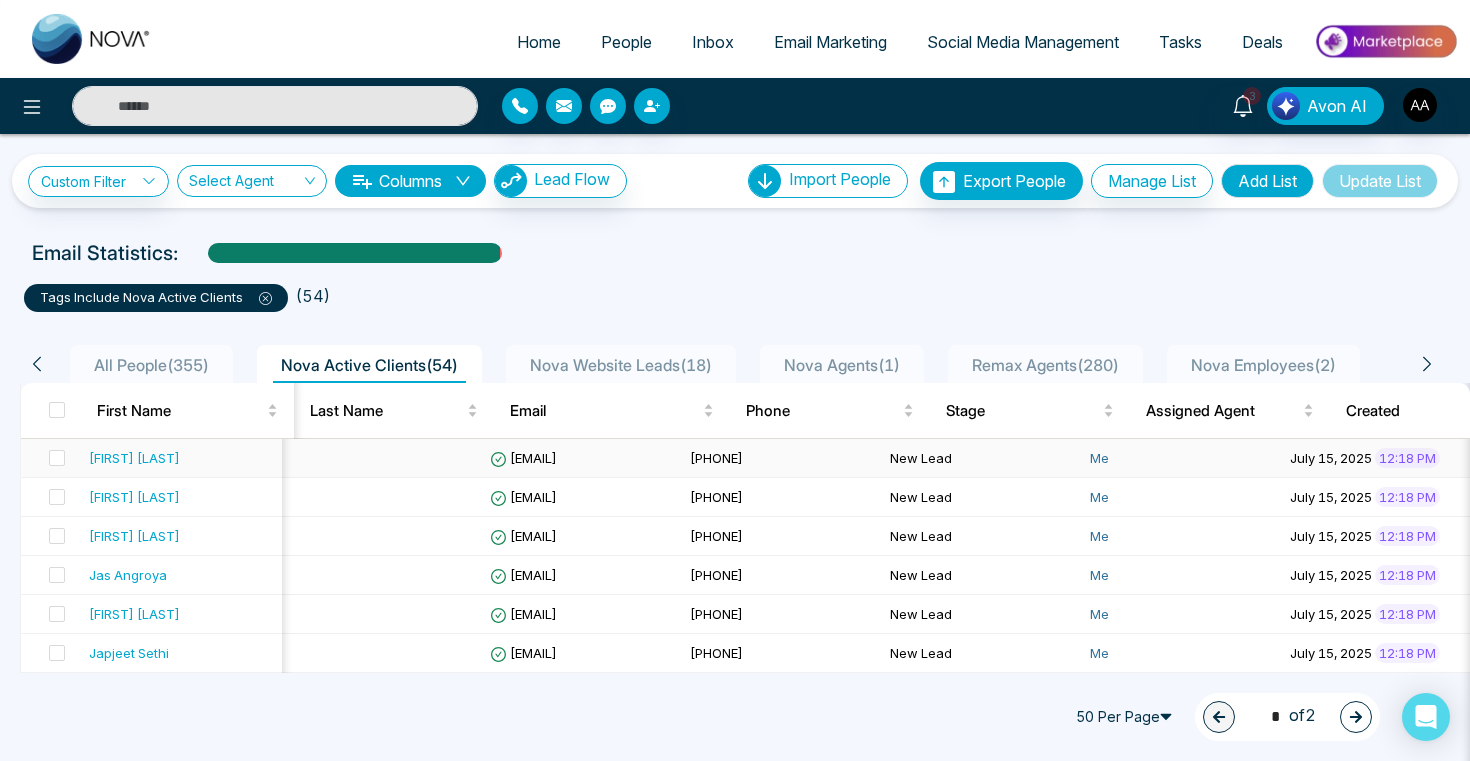 scroll, scrollTop: 0, scrollLeft: 271, axis: horizontal 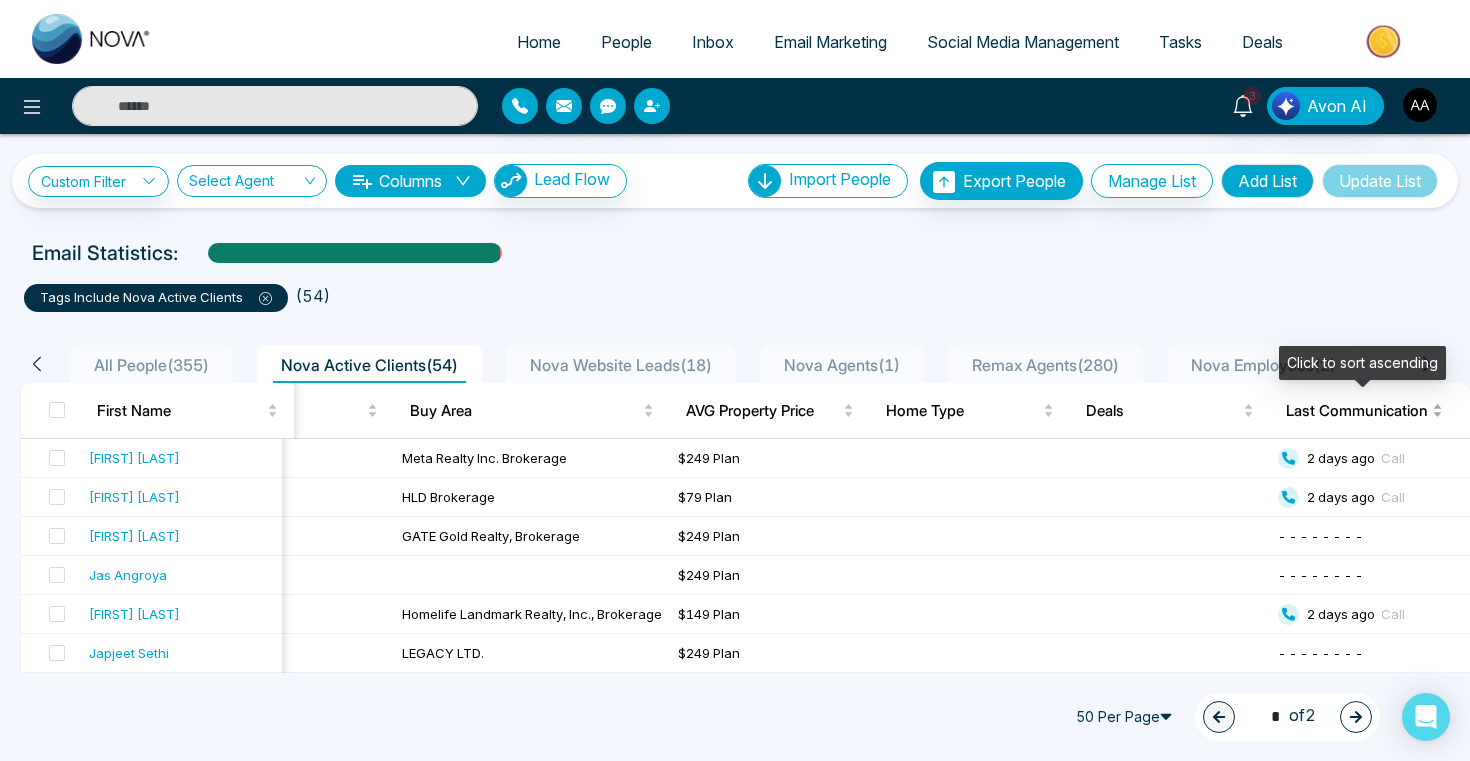 click on "Last Communication" at bounding box center (1357, 411) 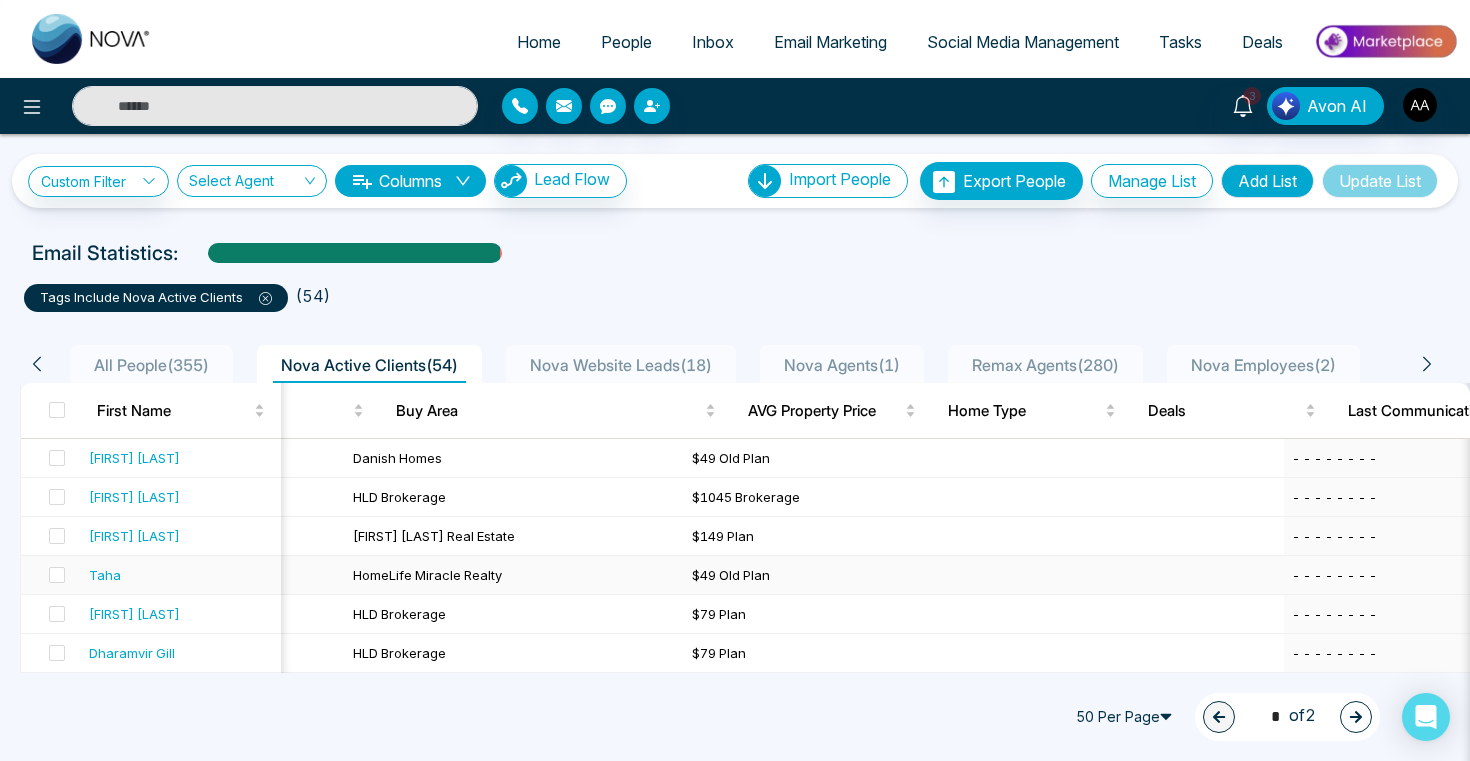 scroll, scrollTop: 0, scrollLeft: 1469, axis: horizontal 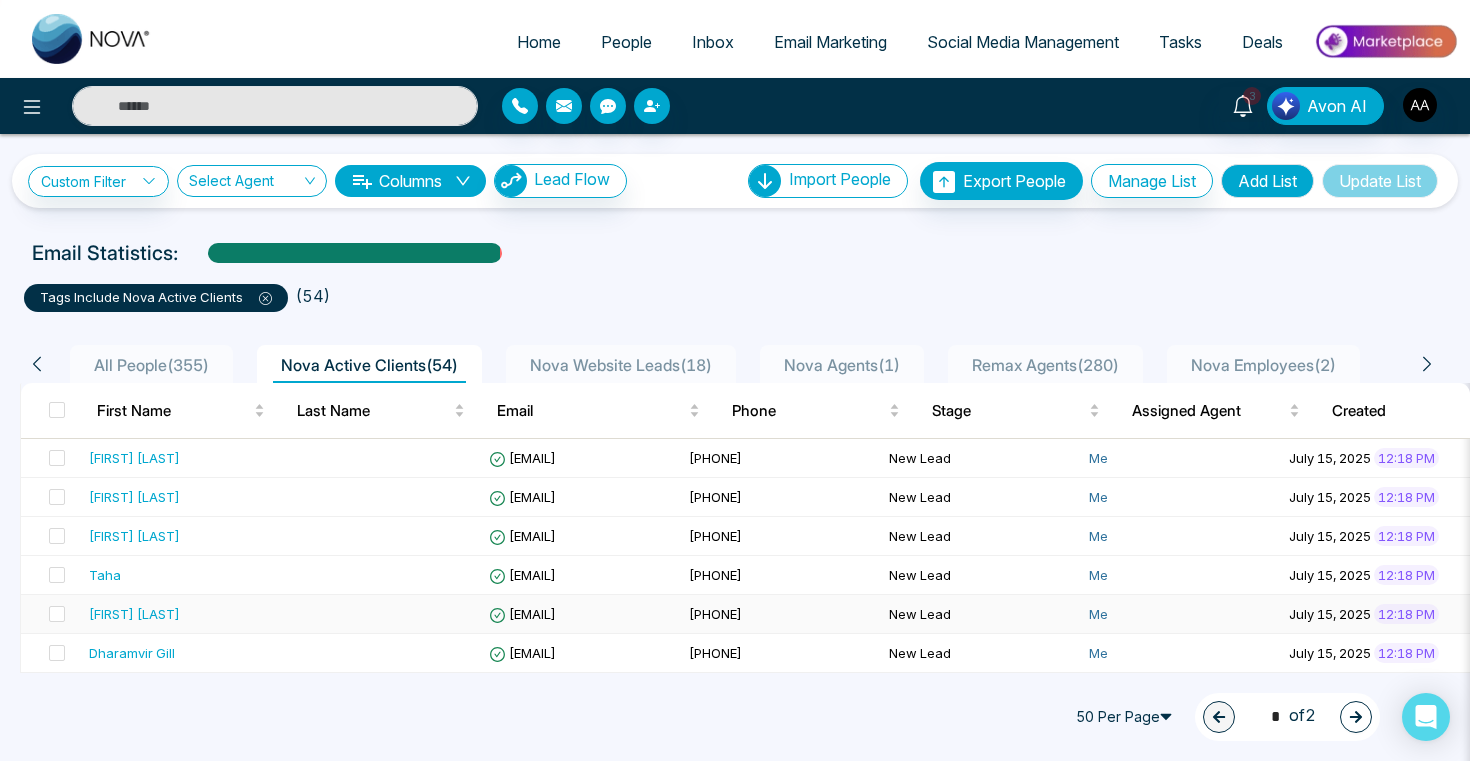 click on "[FIRST] [LAST]" at bounding box center (134, 614) 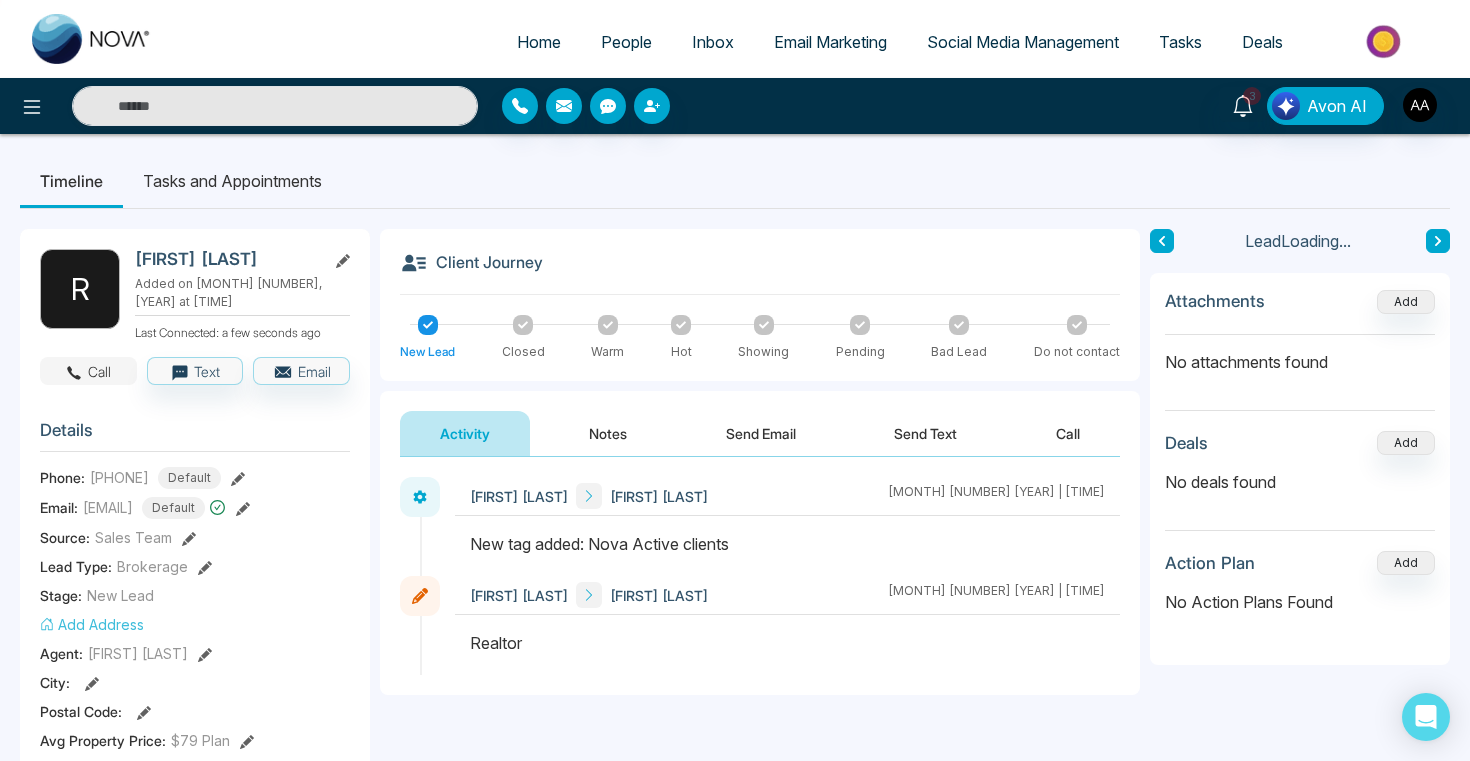 click on "Call" at bounding box center [88, 371] 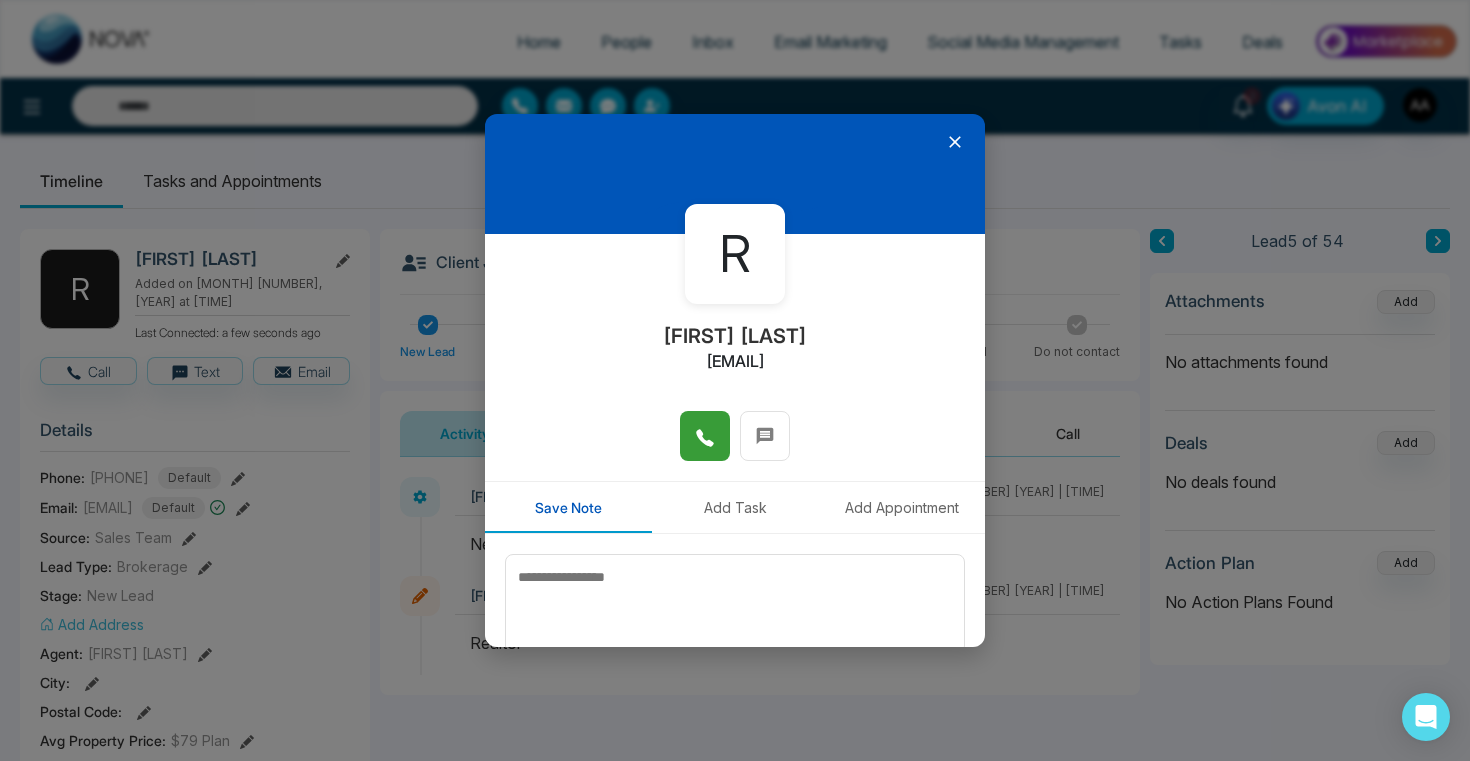 click at bounding box center [705, 436] 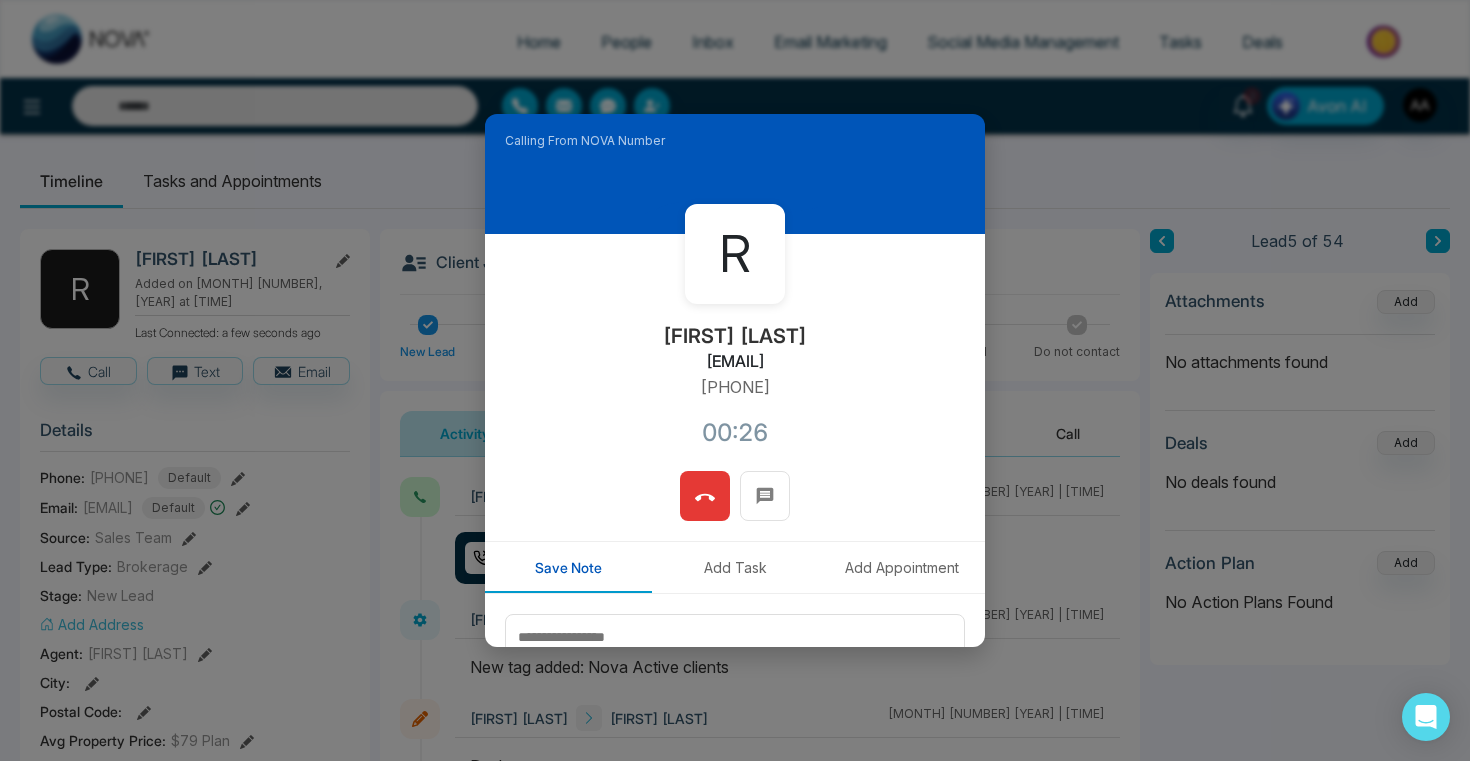 click at bounding box center (705, 496) 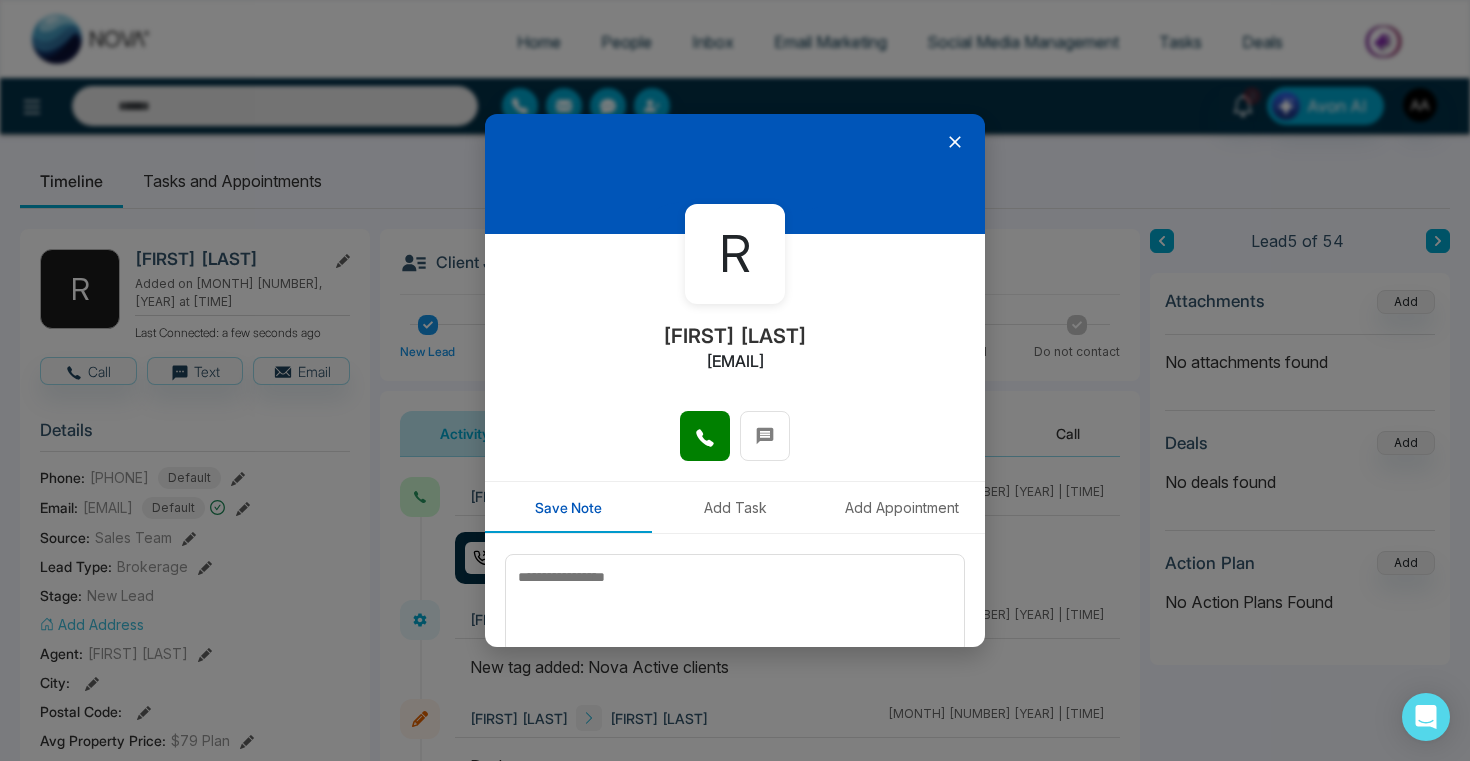 click 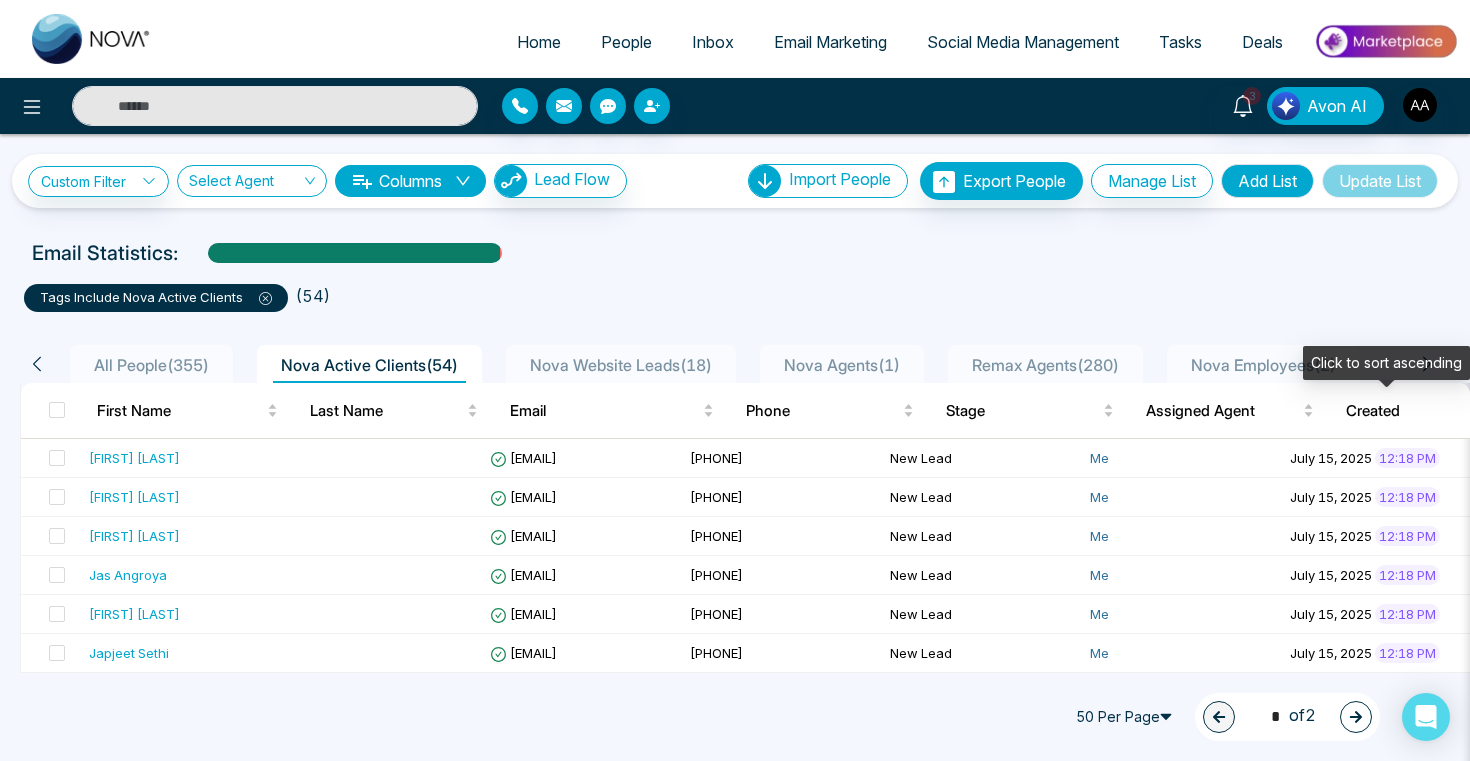 scroll, scrollTop: 0, scrollLeft: 4, axis: horizontal 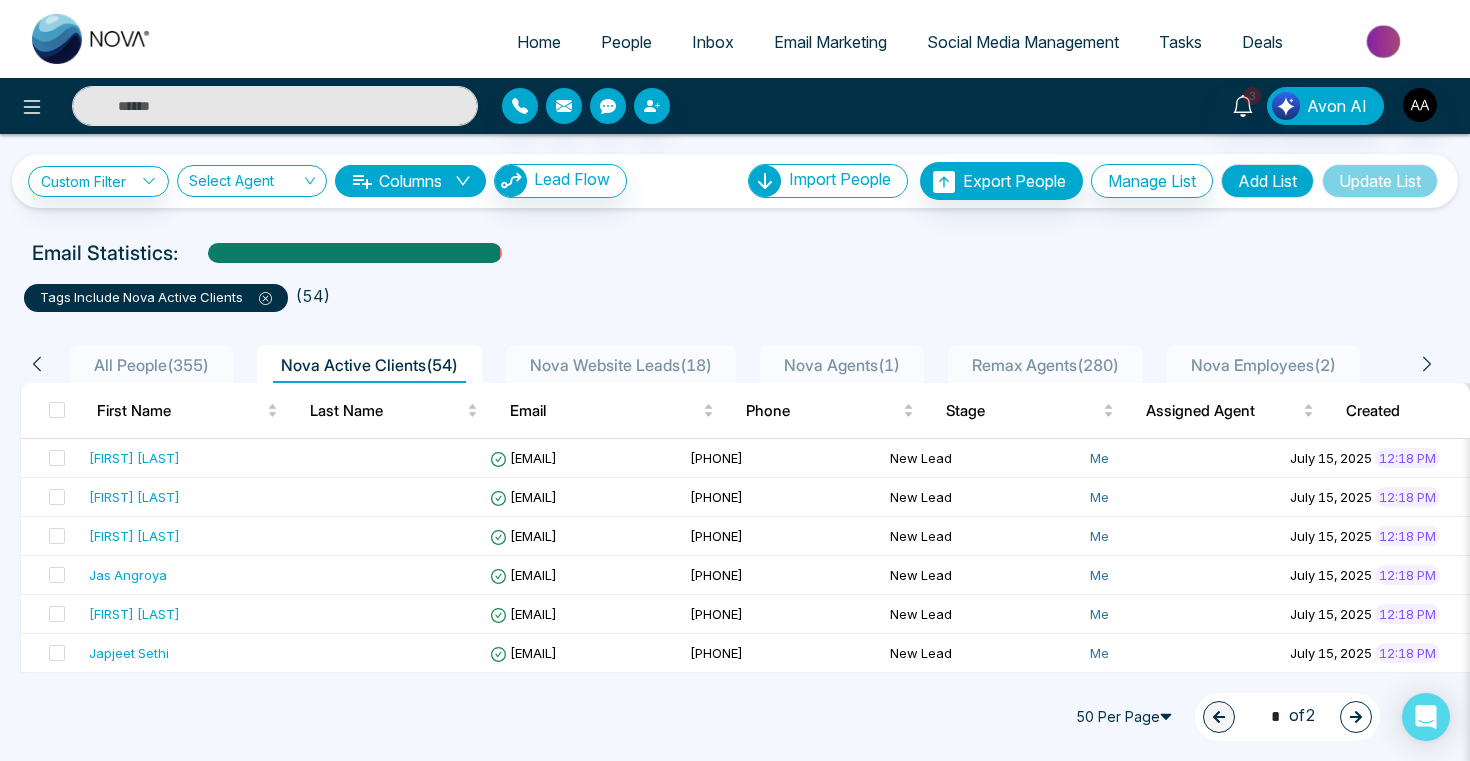 click 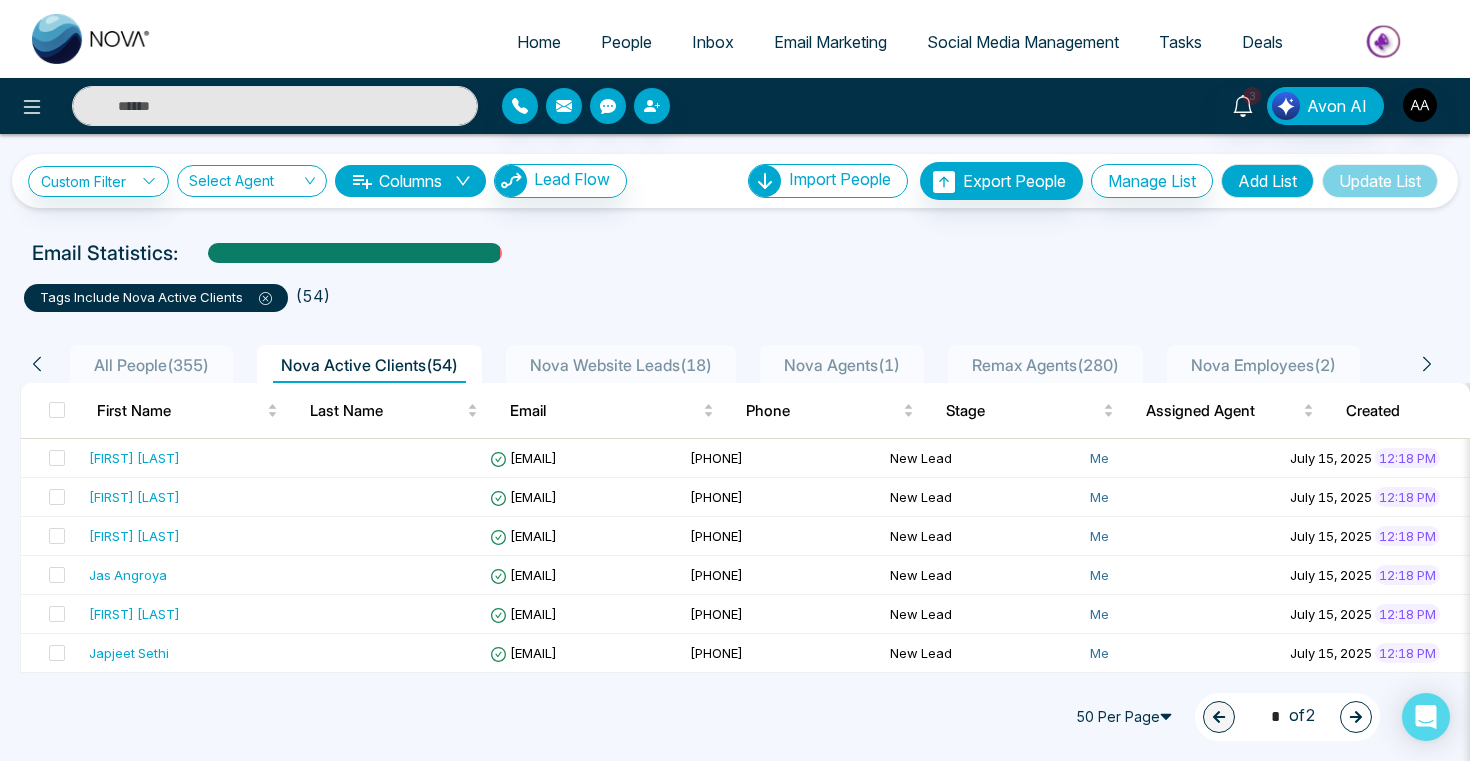 scroll, scrollTop: 0, scrollLeft: 5, axis: horizontal 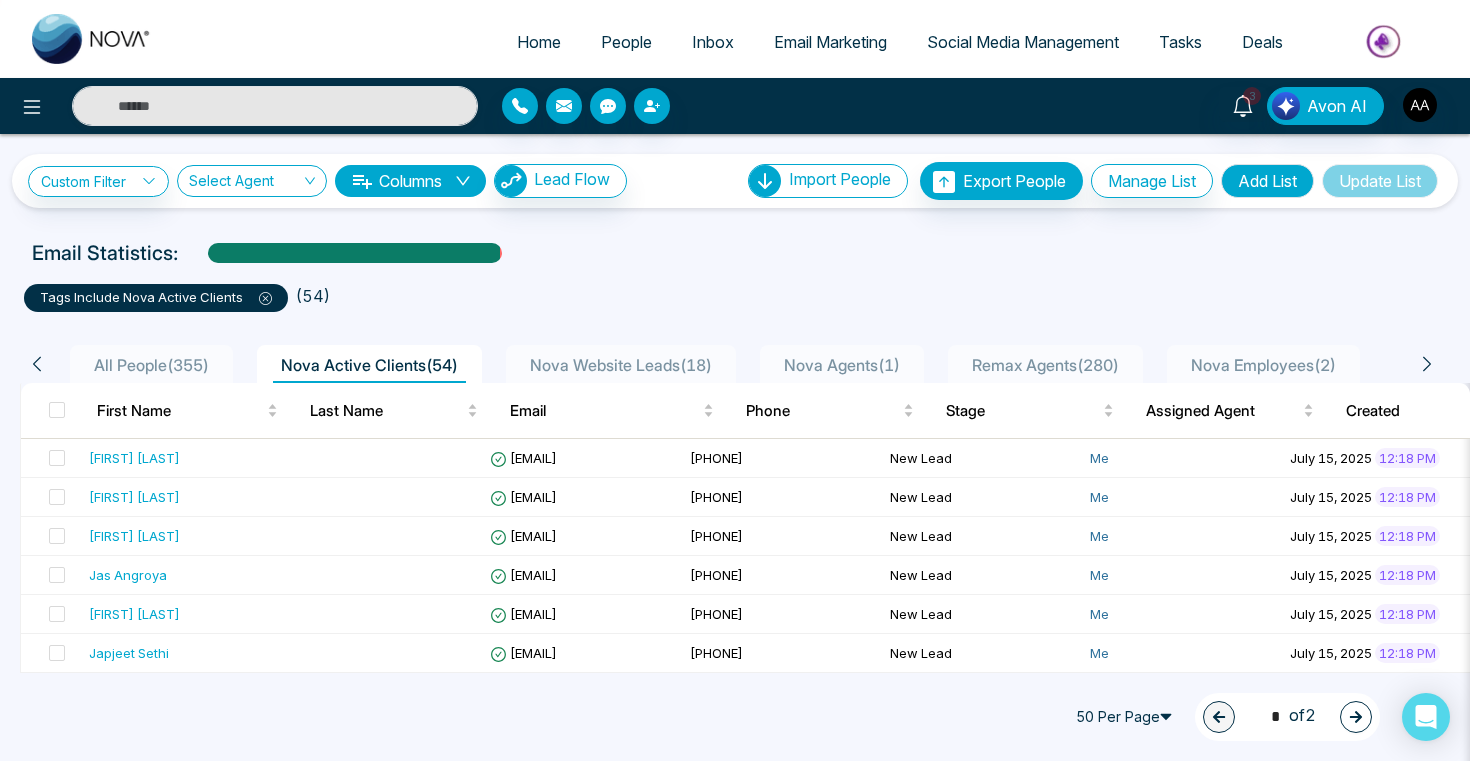 click 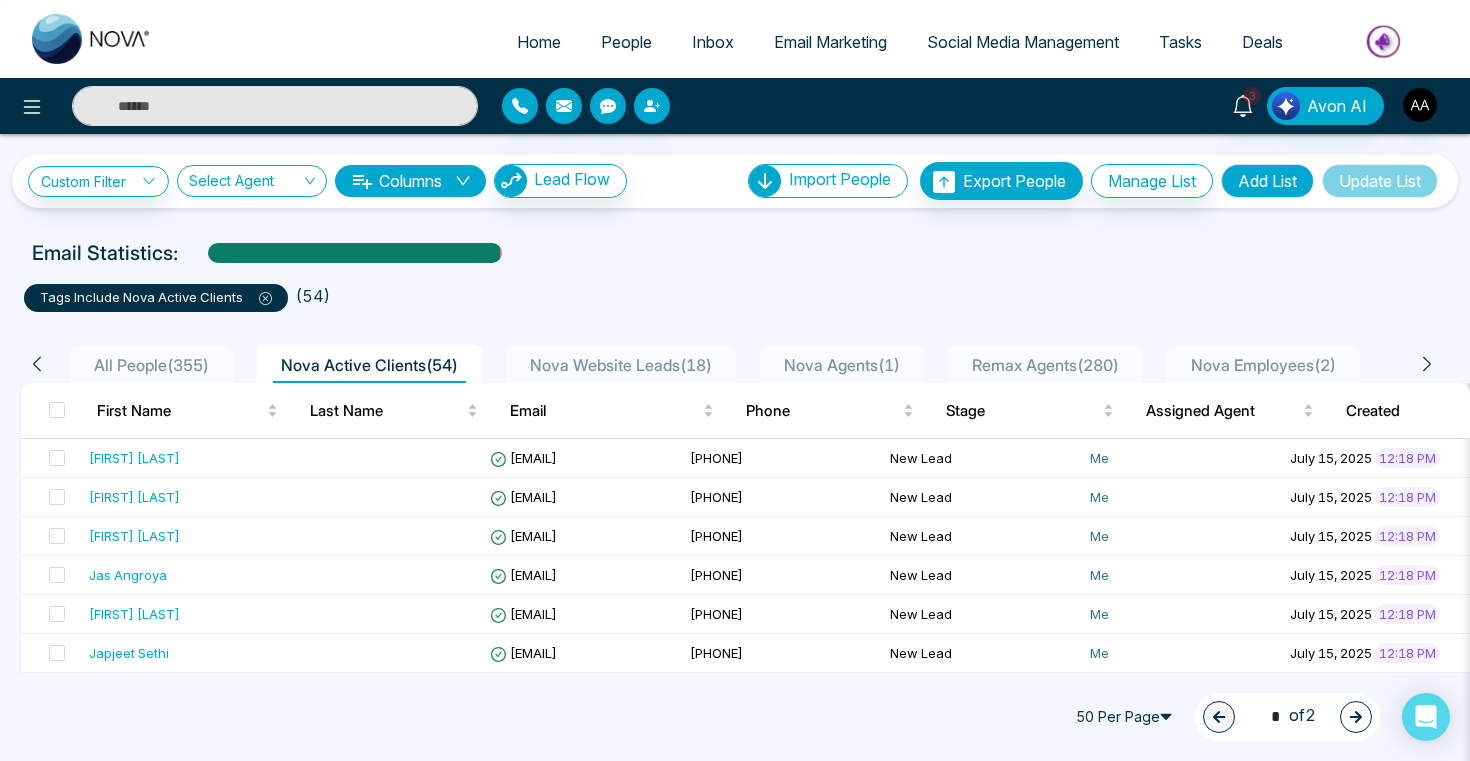 click 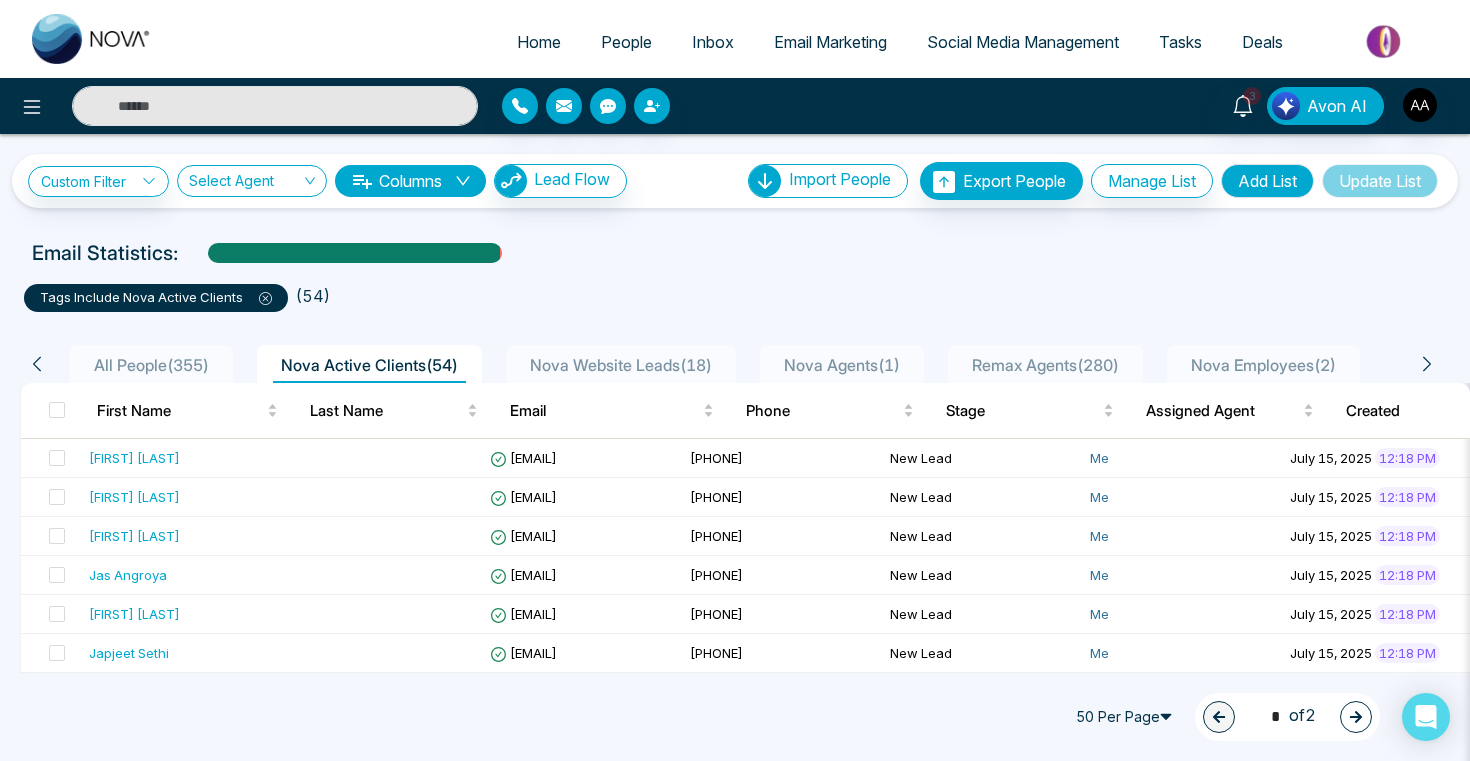 click 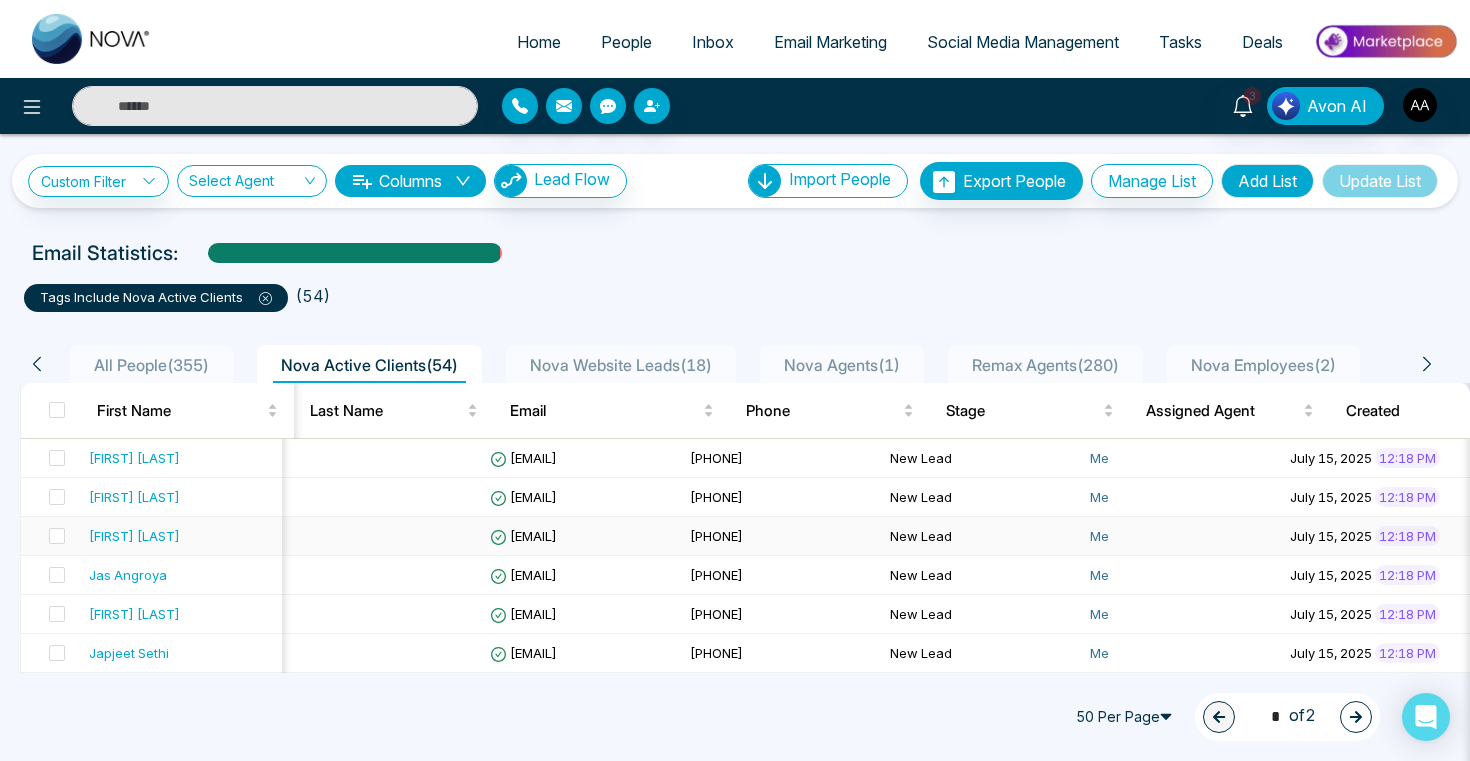 scroll, scrollTop: 0, scrollLeft: 206, axis: horizontal 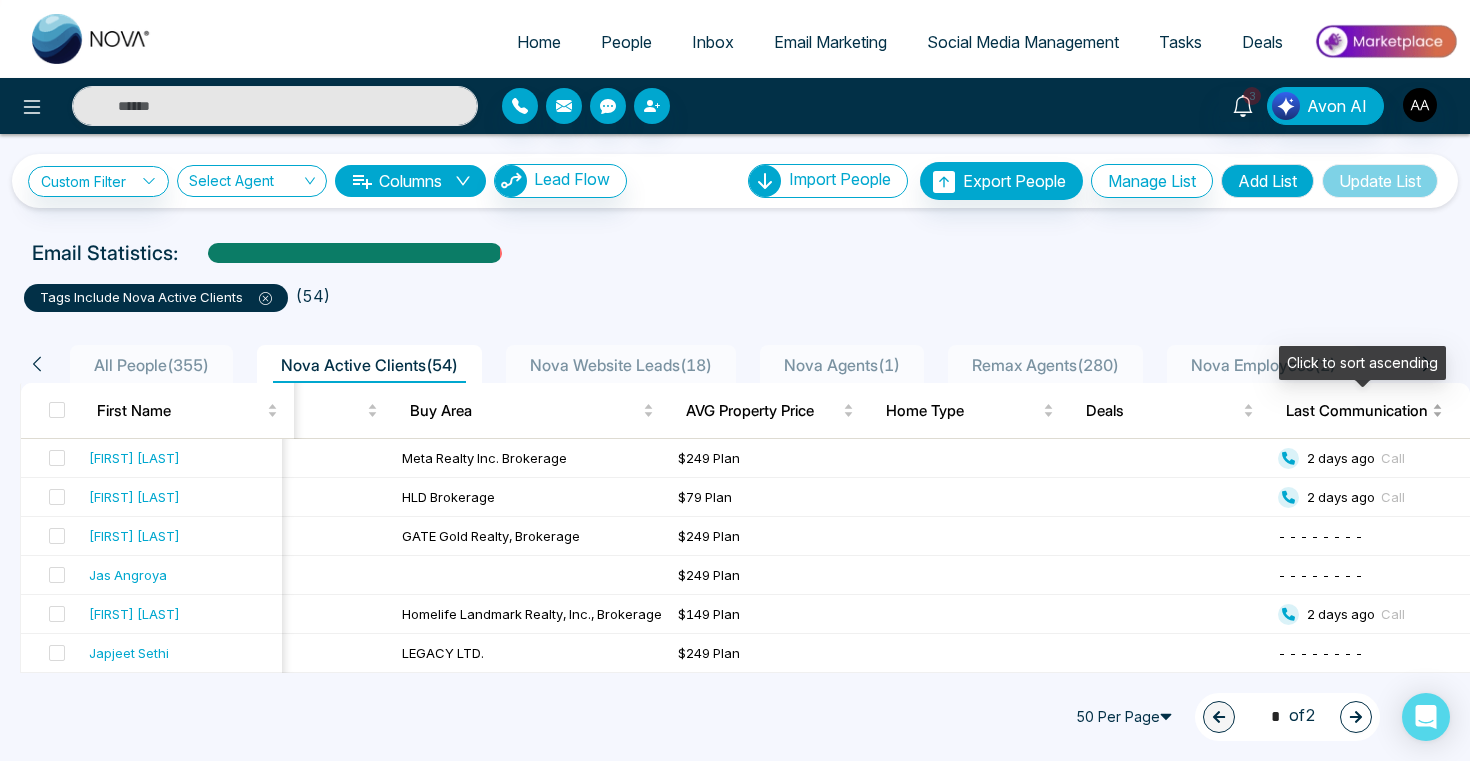 click on "Last Communication" at bounding box center (1357, 411) 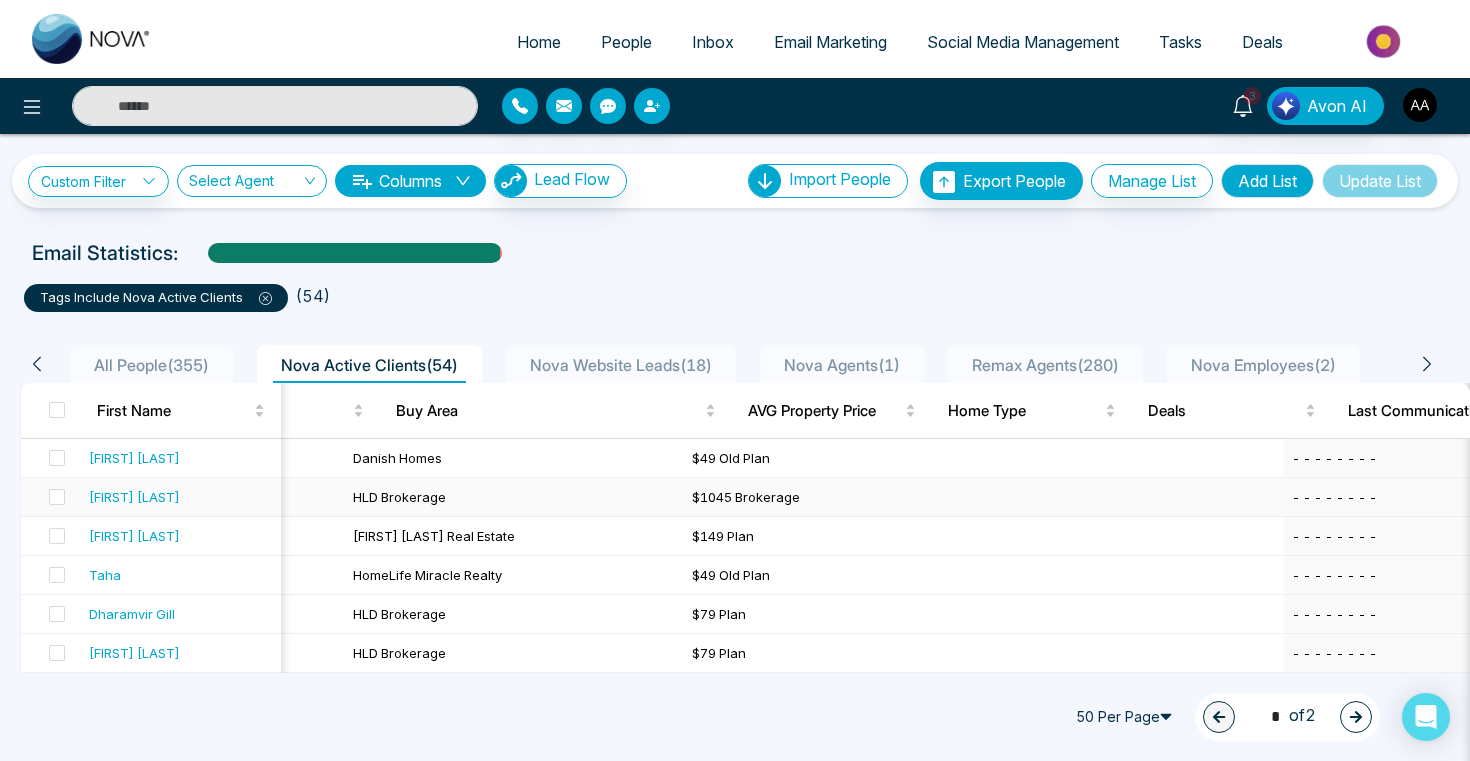 scroll, scrollTop: 0, scrollLeft: 1994, axis: horizontal 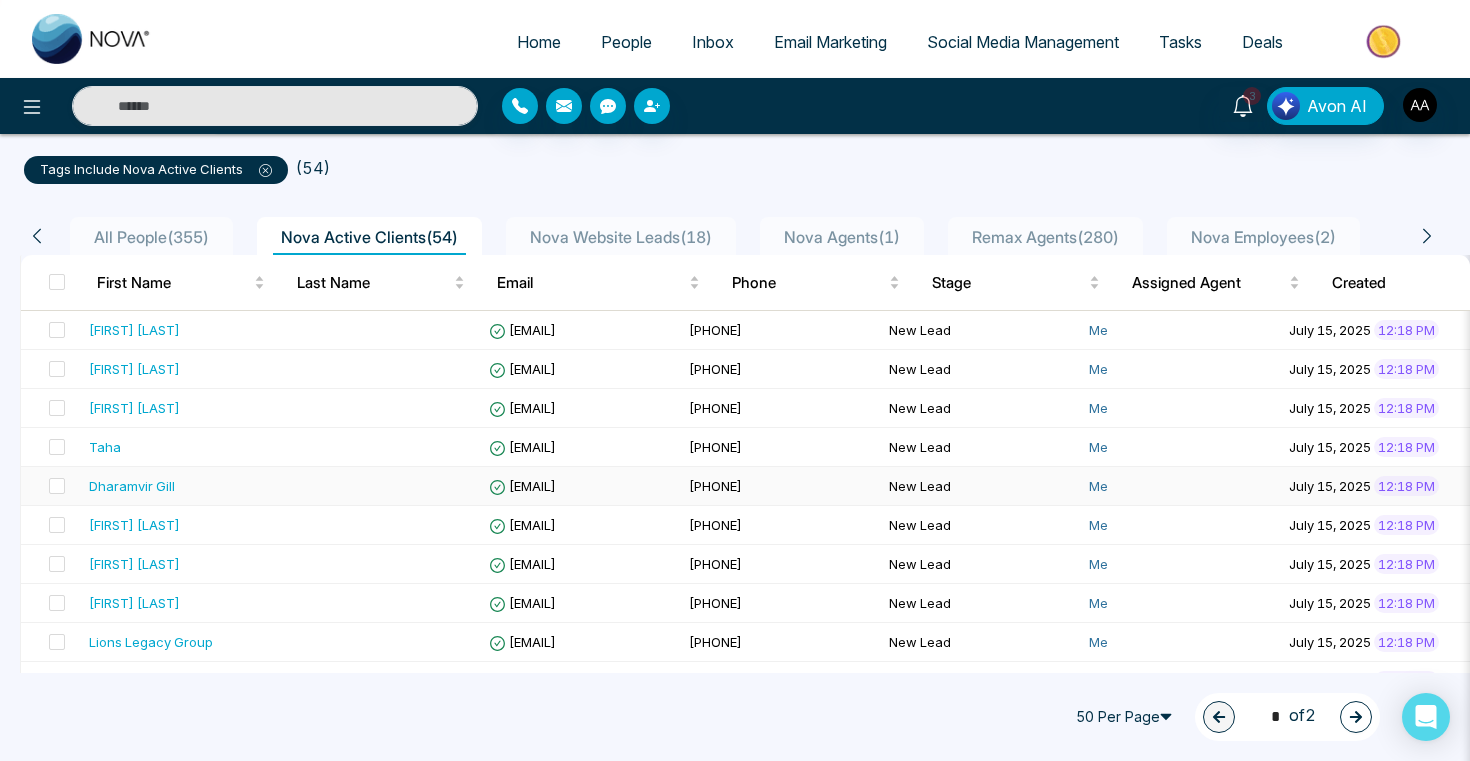 click on "Dharamvir Gill" at bounding box center [181, 486] 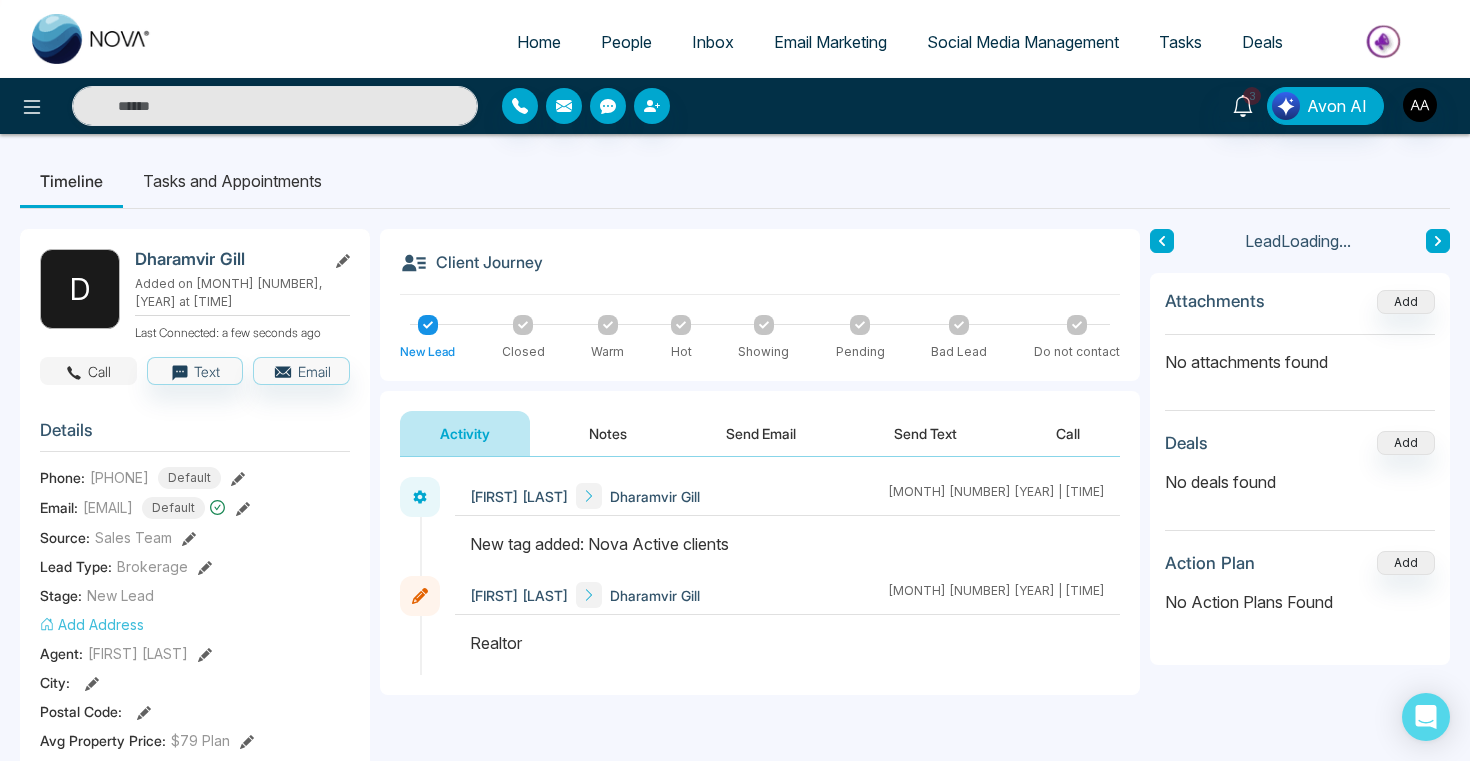 click 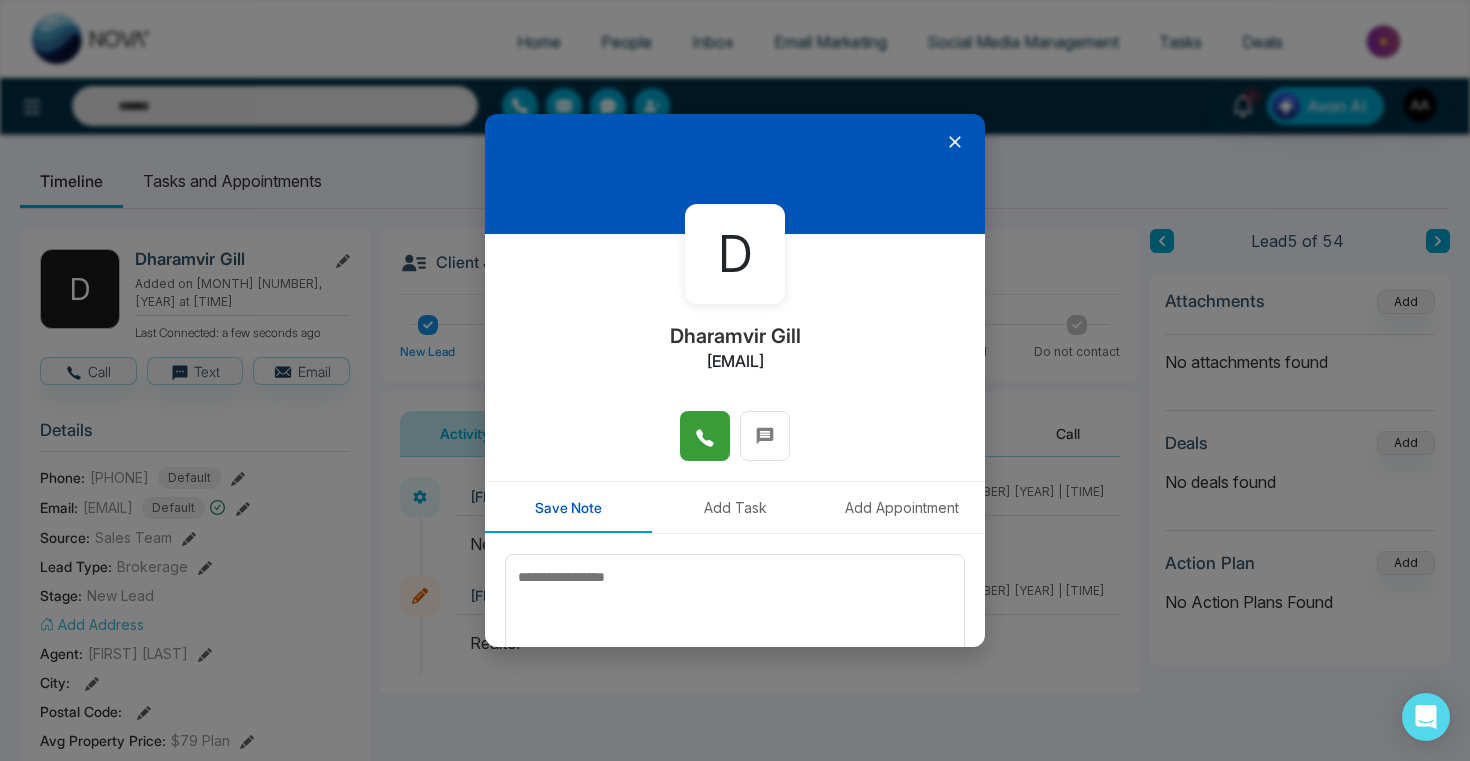 click 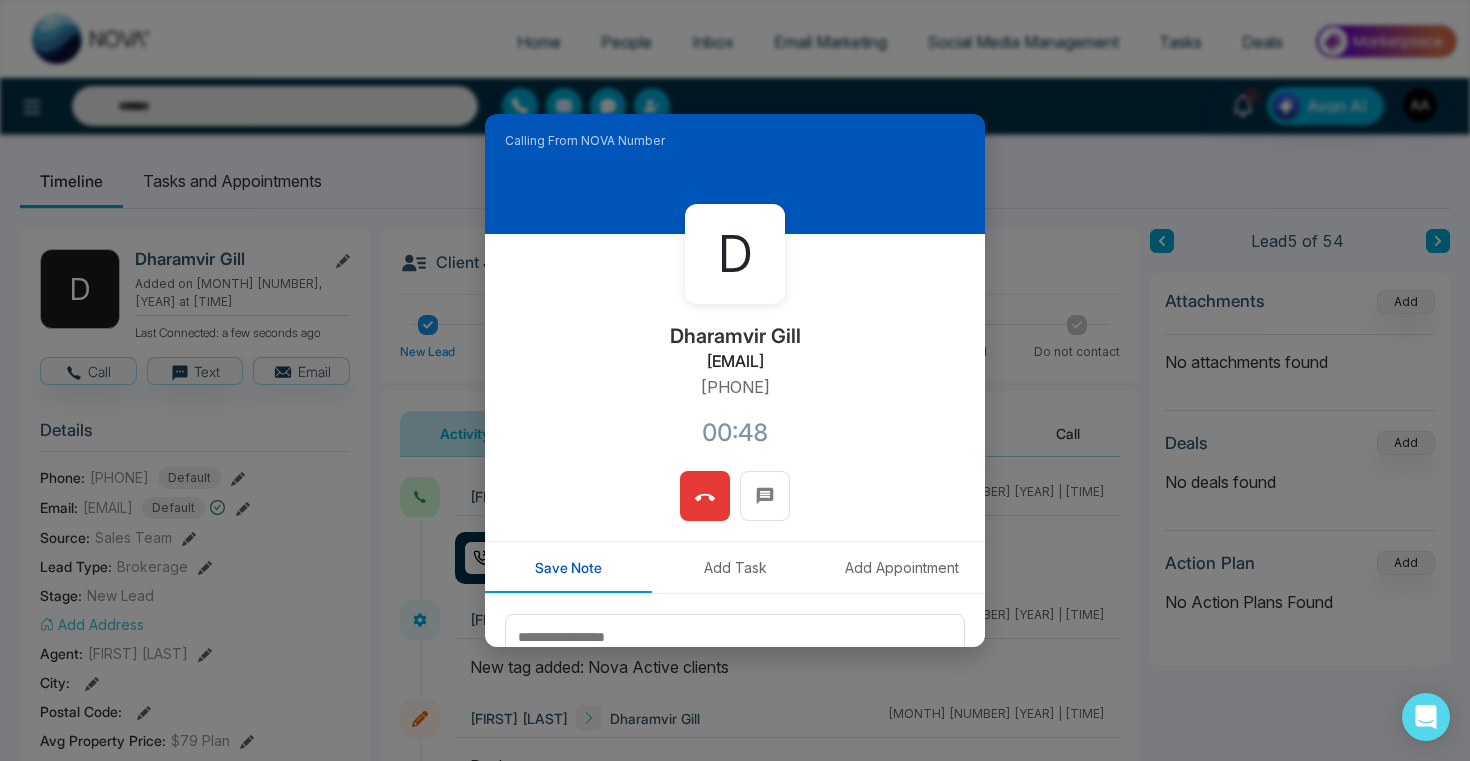 click 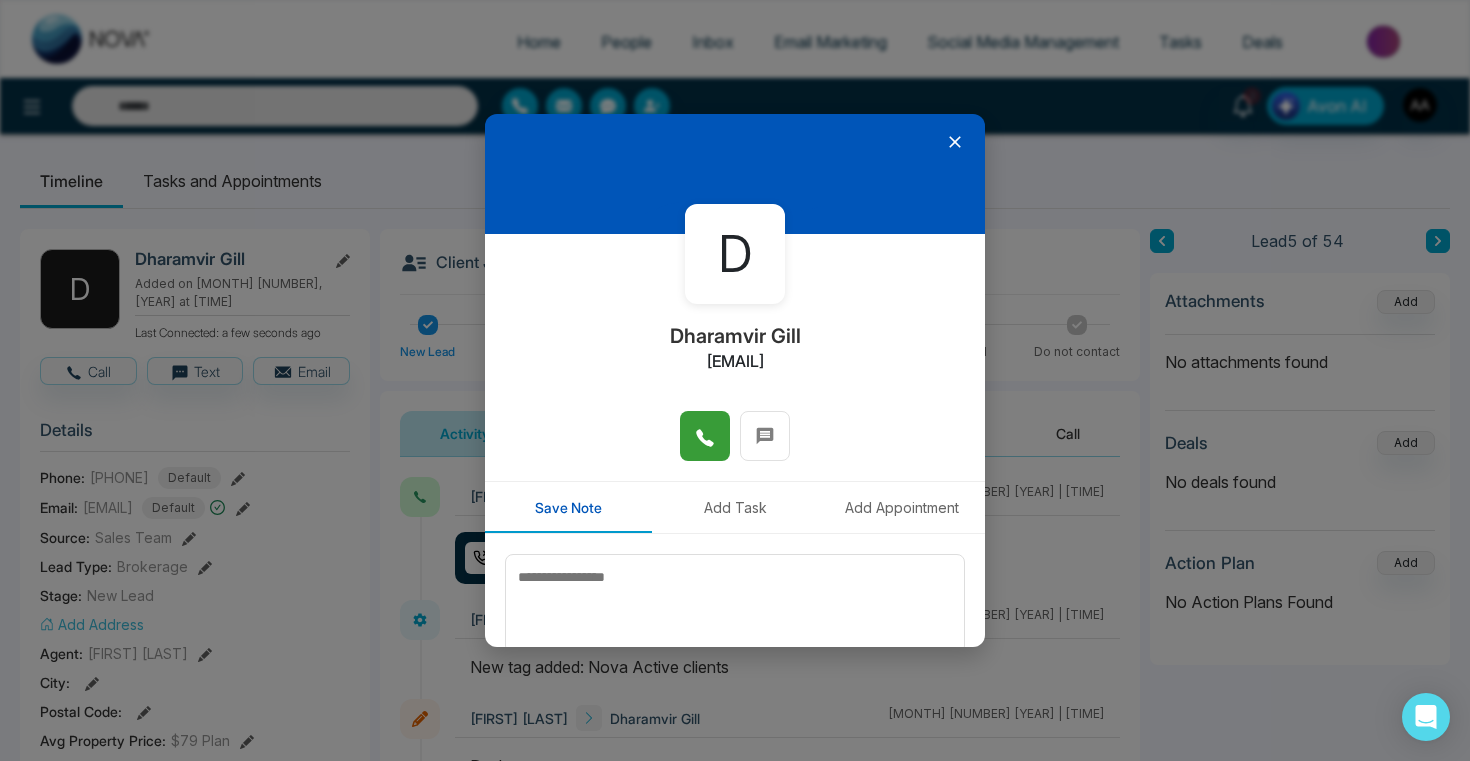 click 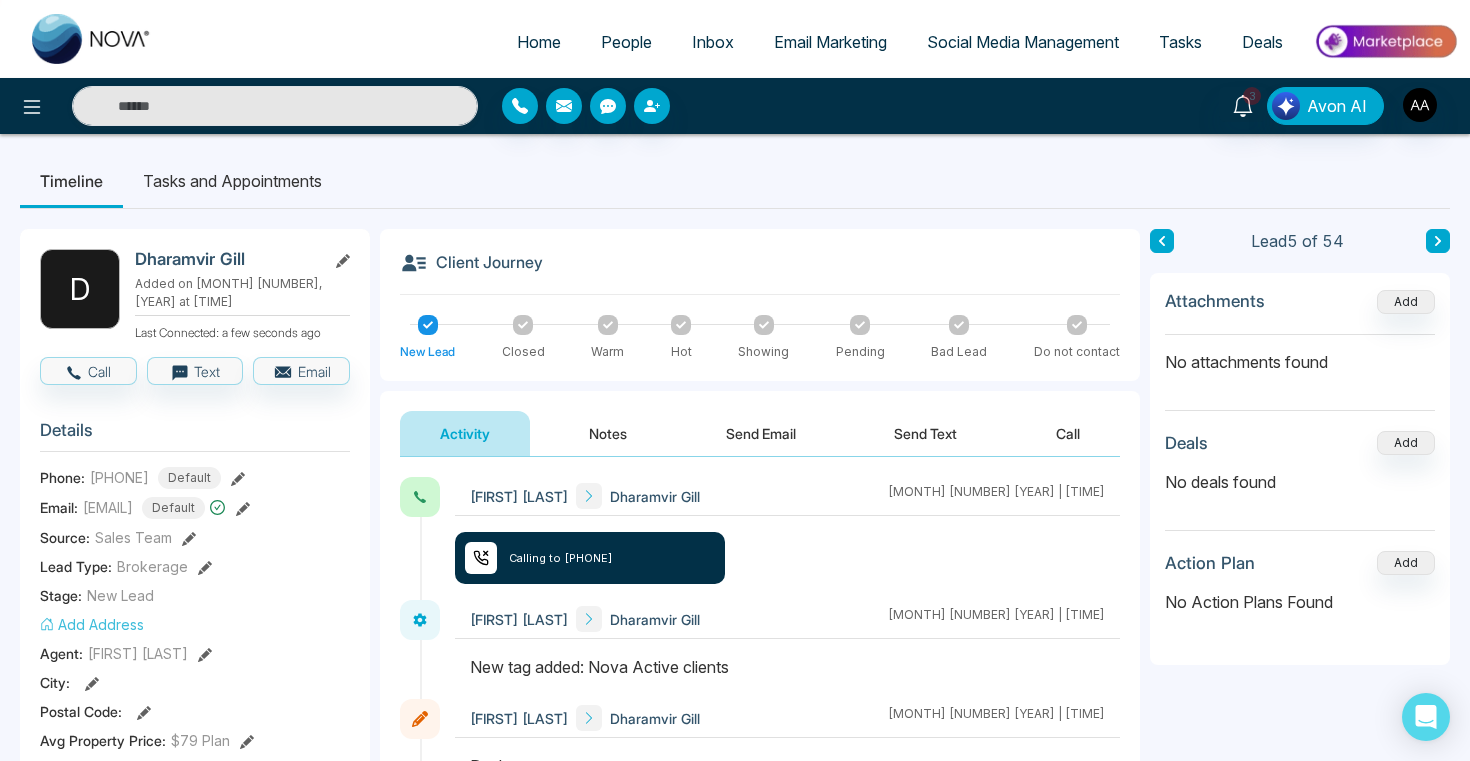click on "People" at bounding box center (626, 42) 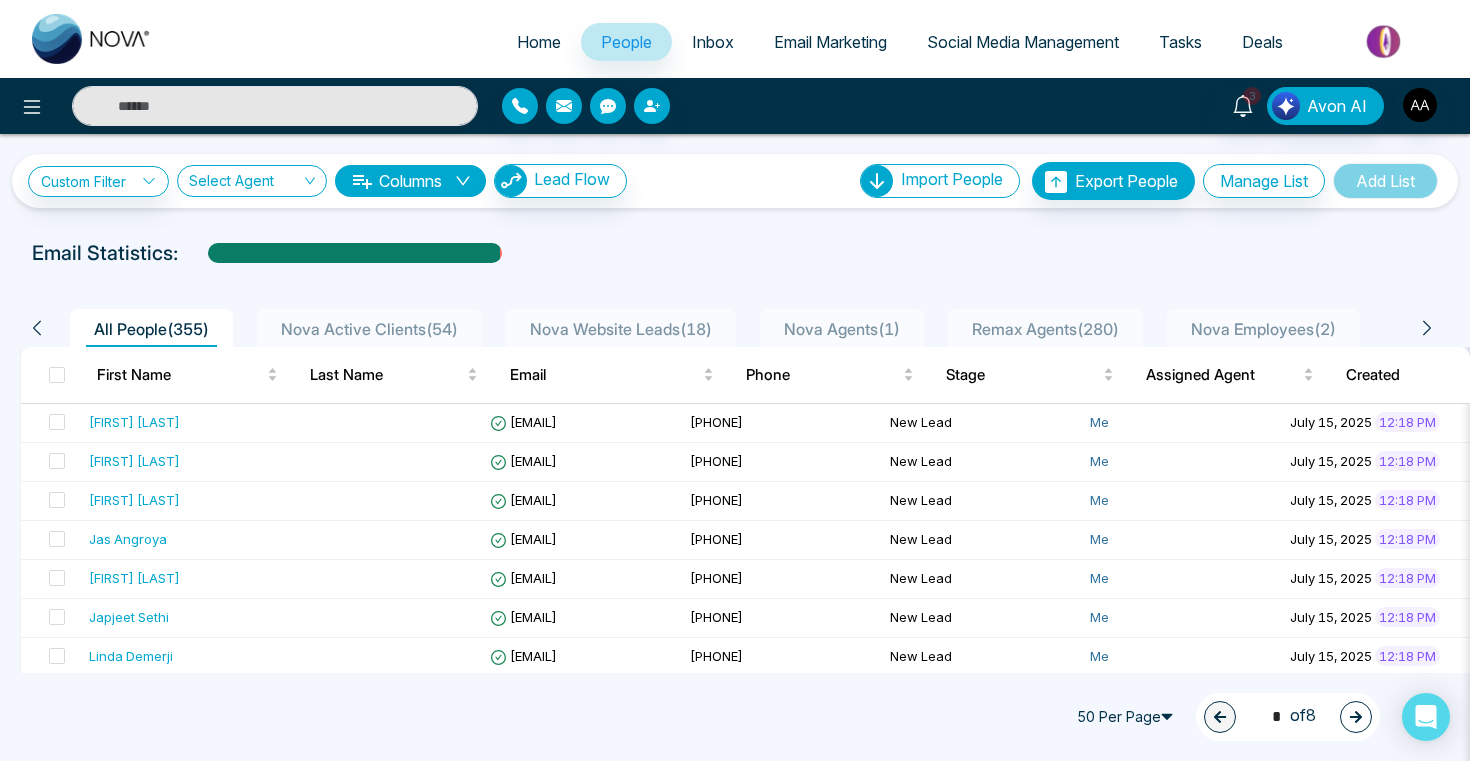 click on "Nova Active Clients  ( 54 )" at bounding box center (369, 329) 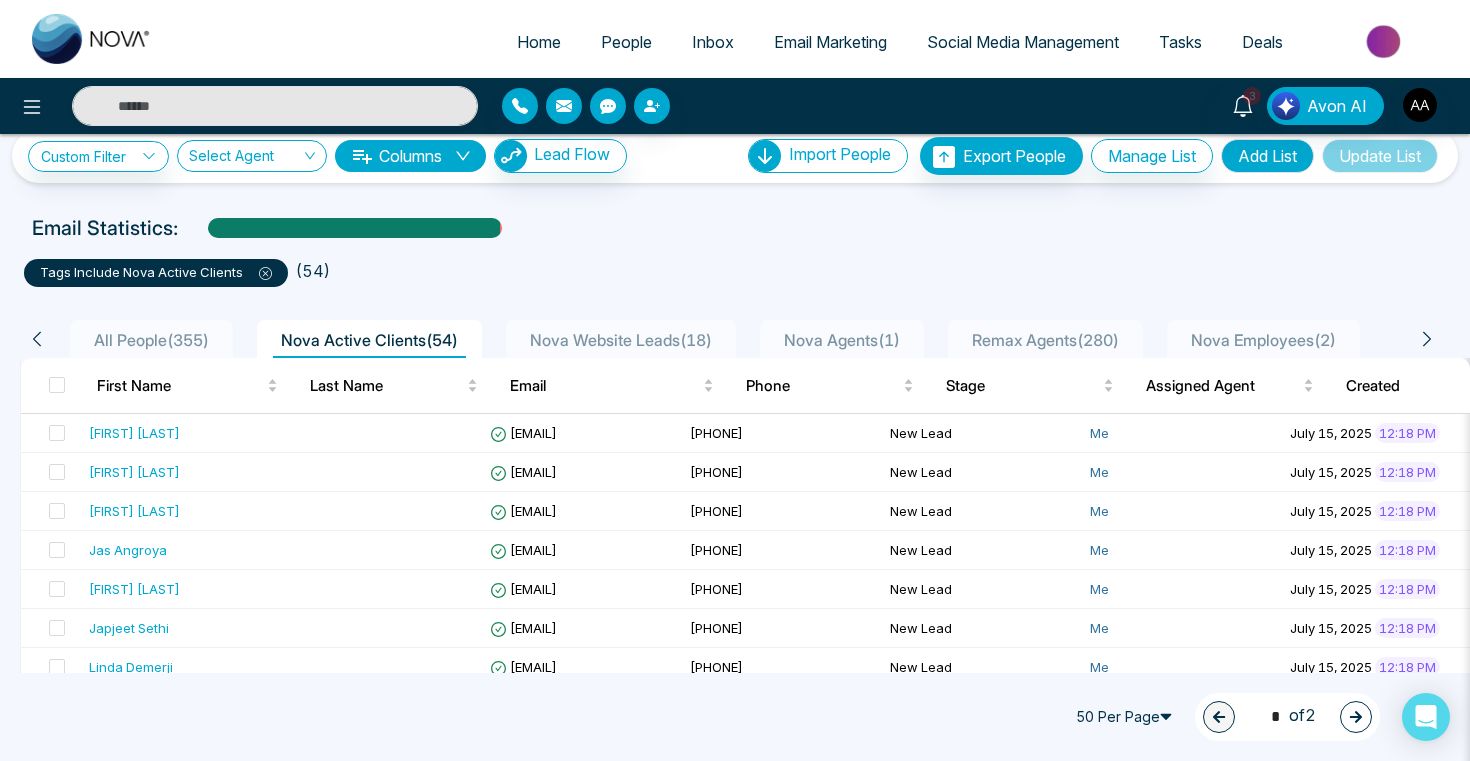 scroll, scrollTop: 0, scrollLeft: 0, axis: both 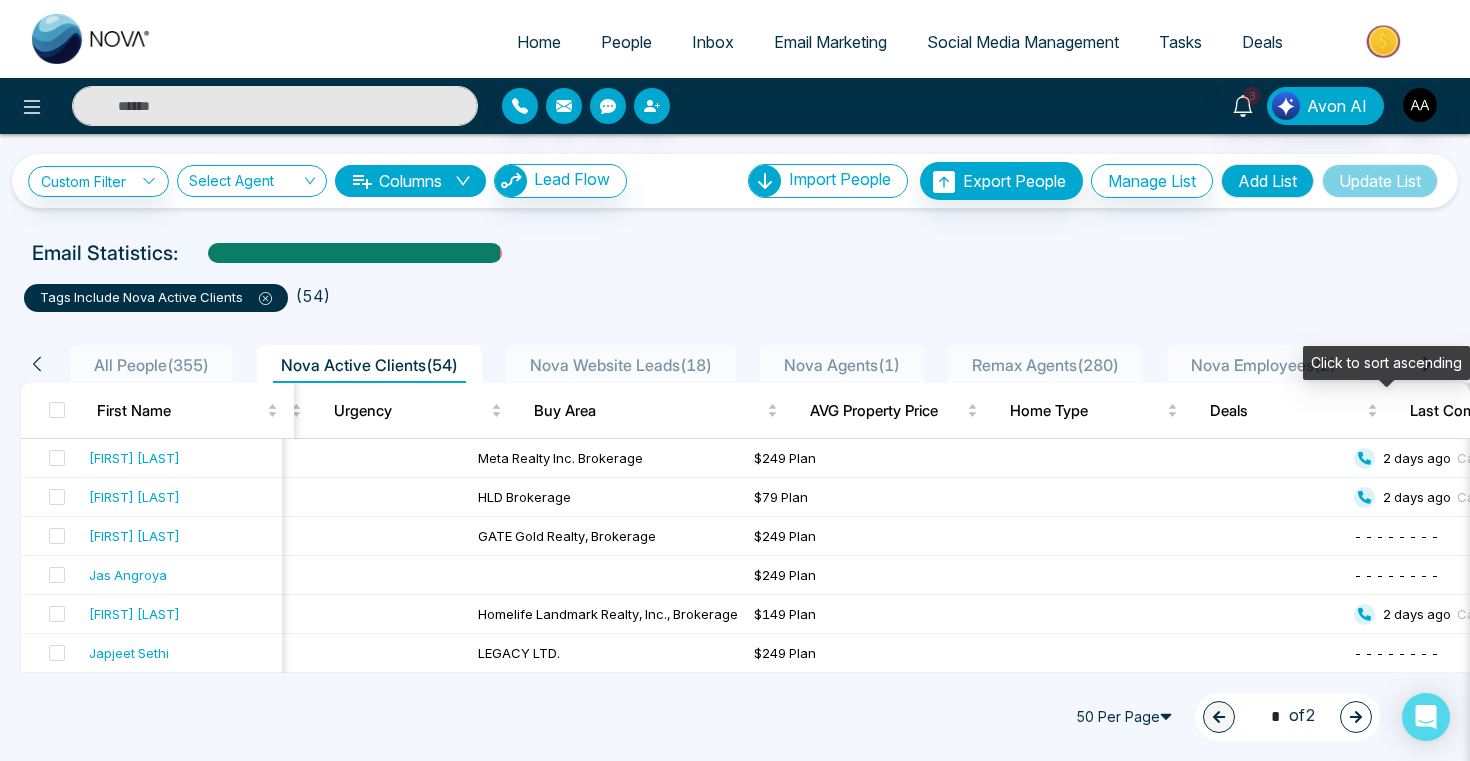 click on "Last Communication" at bounding box center (1481, 411) 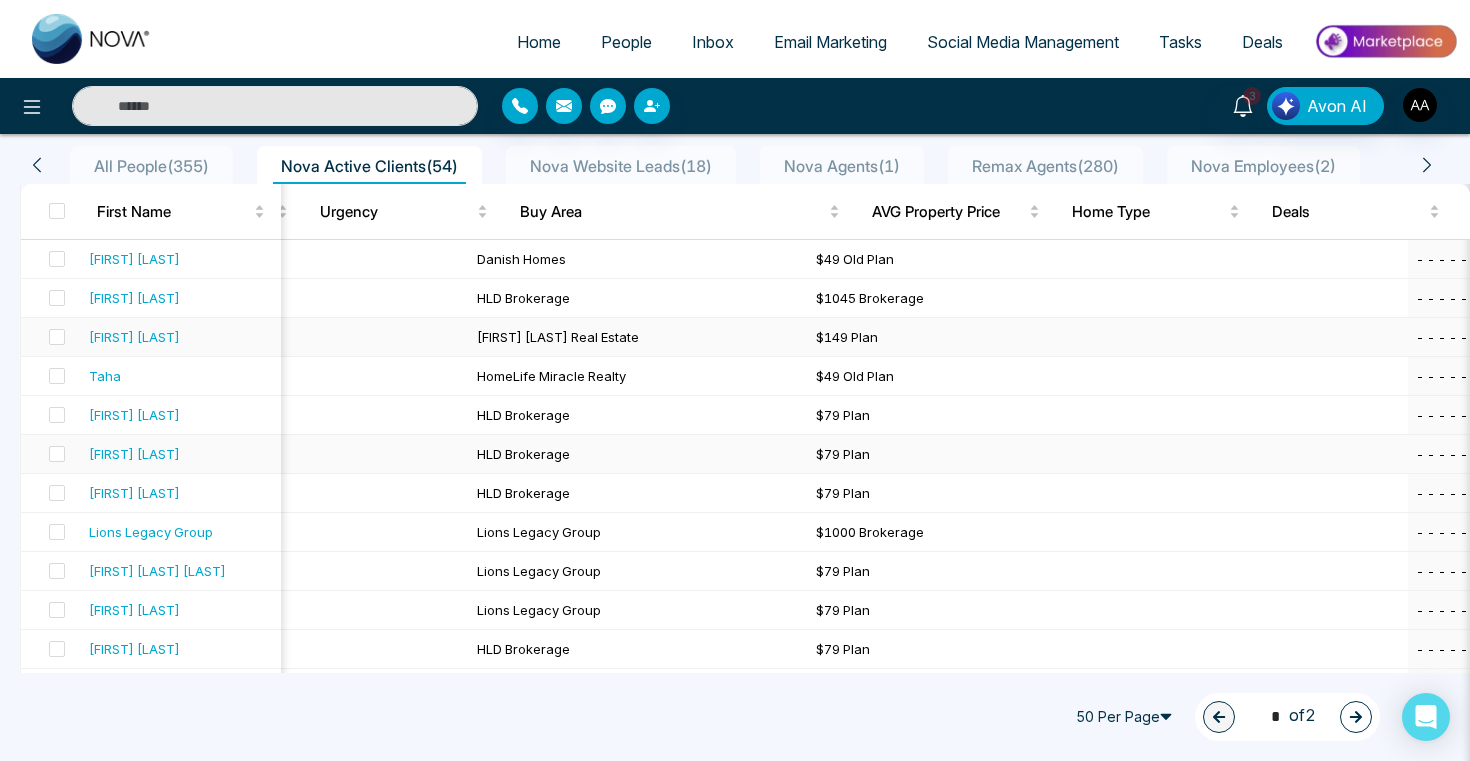 scroll, scrollTop: 166, scrollLeft: 0, axis: vertical 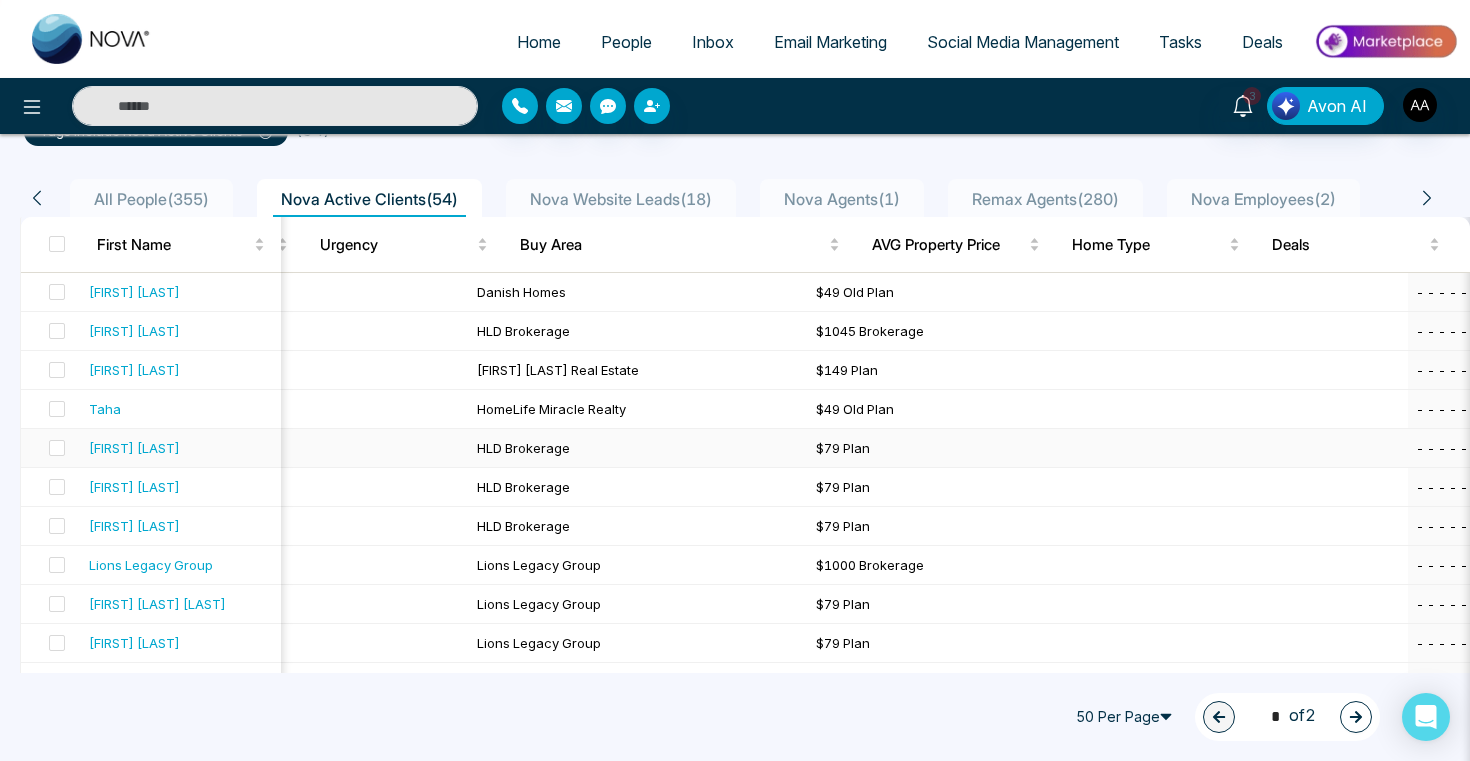 click on "[FIRST] [LAST]" at bounding box center (181, 448) 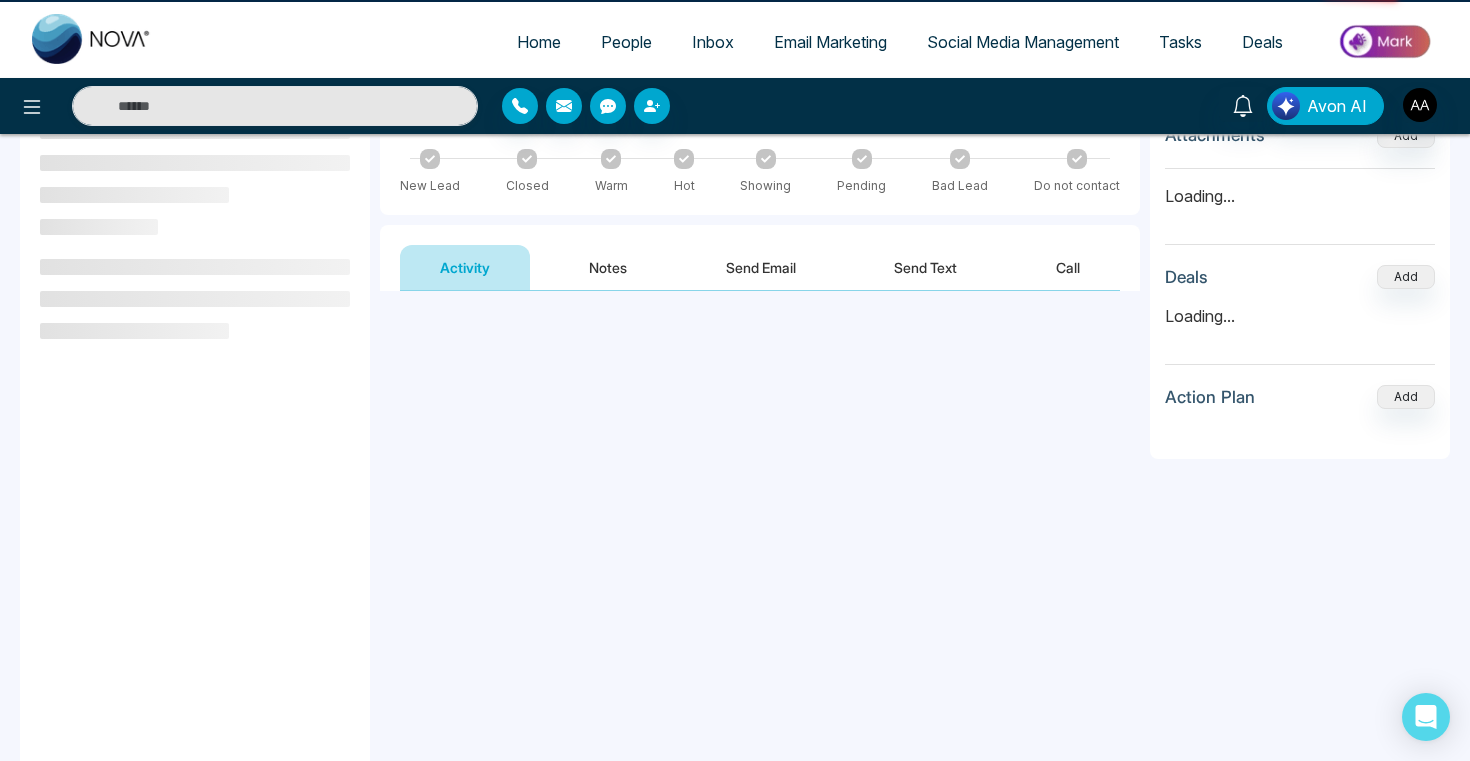 scroll, scrollTop: 0, scrollLeft: 0, axis: both 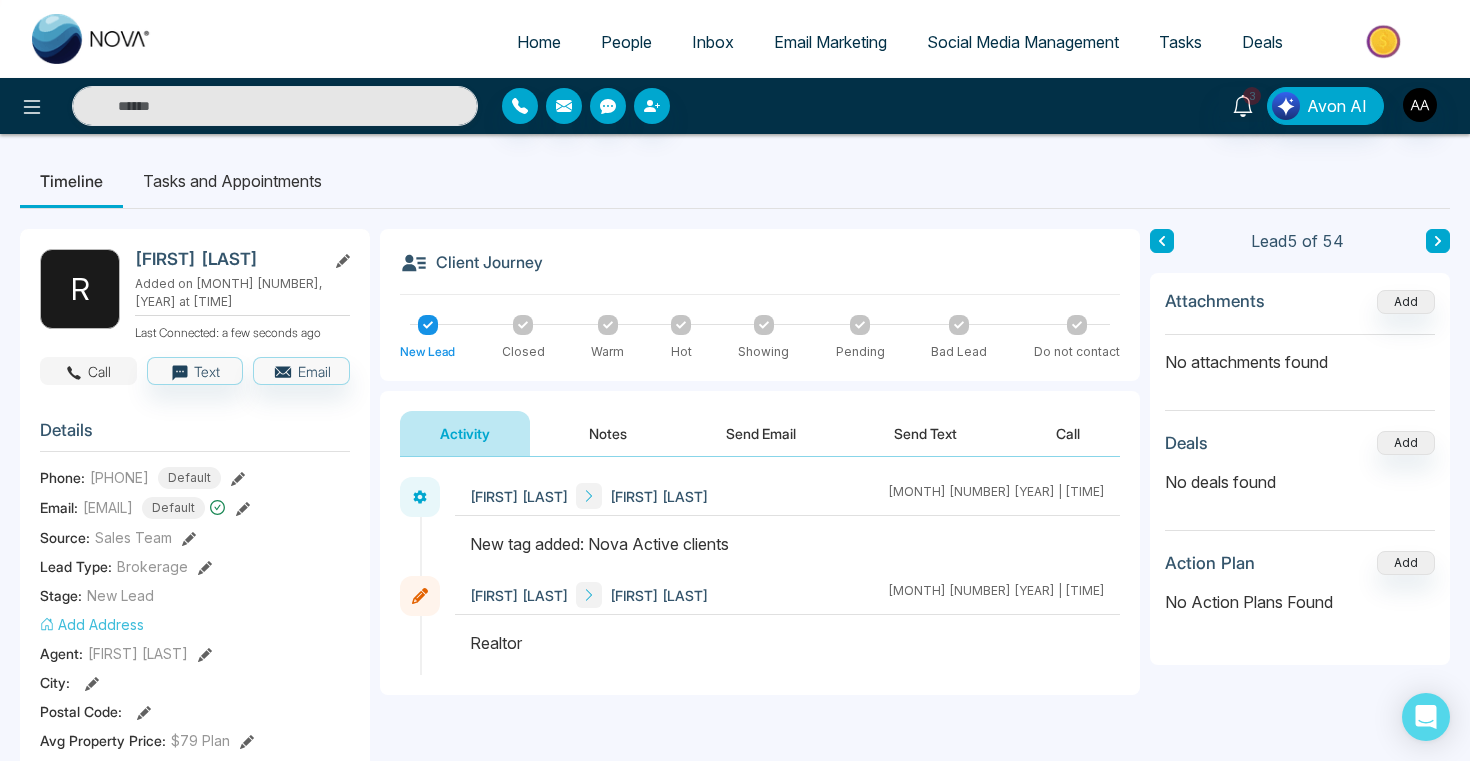 click on "Call" at bounding box center (88, 371) 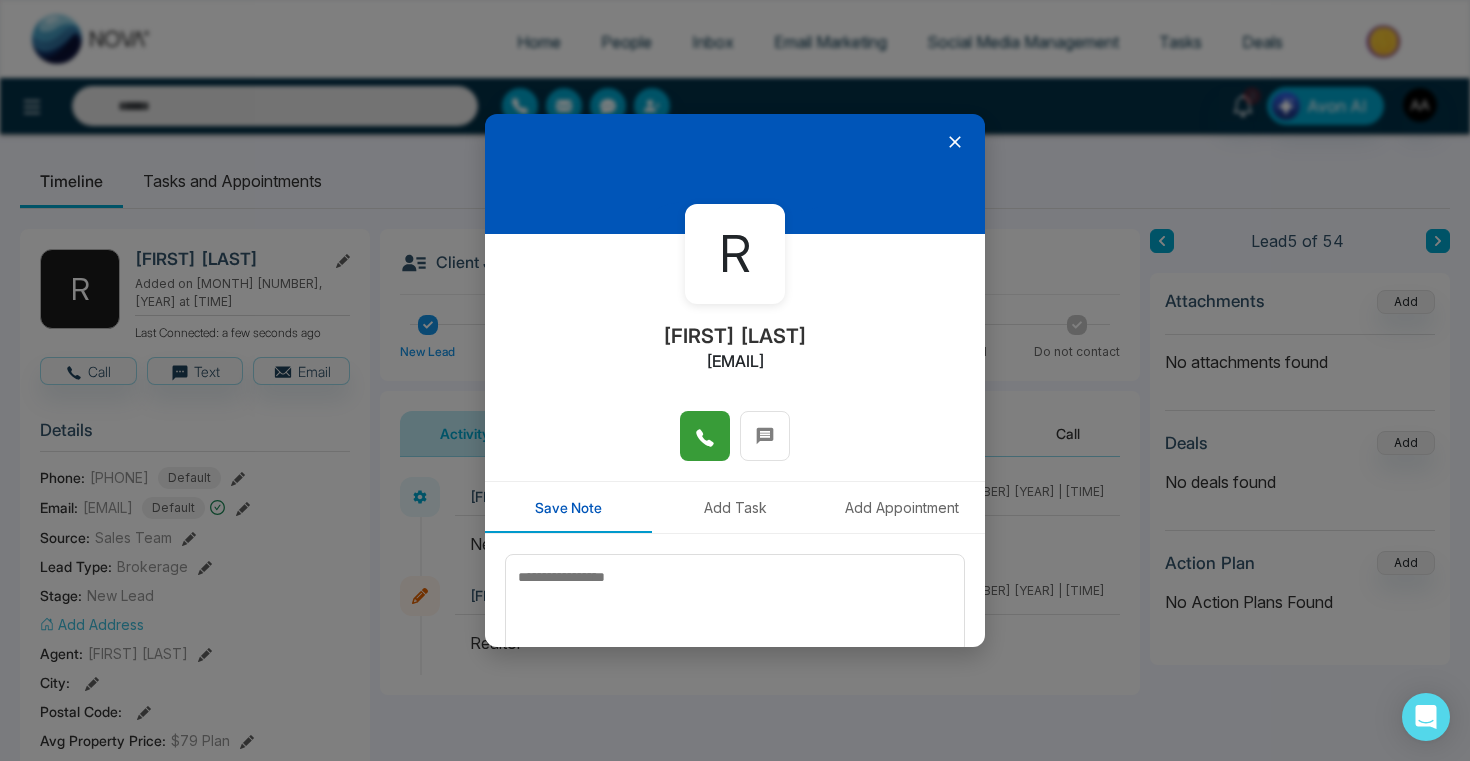 click at bounding box center [705, 436] 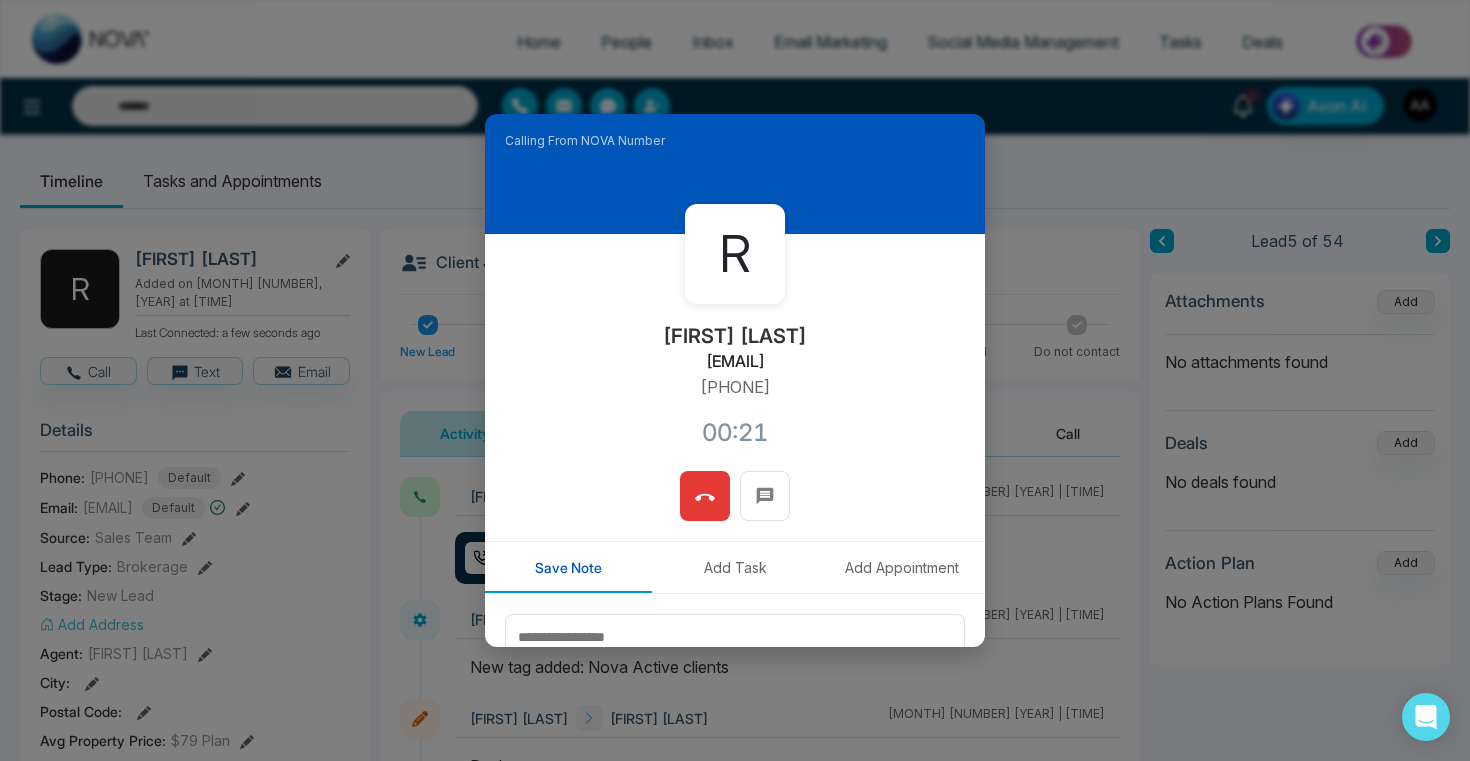 click 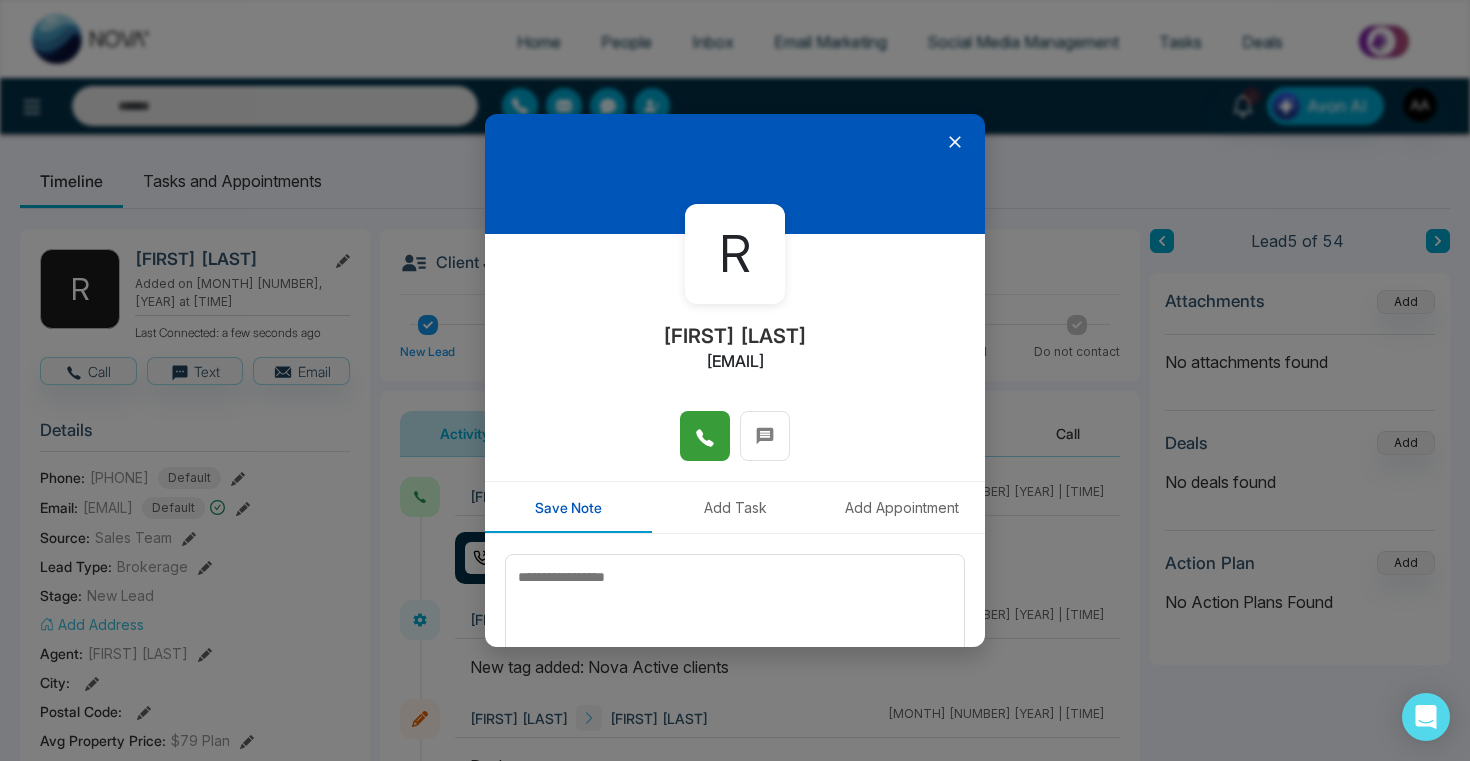 click at bounding box center (735, 174) 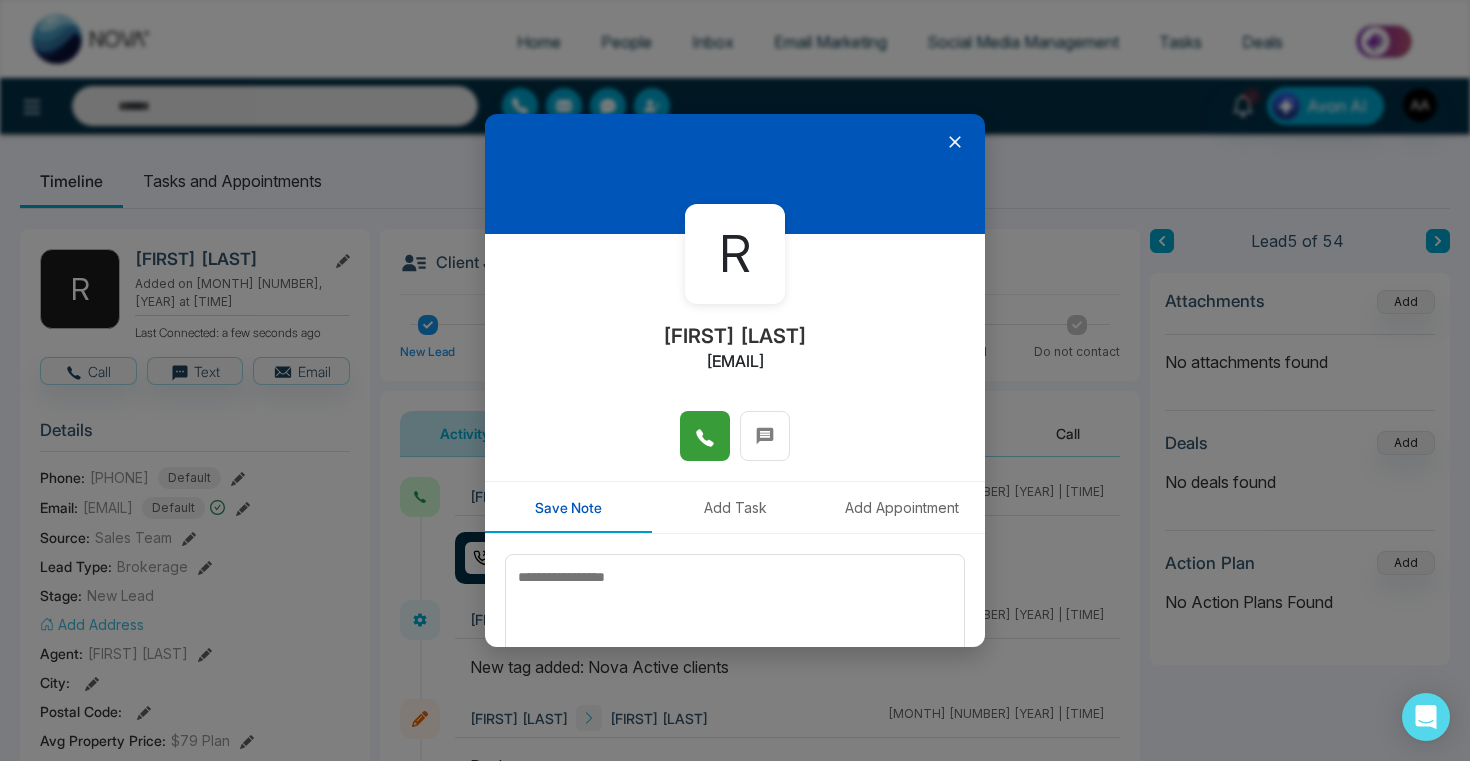 click 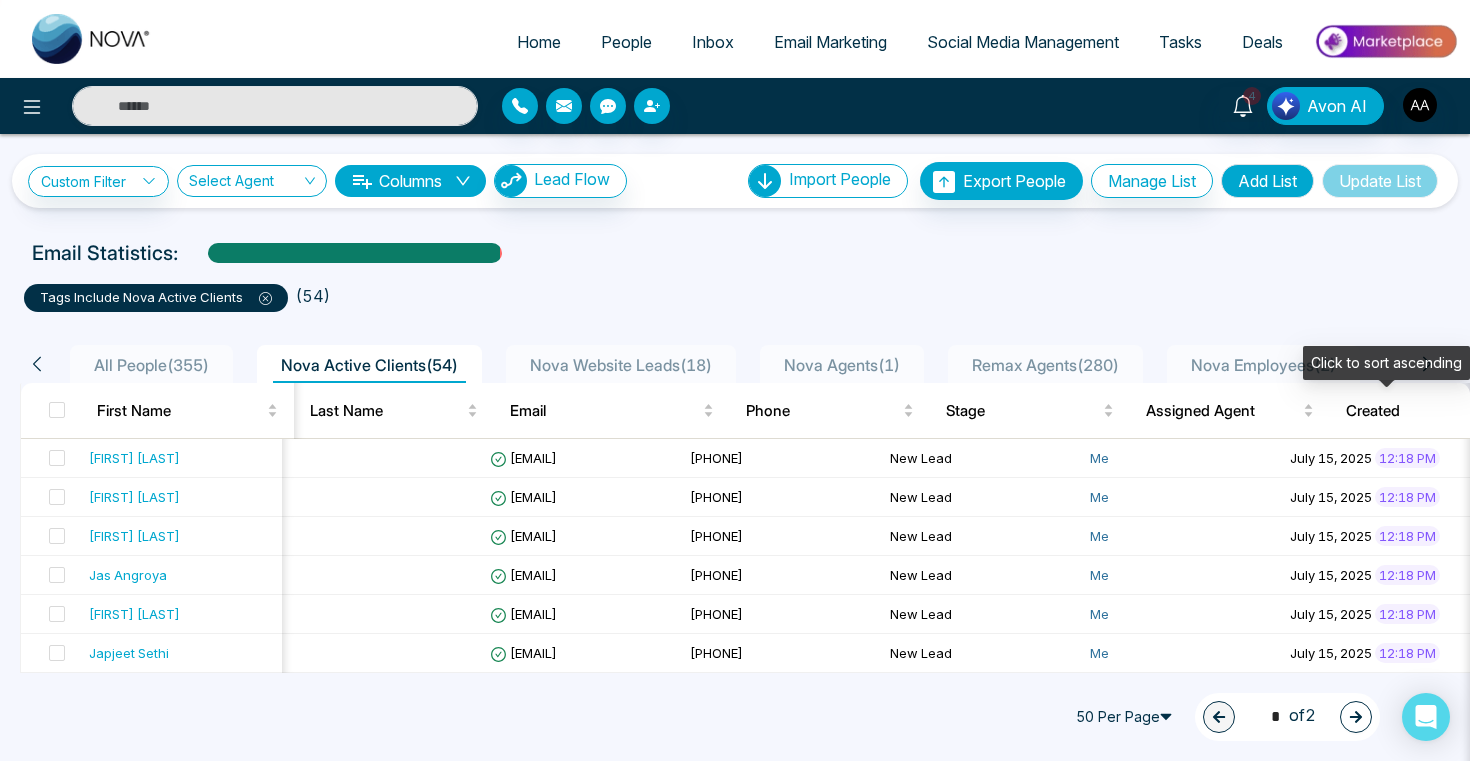 scroll, scrollTop: 0, scrollLeft: 1, axis: horizontal 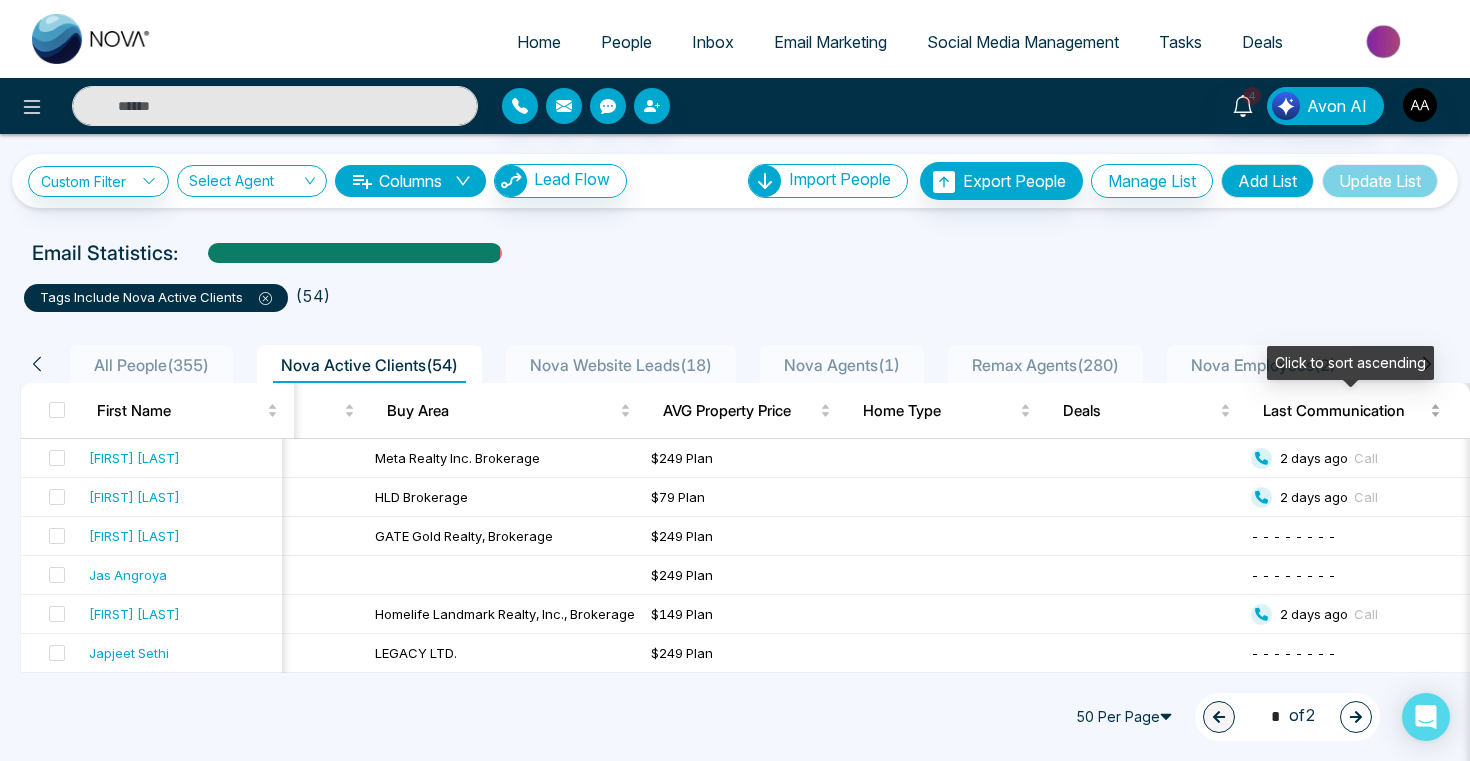 click on "Last Communication" at bounding box center (1344, 411) 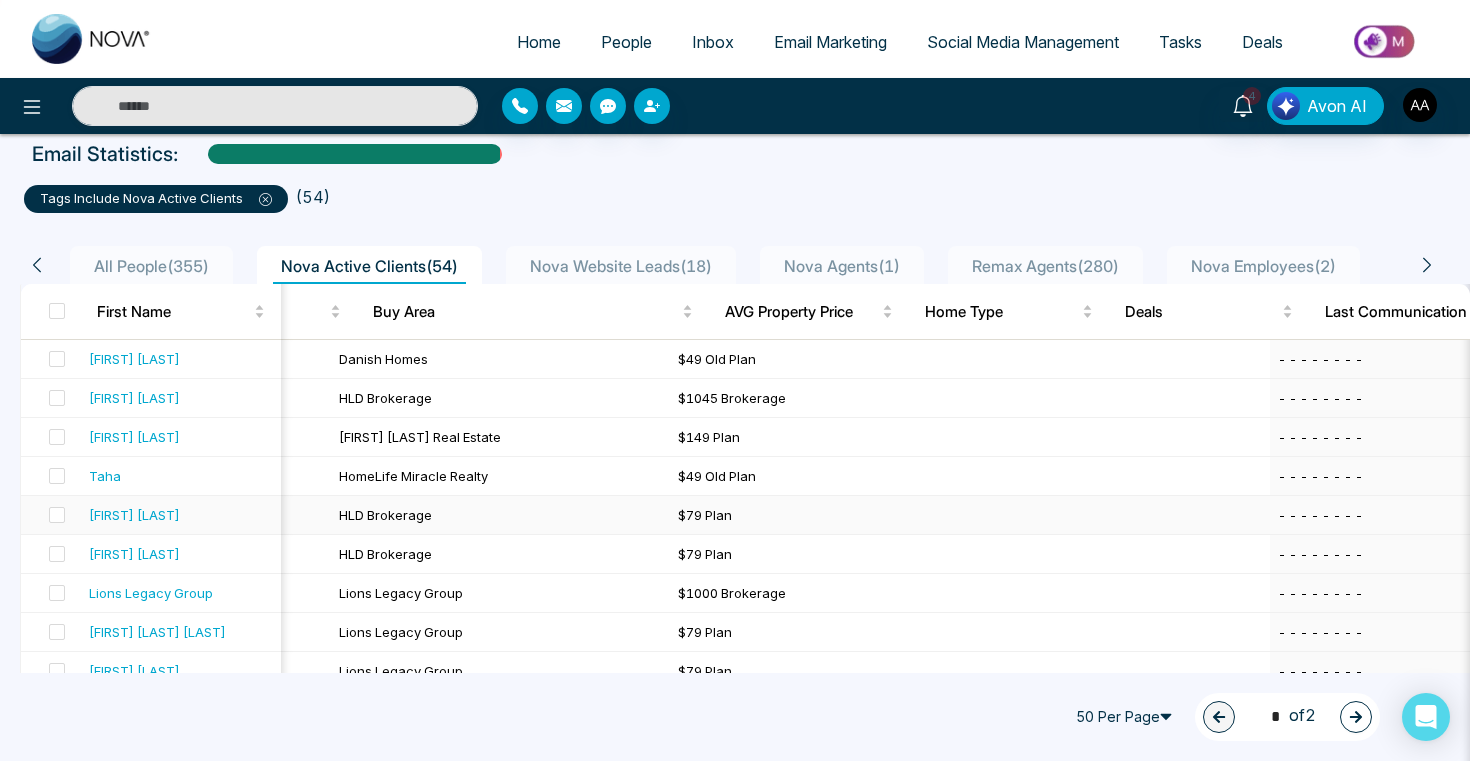 scroll, scrollTop: 98, scrollLeft: 0, axis: vertical 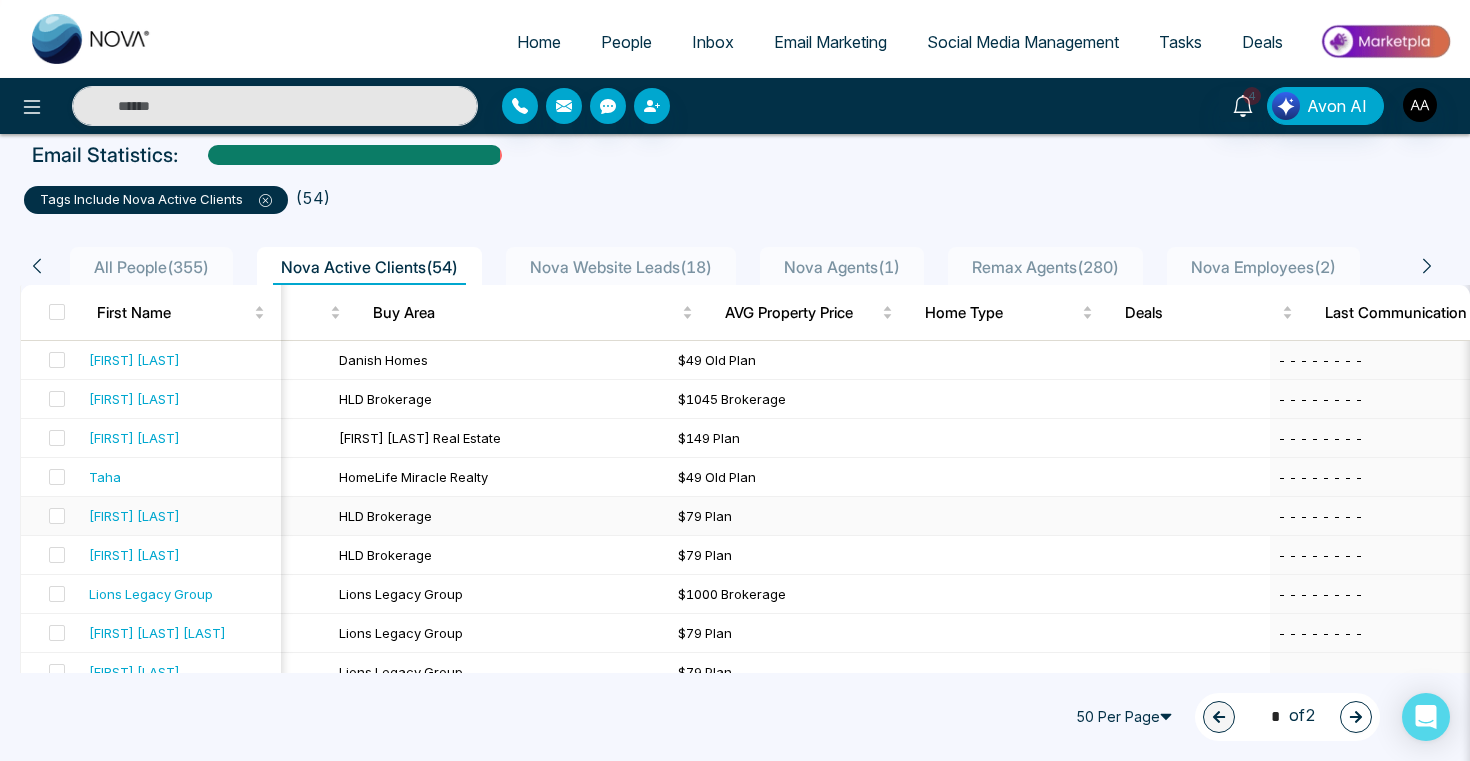click on "[FIRST] [LAST]" at bounding box center (134, 516) 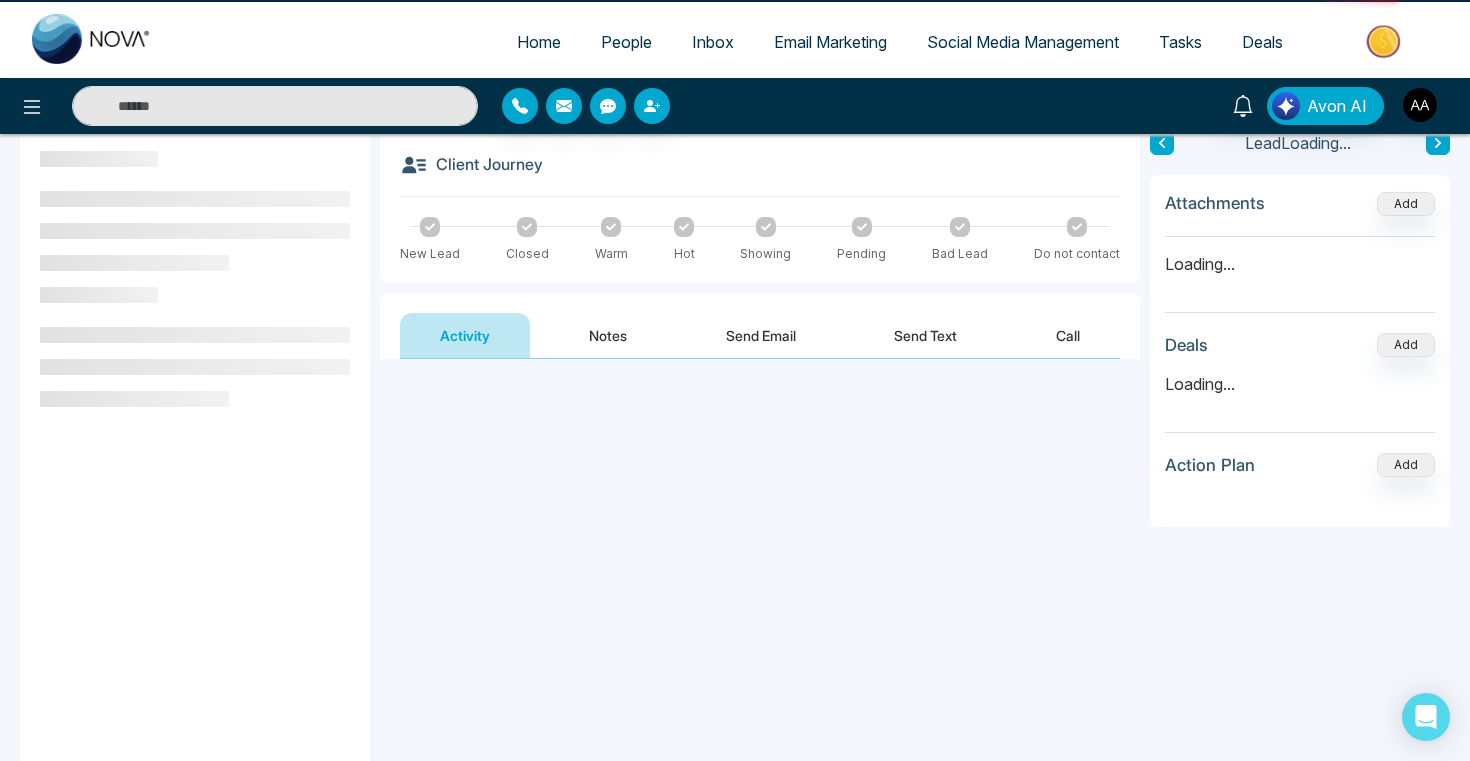 scroll, scrollTop: 0, scrollLeft: 0, axis: both 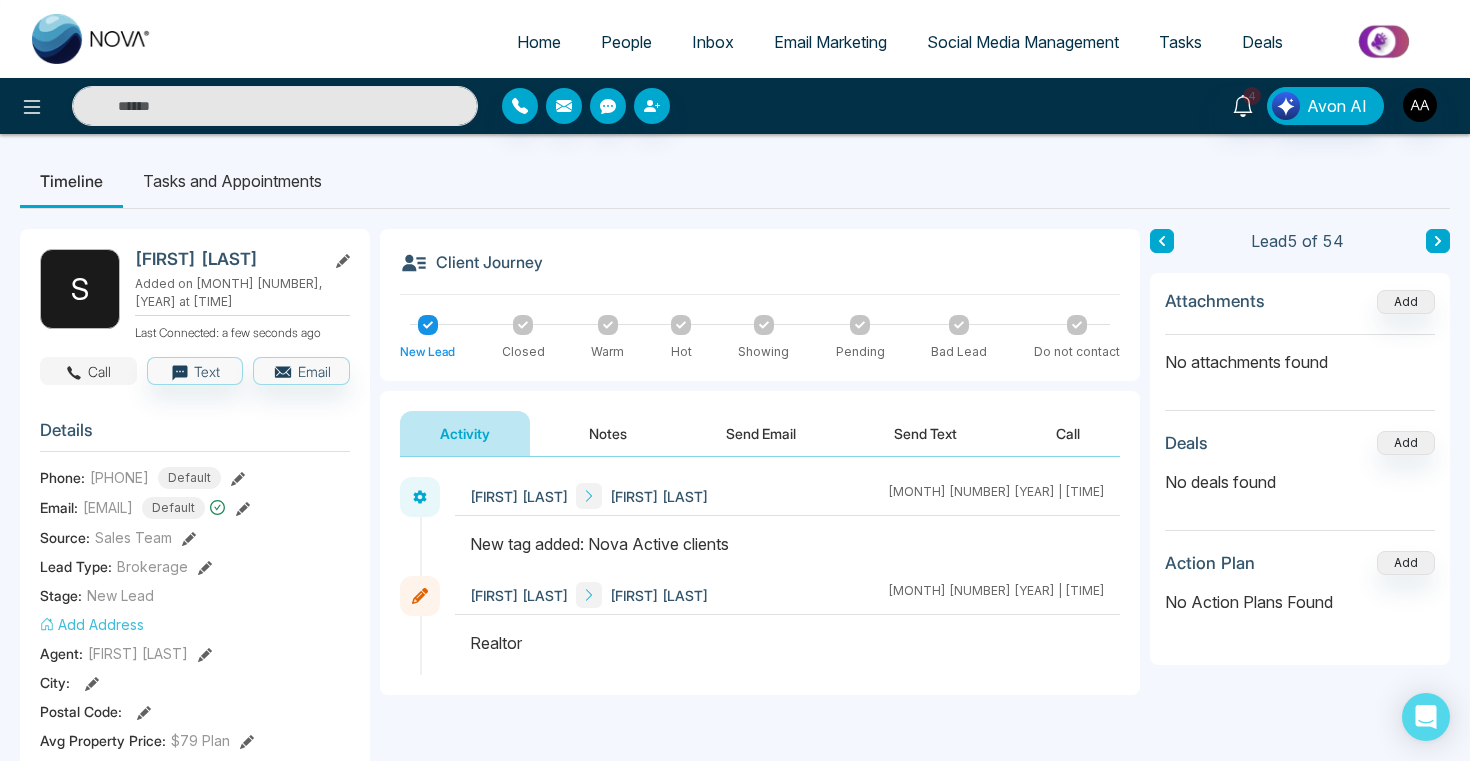 click on "Call" at bounding box center (88, 371) 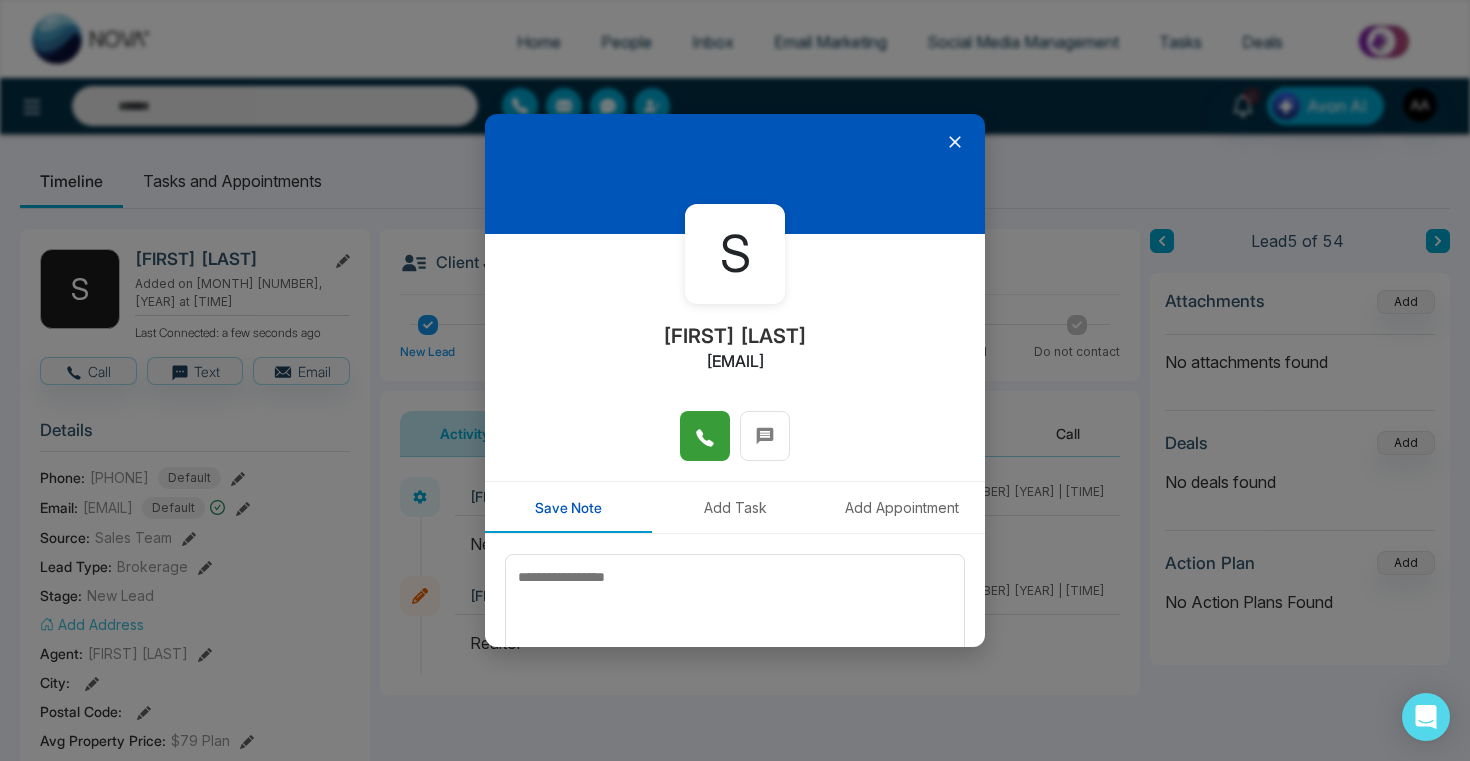 click 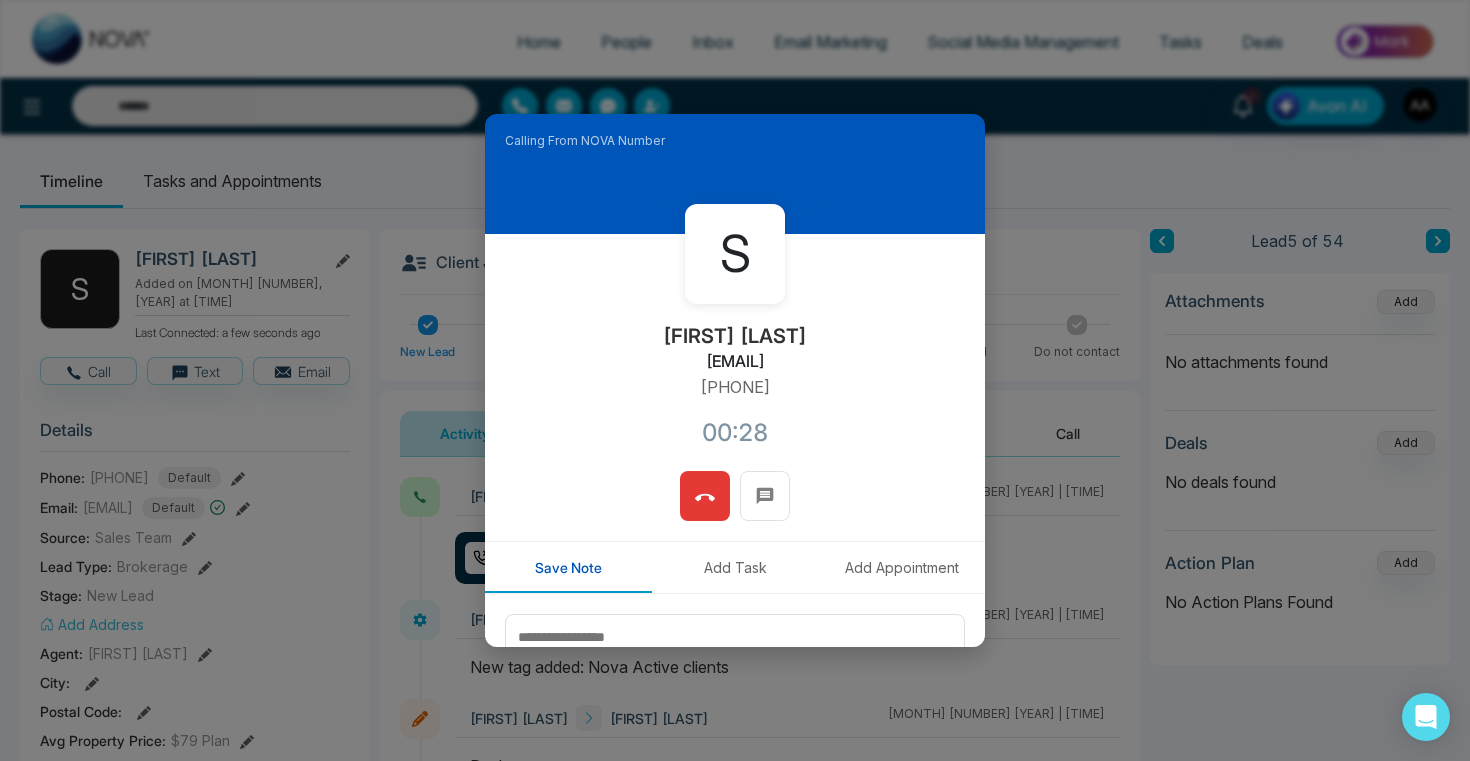 click 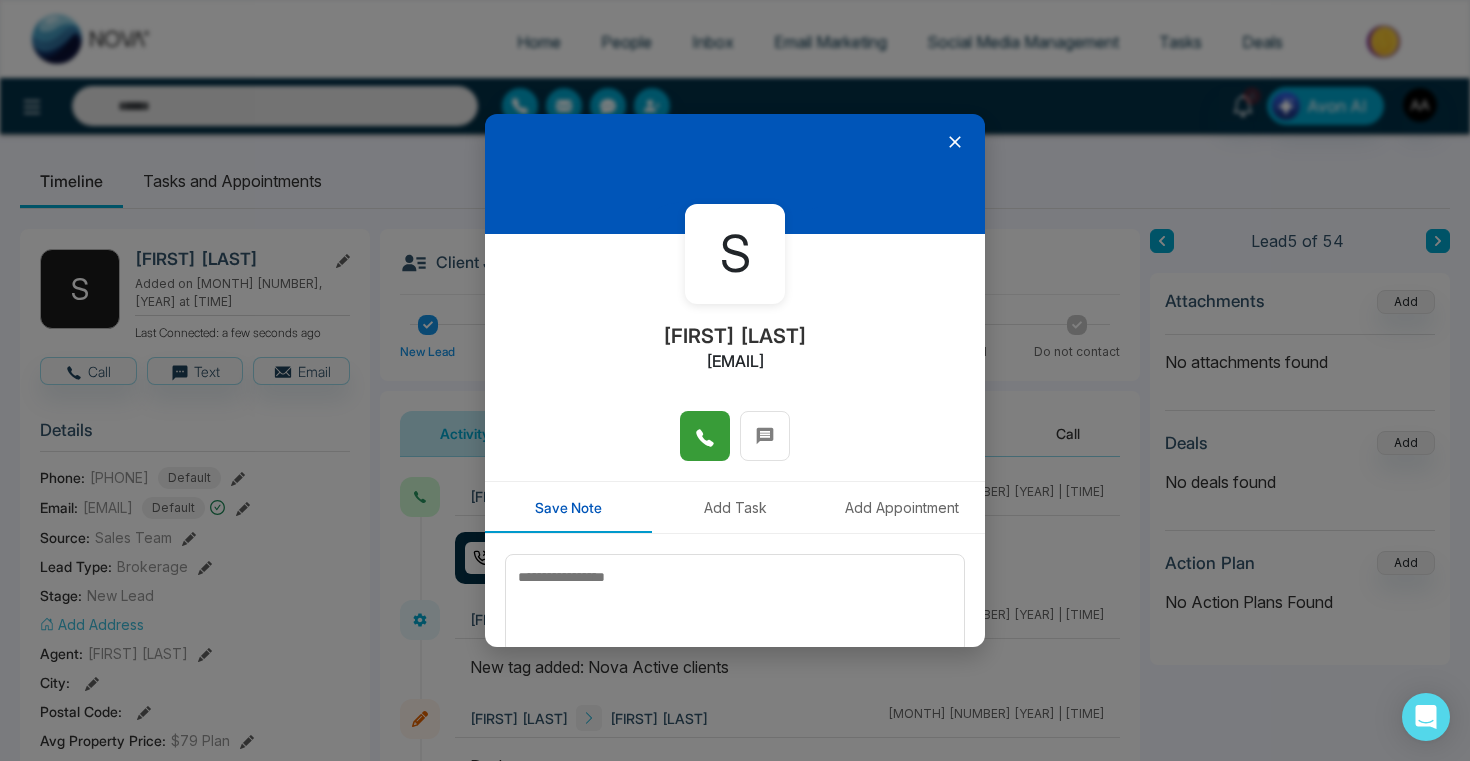 click 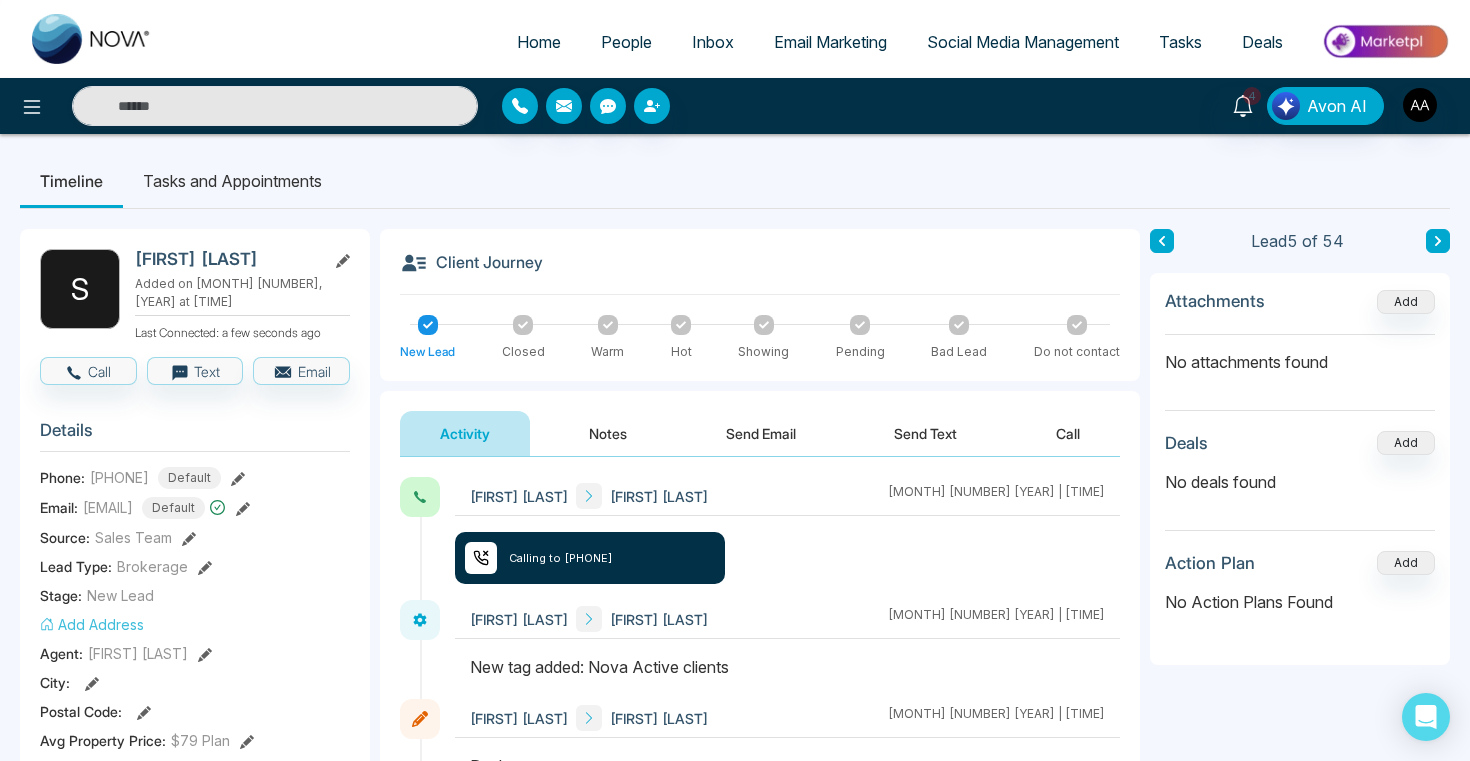 click on "People" at bounding box center (626, 42) 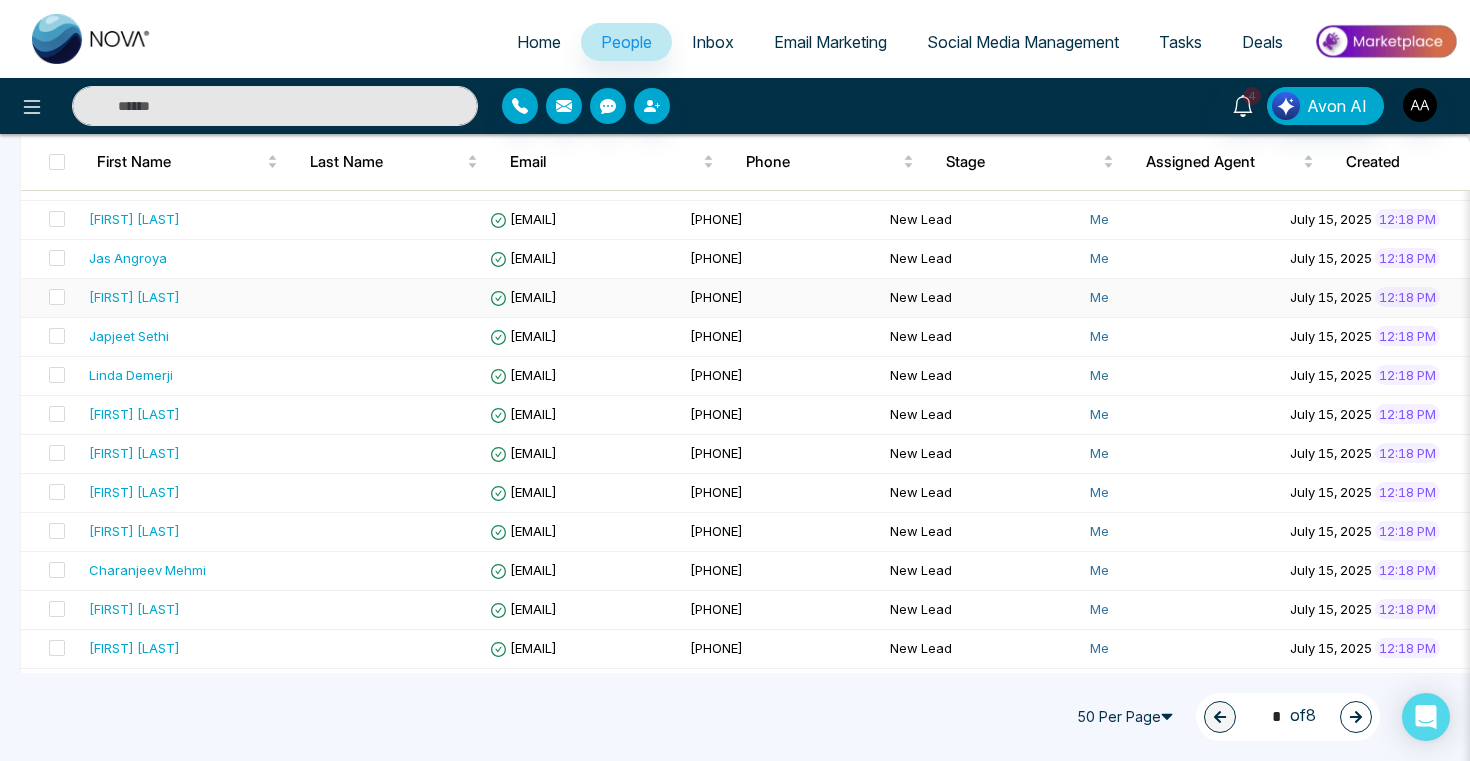 scroll, scrollTop: 0, scrollLeft: 0, axis: both 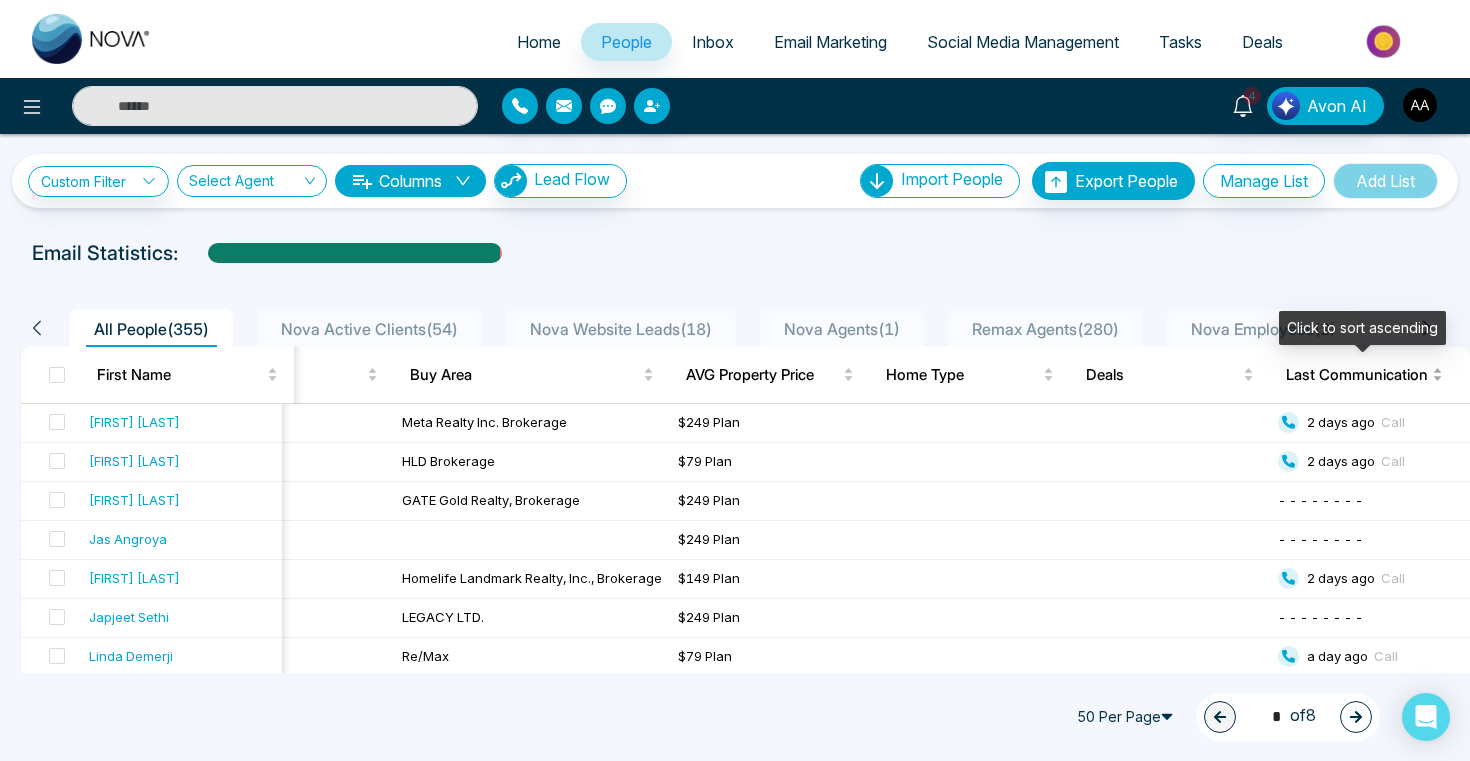 click on "Last Communication" at bounding box center (1357, 375) 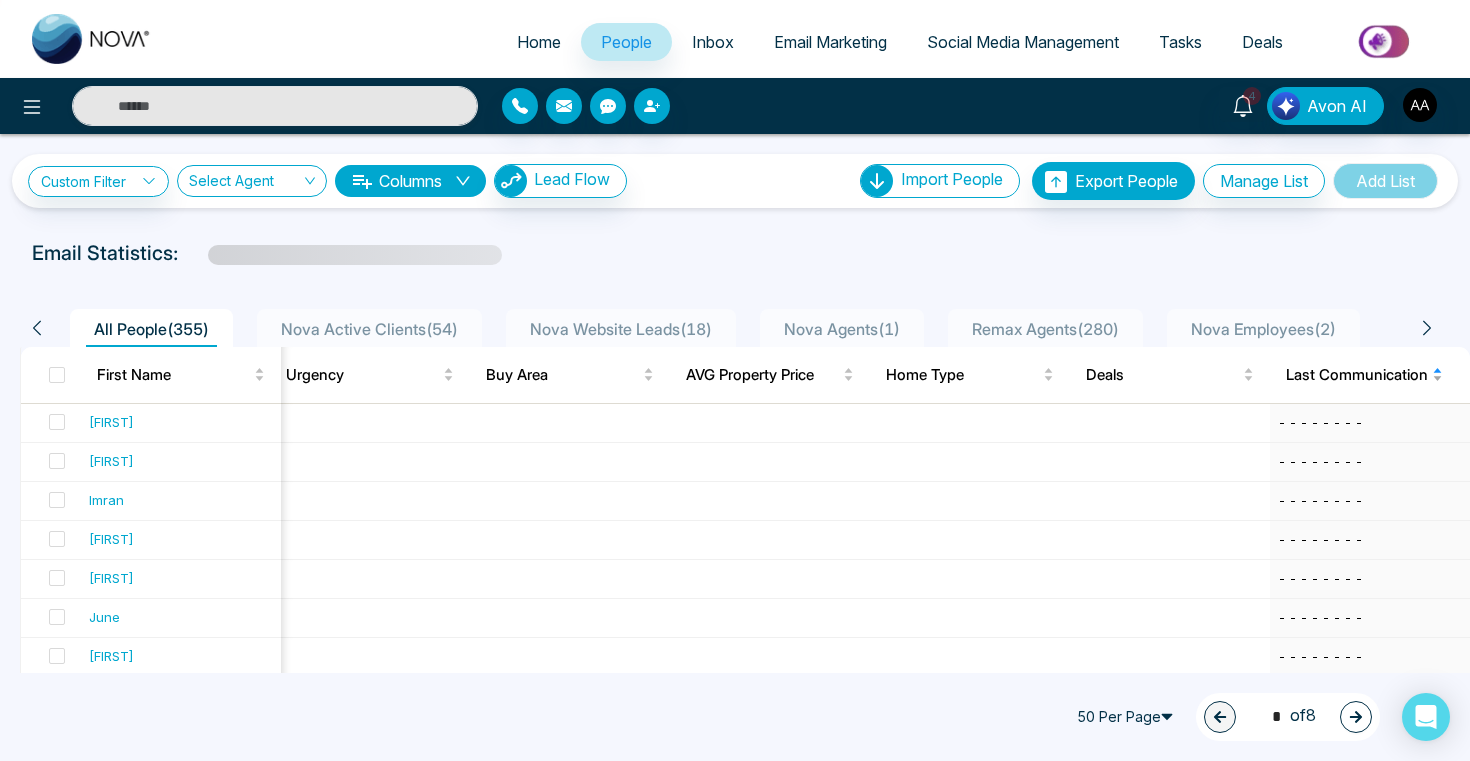 scroll, scrollTop: 0, scrollLeft: 2067, axis: horizontal 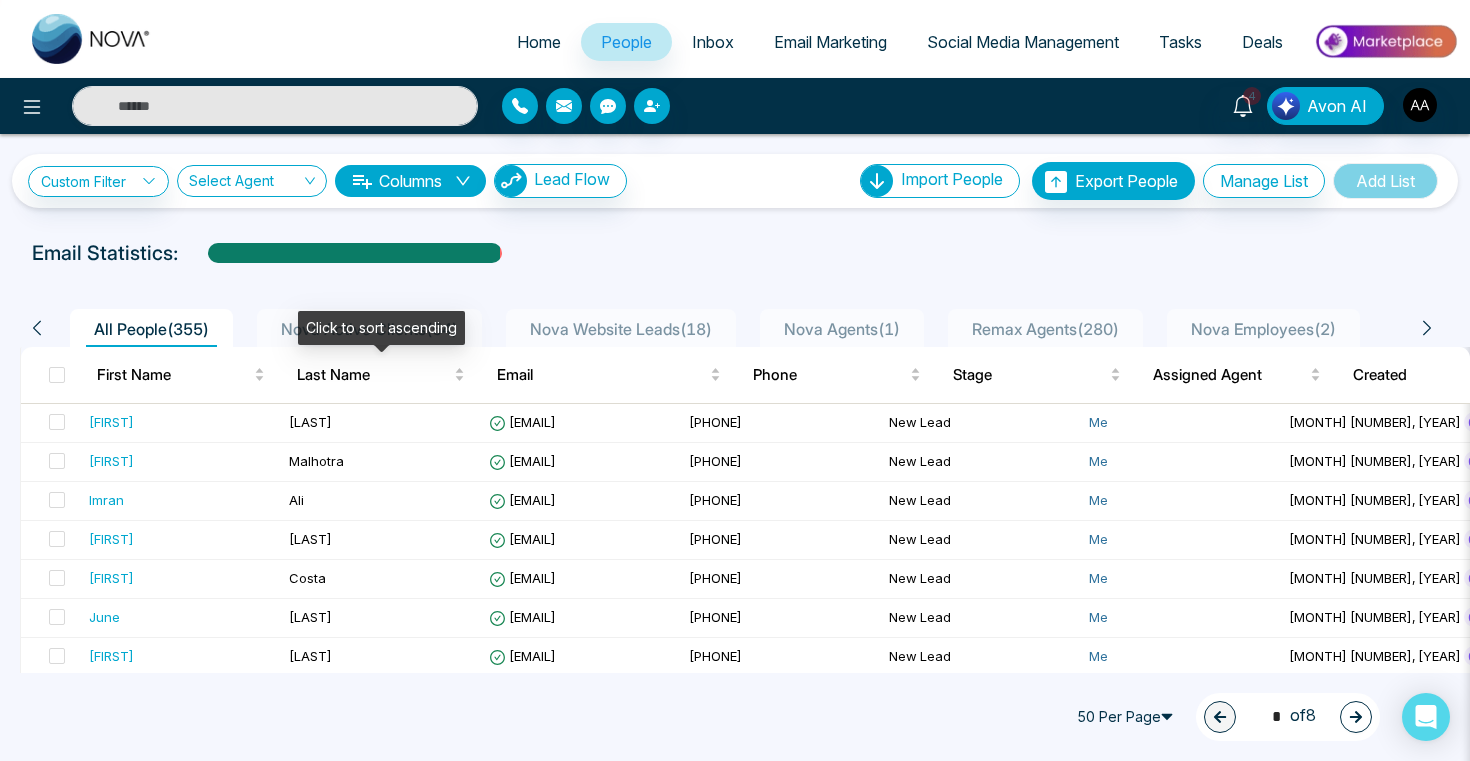 click on "Click to sort ascending" at bounding box center [381, 328] 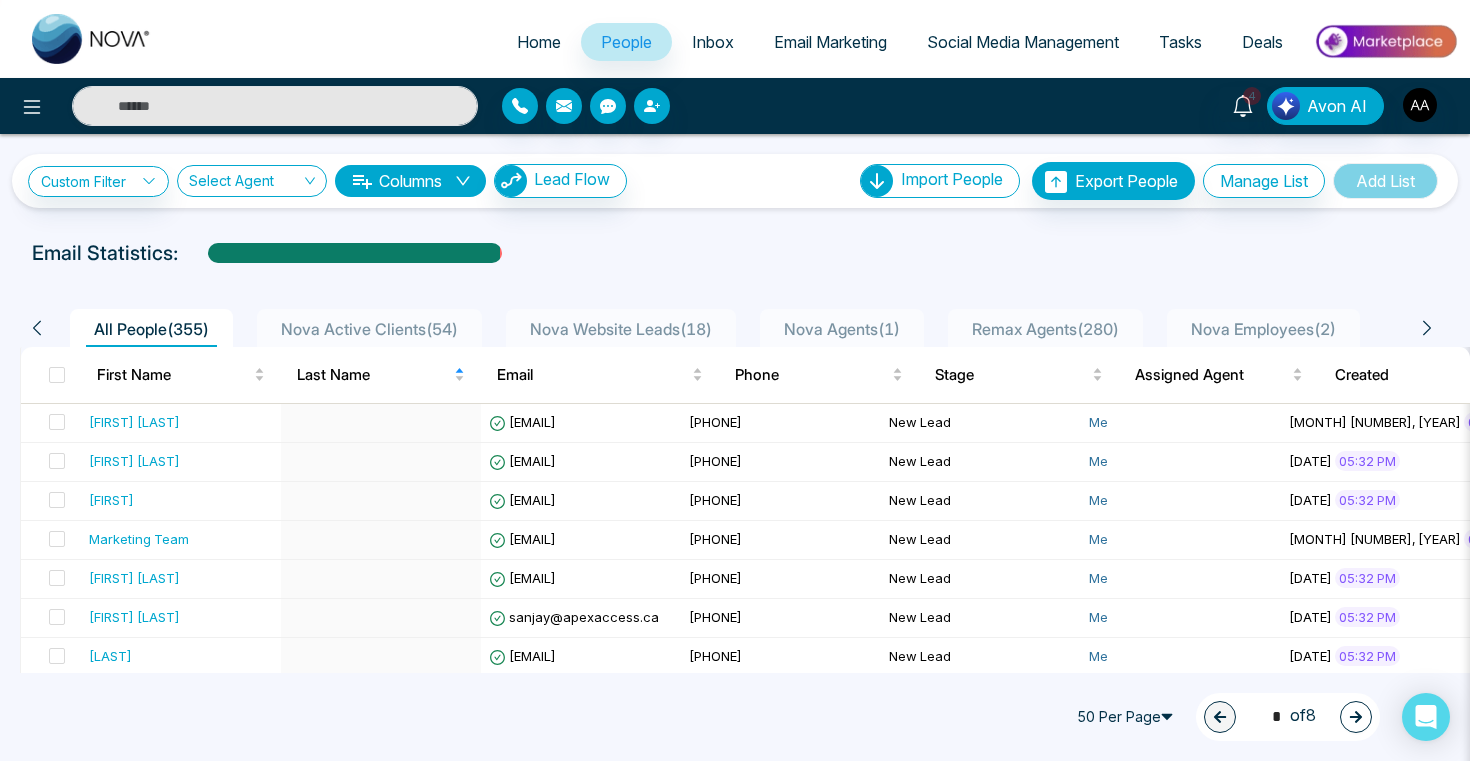 click on "Nova Active Clients  ( 54 )" at bounding box center [369, 329] 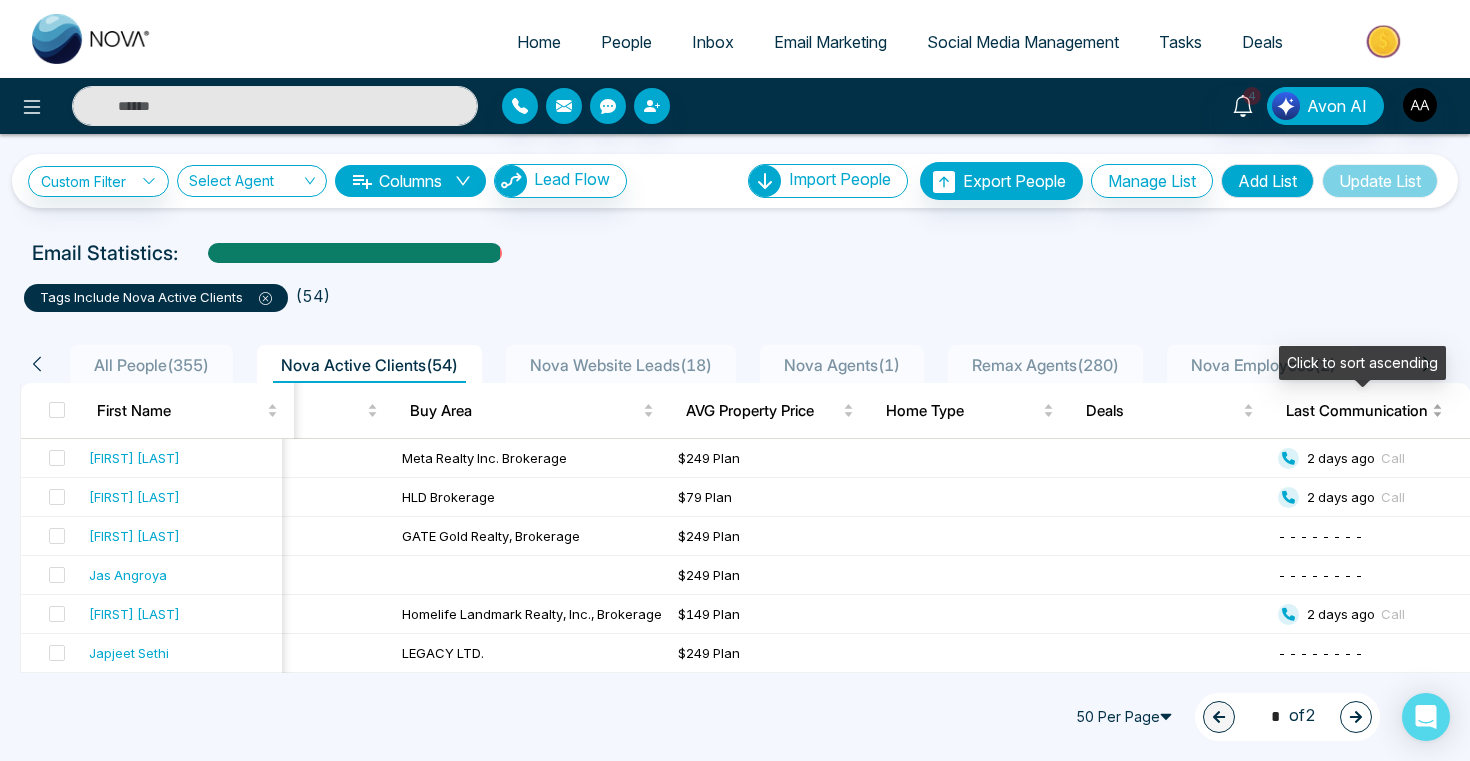 click on "Last Communication" at bounding box center (1357, 411) 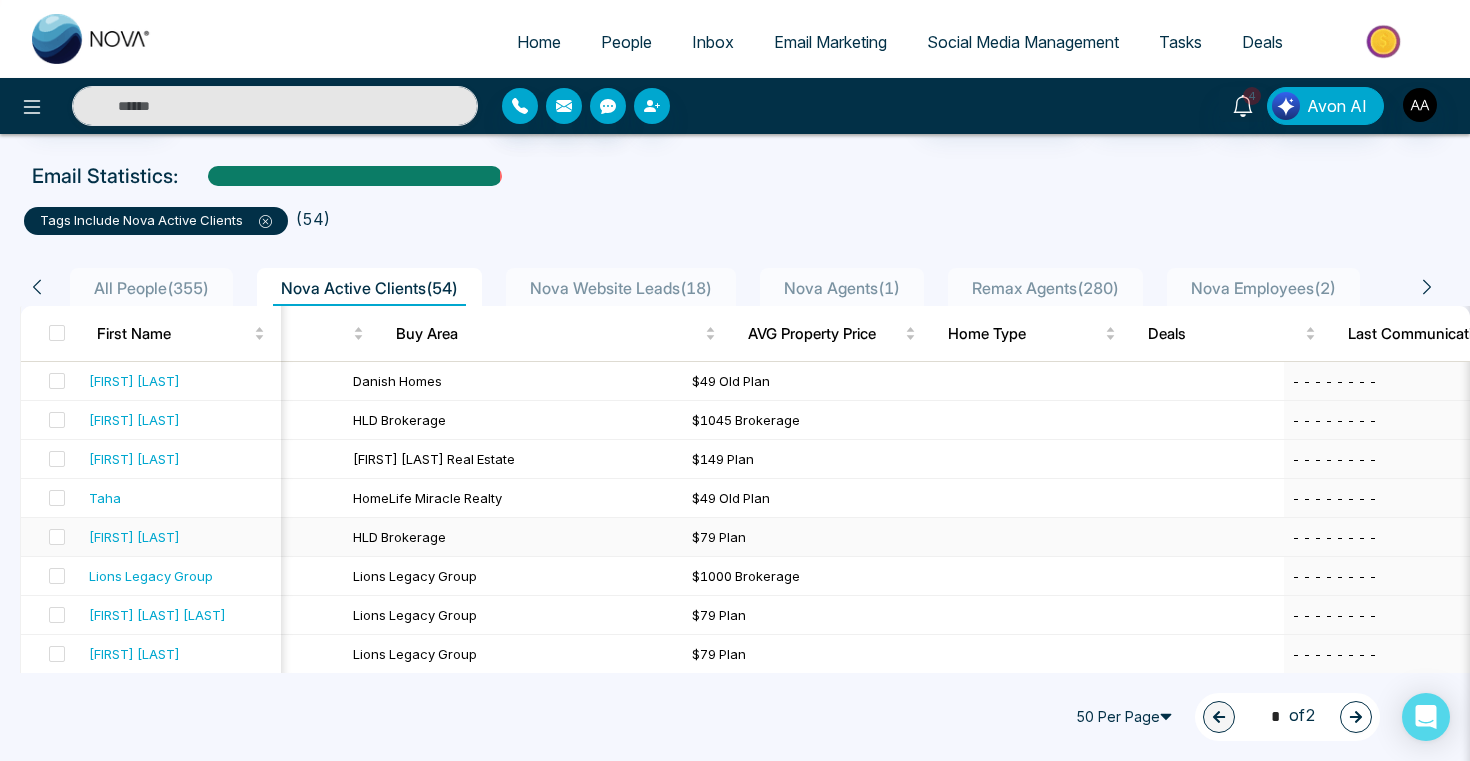 click on "[FIRST] [LAST]" at bounding box center (134, 537) 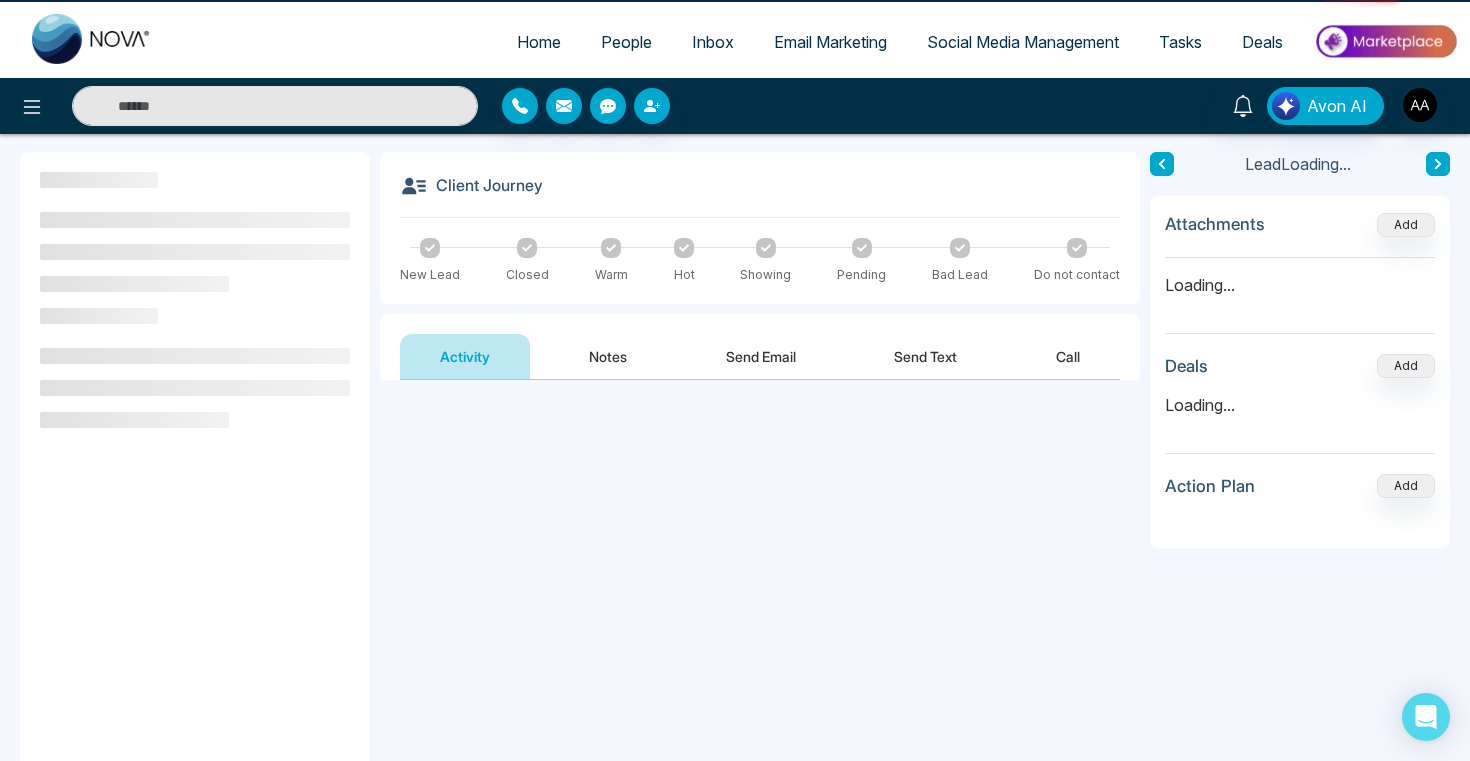 scroll, scrollTop: 0, scrollLeft: 0, axis: both 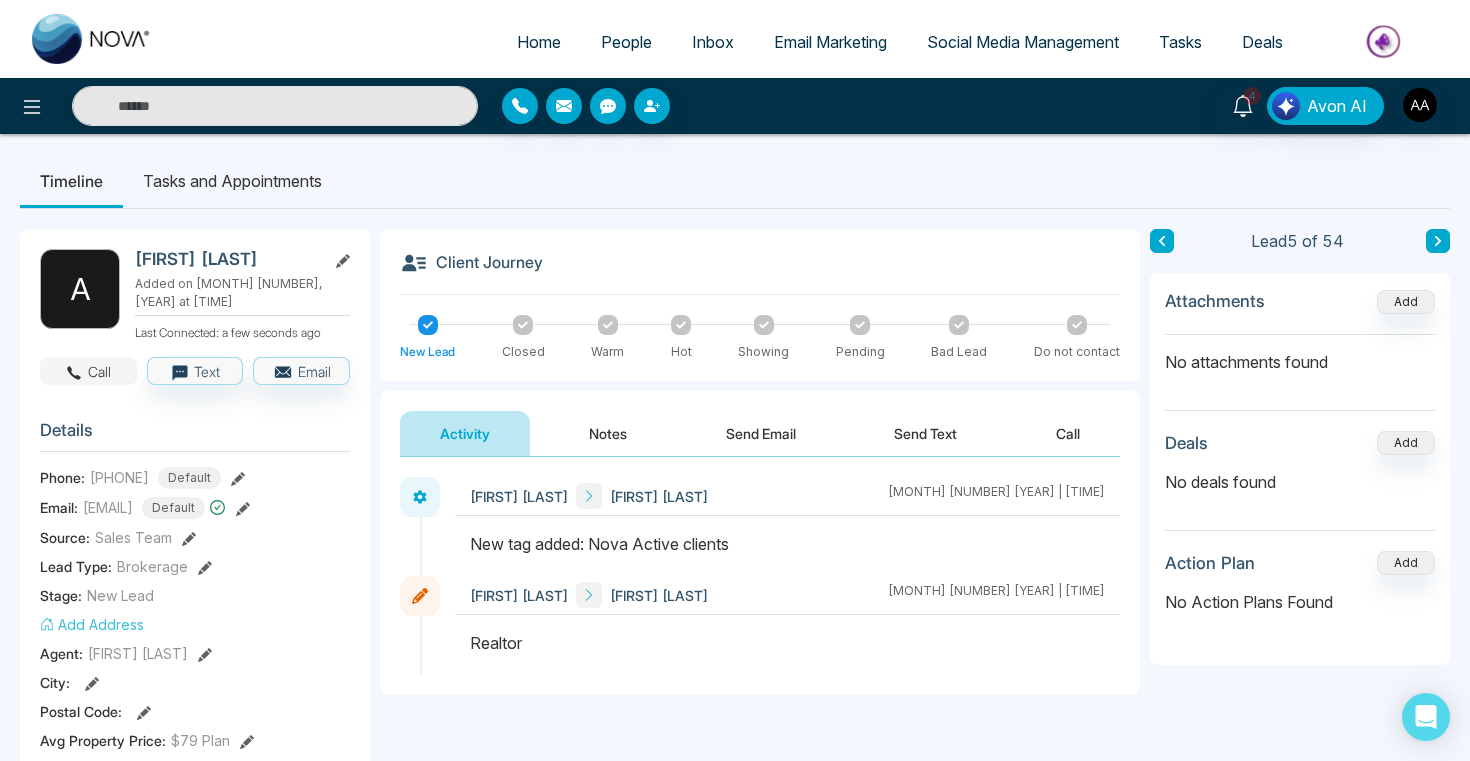 click on "Call" at bounding box center (88, 371) 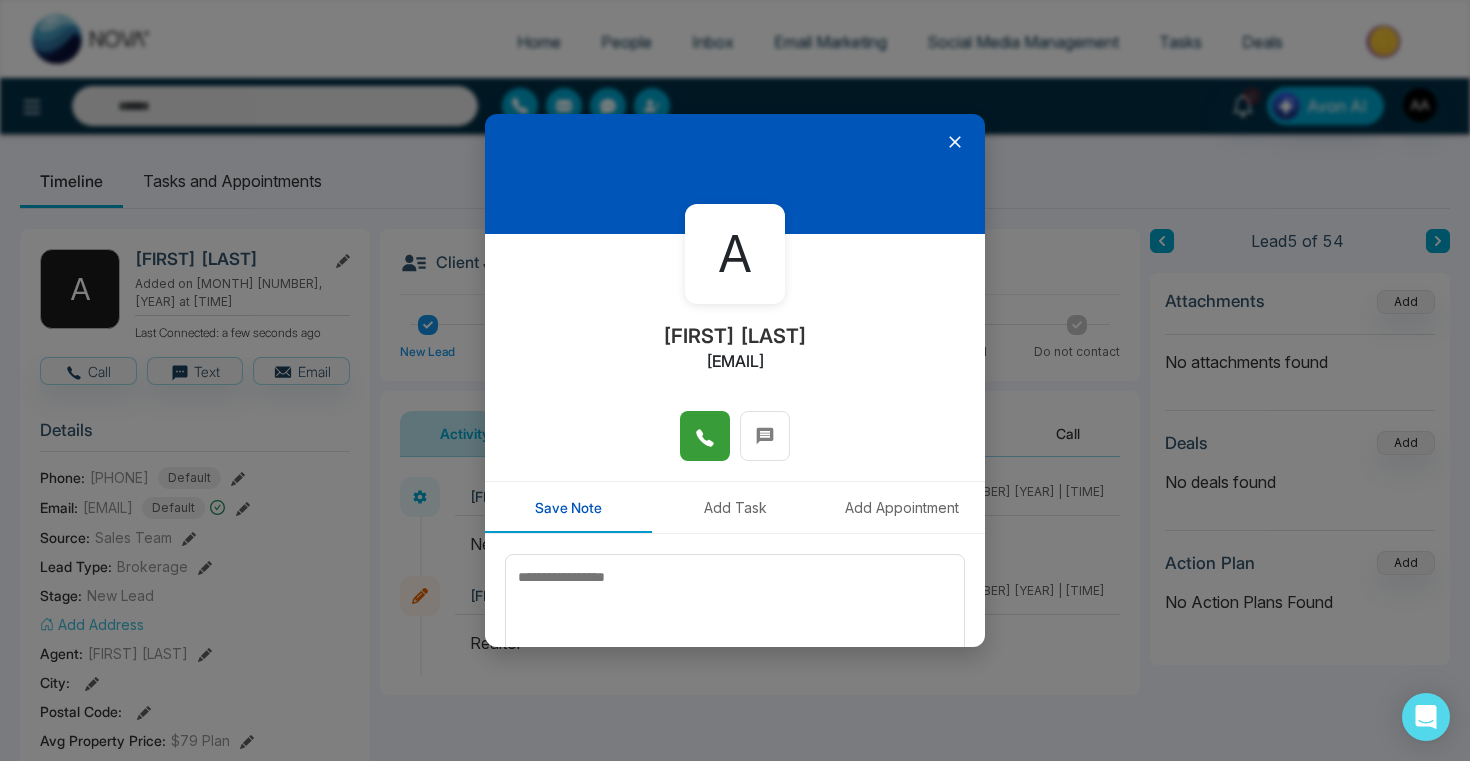 click at bounding box center [705, 436] 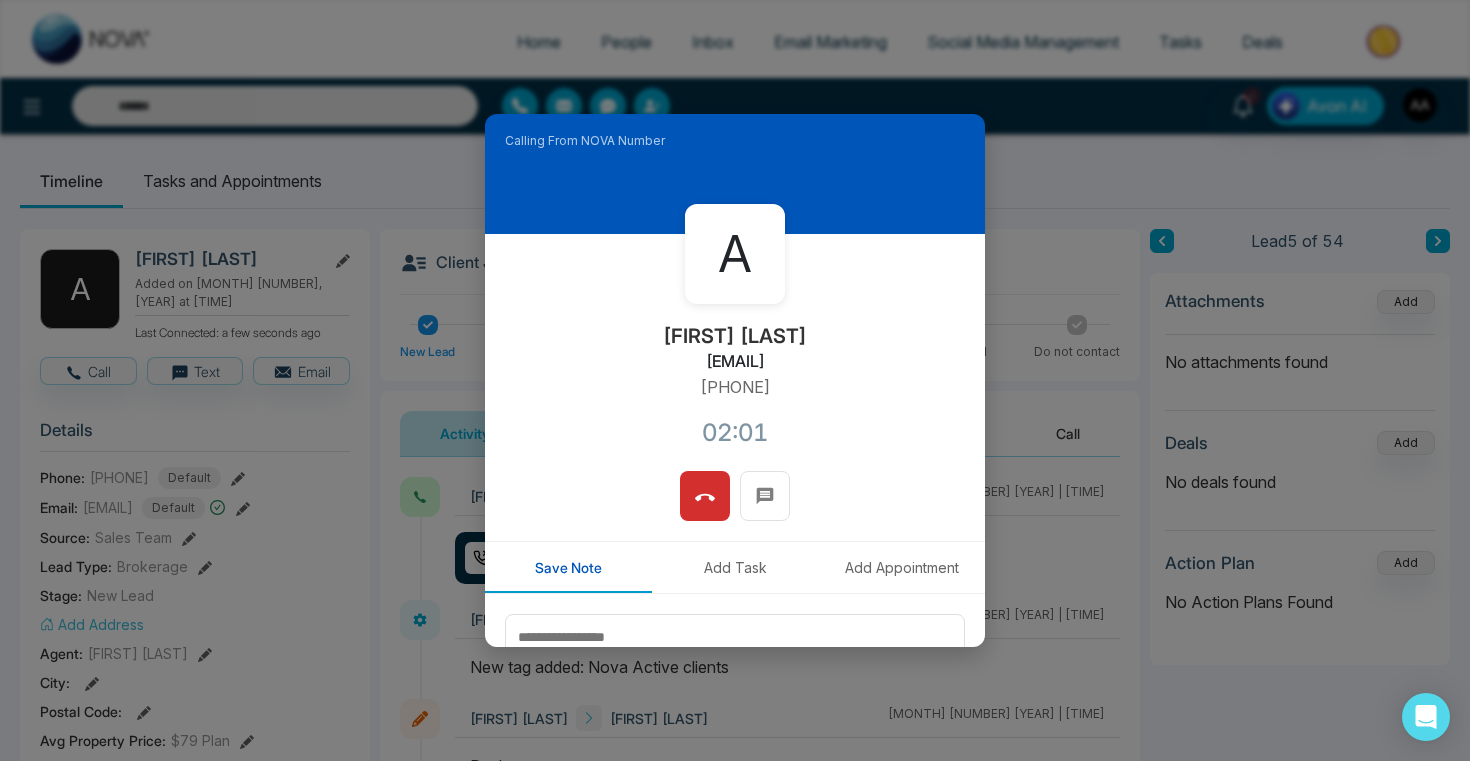 drag, startPoint x: 788, startPoint y: 381, endPoint x: 911, endPoint y: 345, distance: 128.16005 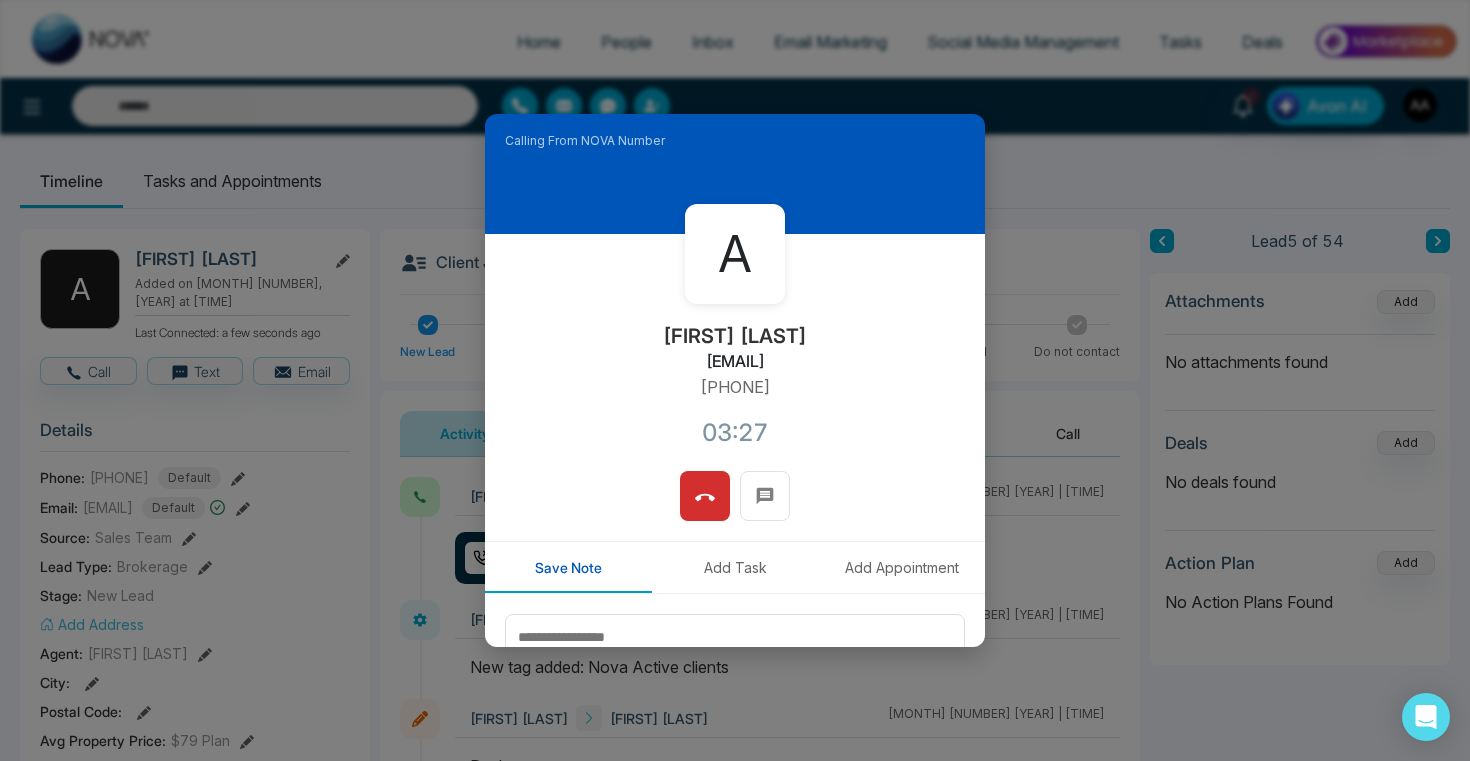 drag, startPoint x: 650, startPoint y: 360, endPoint x: 893, endPoint y: 361, distance: 243.00206 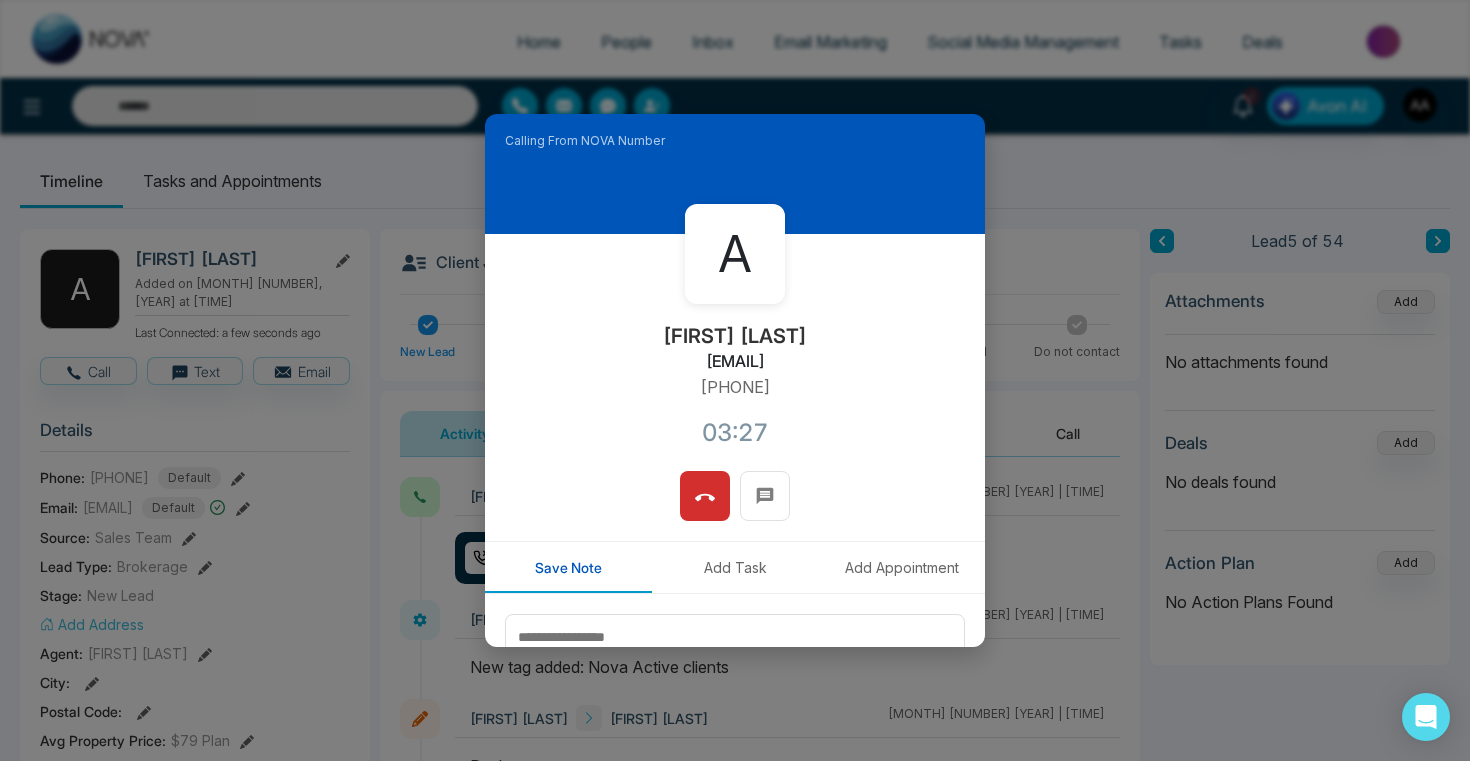 click on "[FIRST] [LAST] [EMAIL] [PHONE] [TIME]" at bounding box center [735, 352] 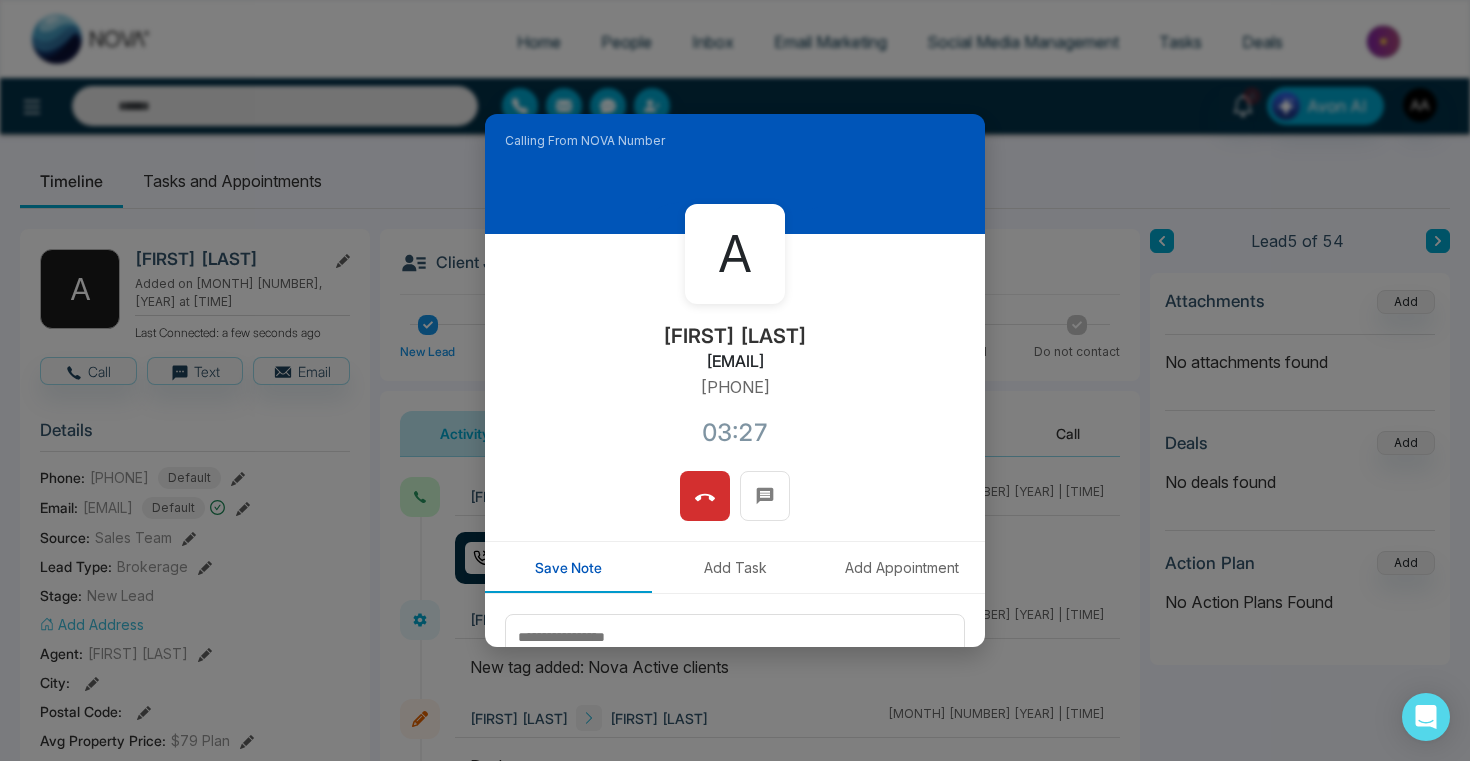copy on "[EMAIL]" 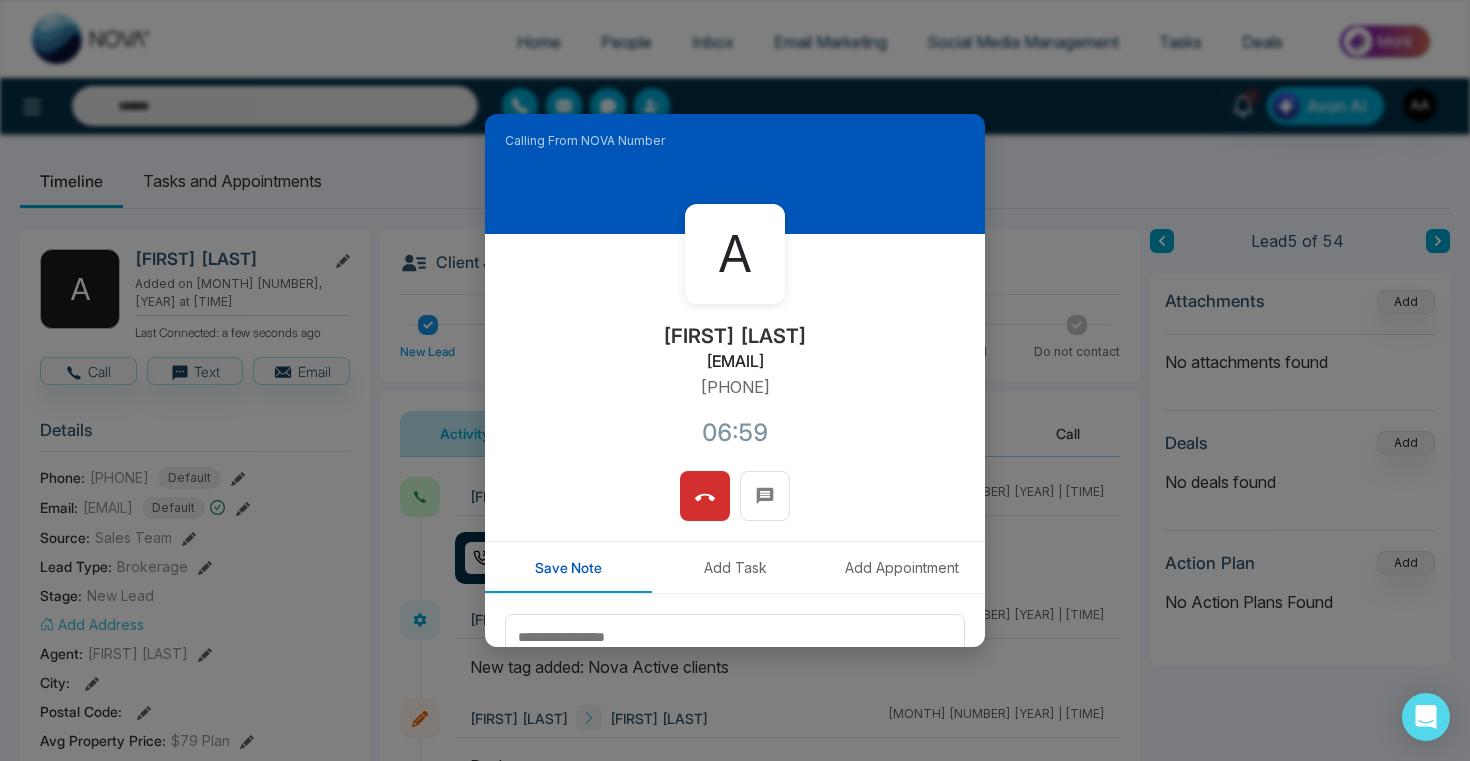 click on "[EMAIL]" at bounding box center [735, 361] 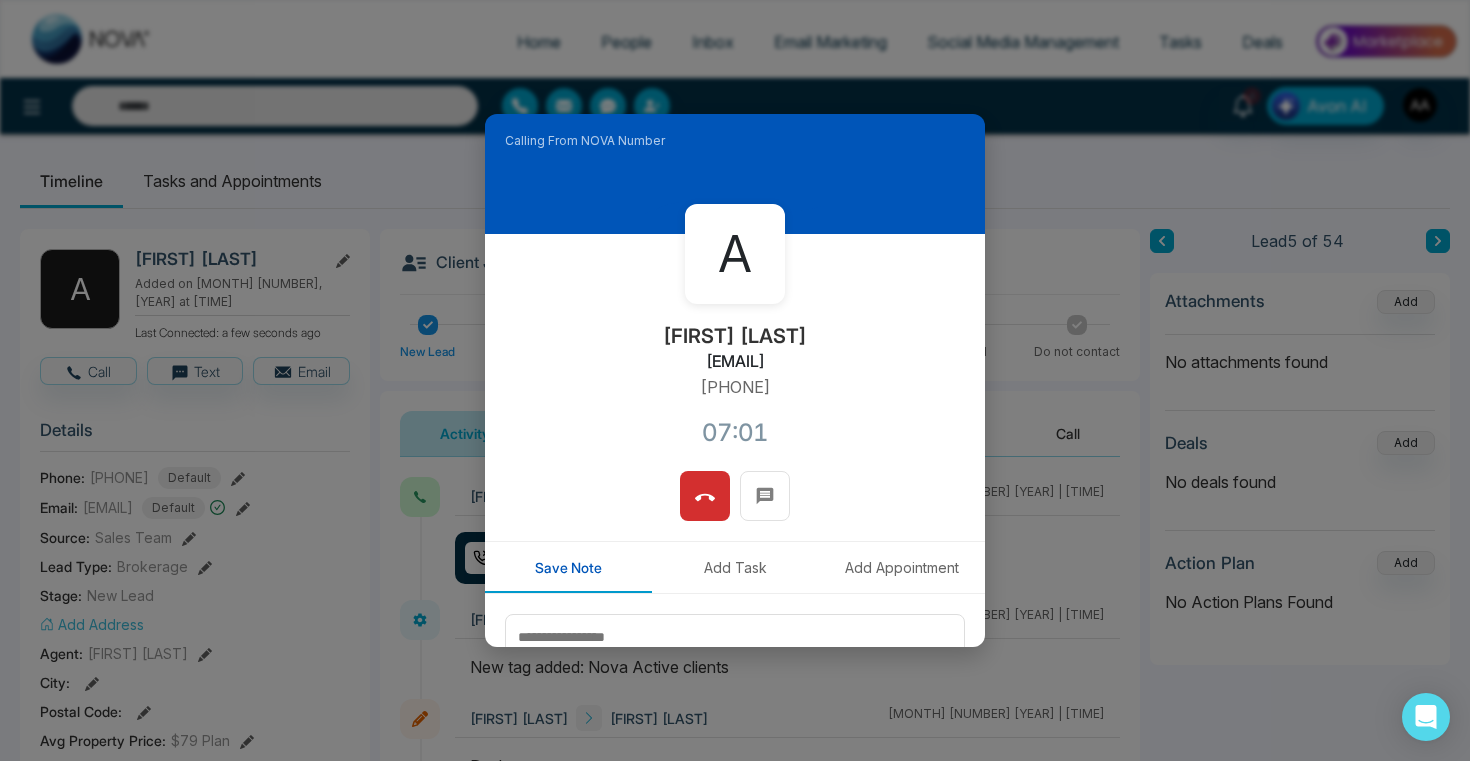drag, startPoint x: 649, startPoint y: 363, endPoint x: 833, endPoint y: 363, distance: 184 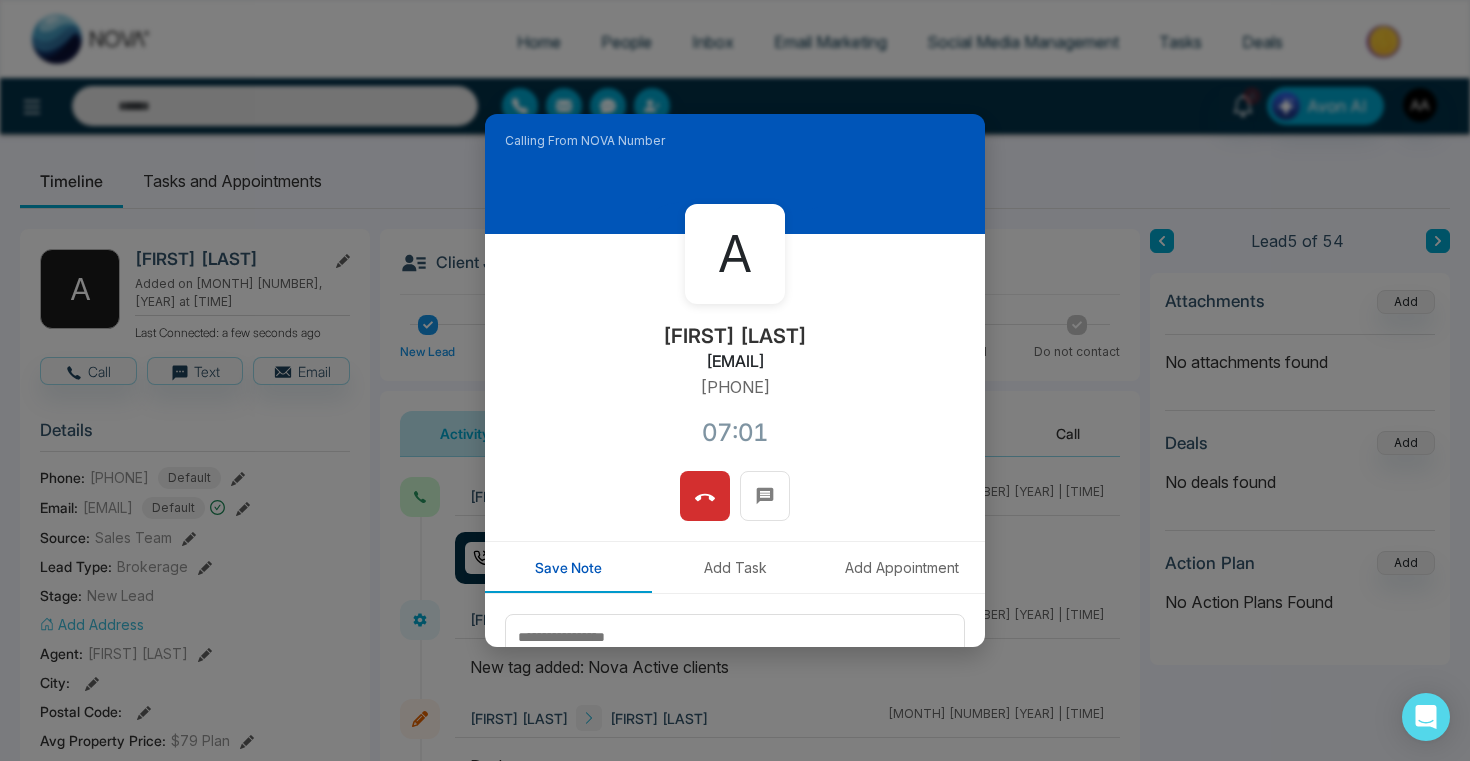click on "[FIRST] [LAST] [EMAIL] [PHONE] [TIME]" at bounding box center (735, 352) 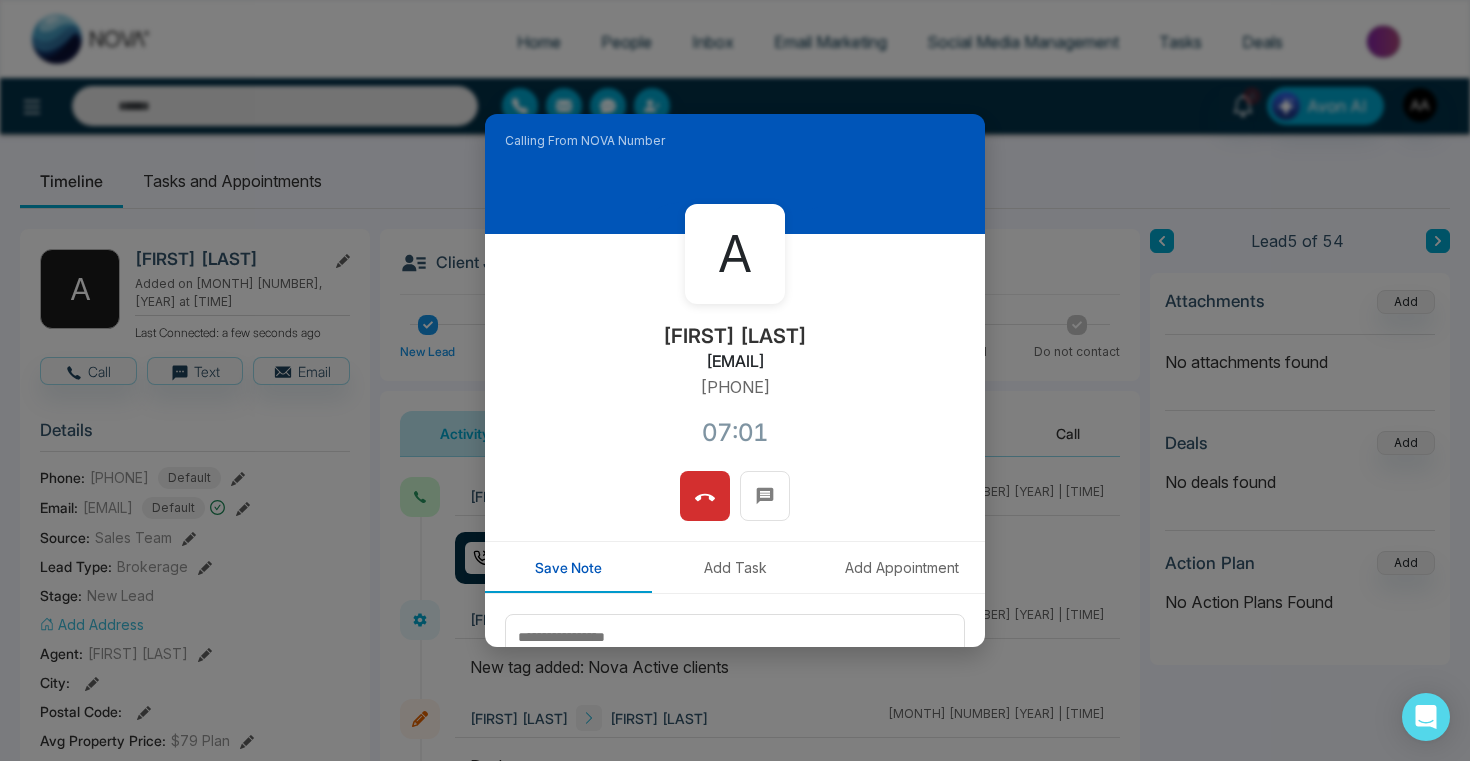 copy on "[EMAIL]" 